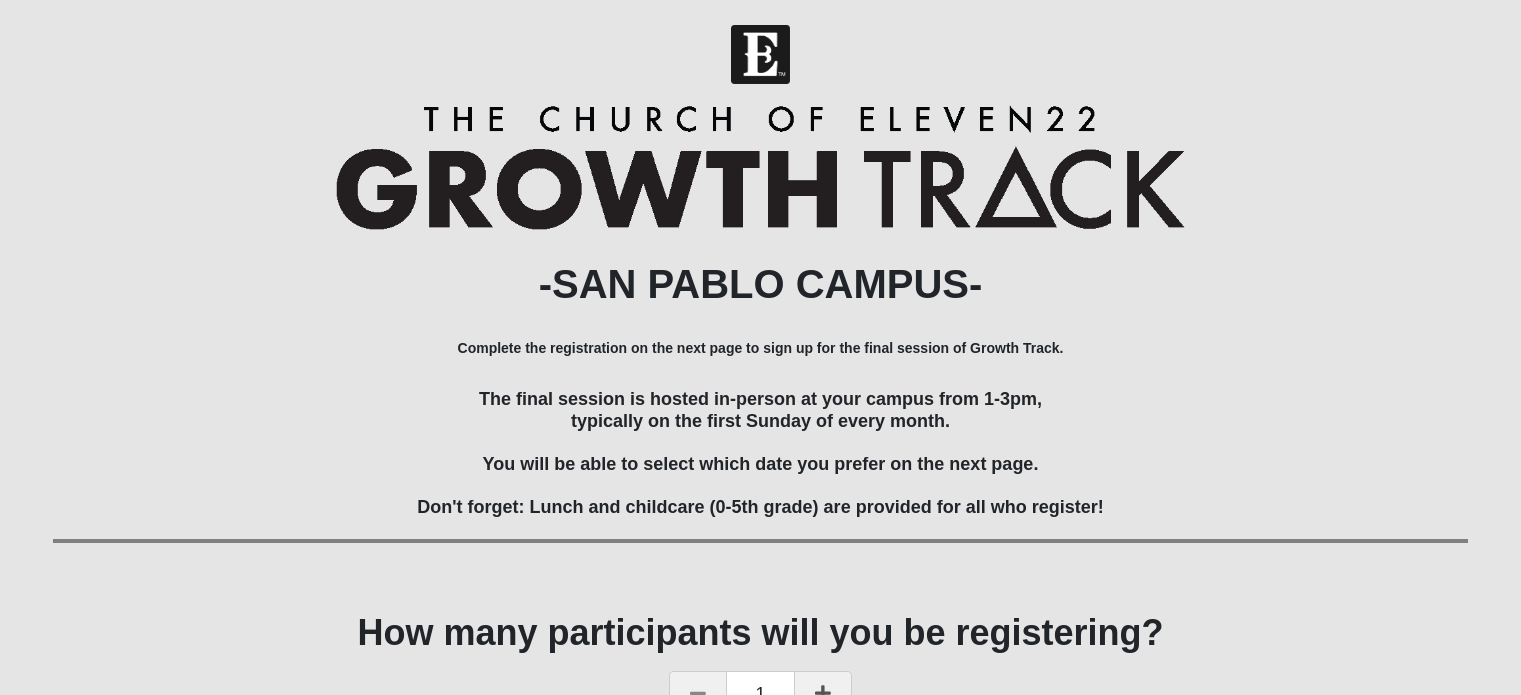 scroll, scrollTop: 0, scrollLeft: 0, axis: both 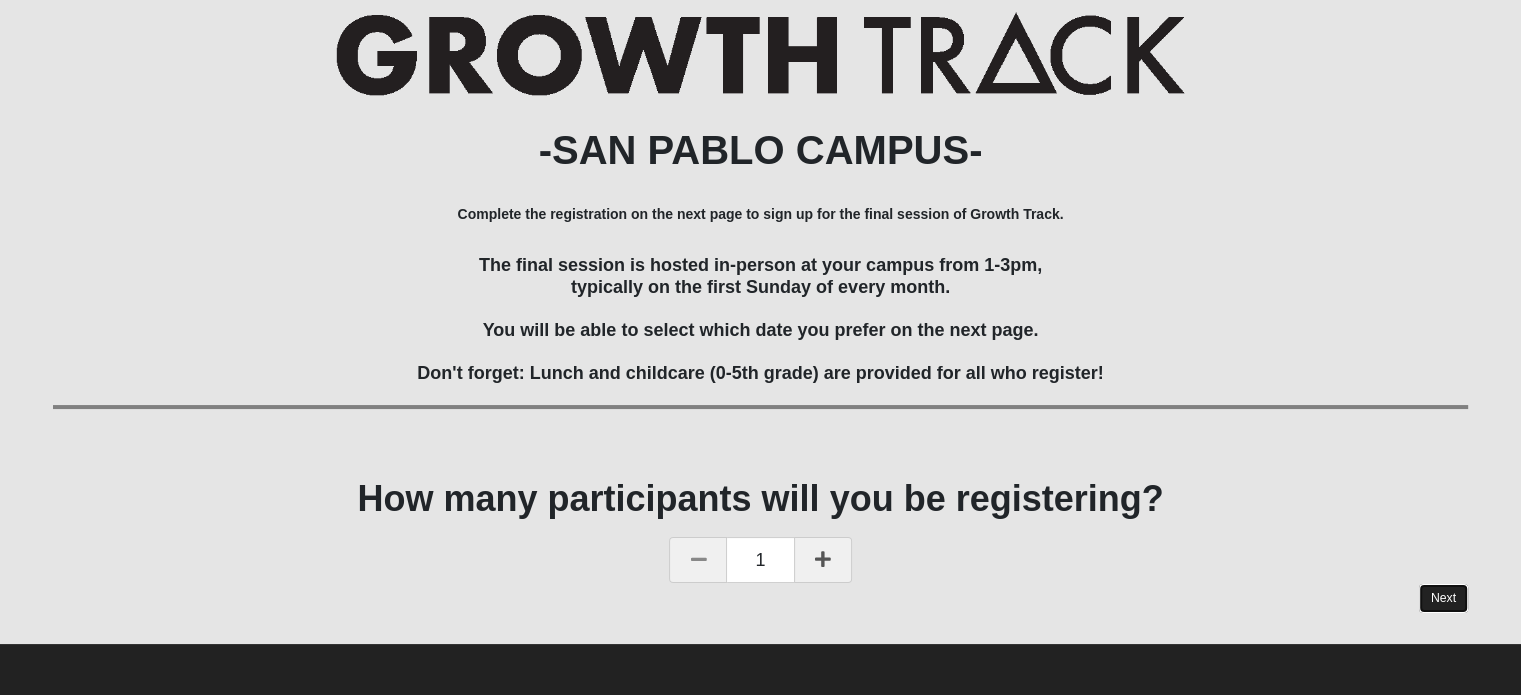 click on "Next" at bounding box center (1443, 598) 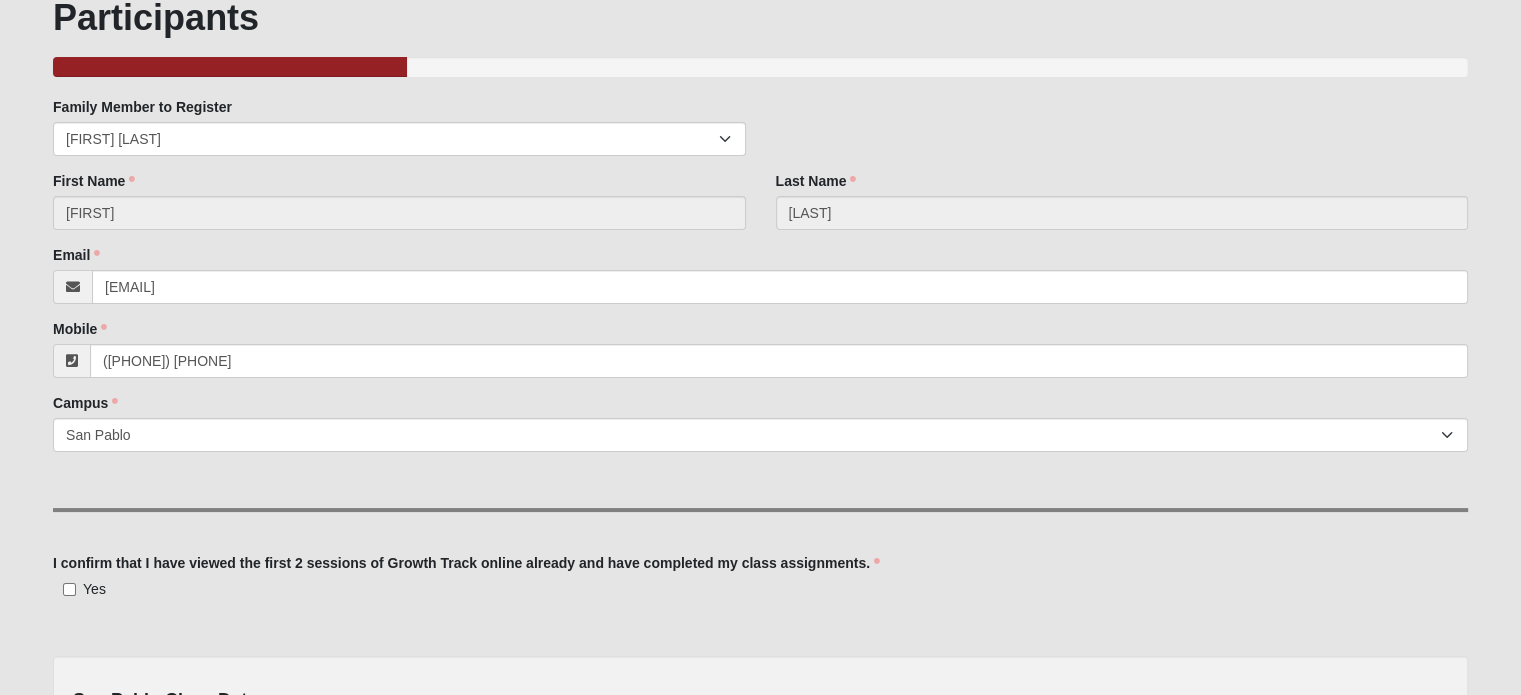 scroll, scrollTop: 0, scrollLeft: 0, axis: both 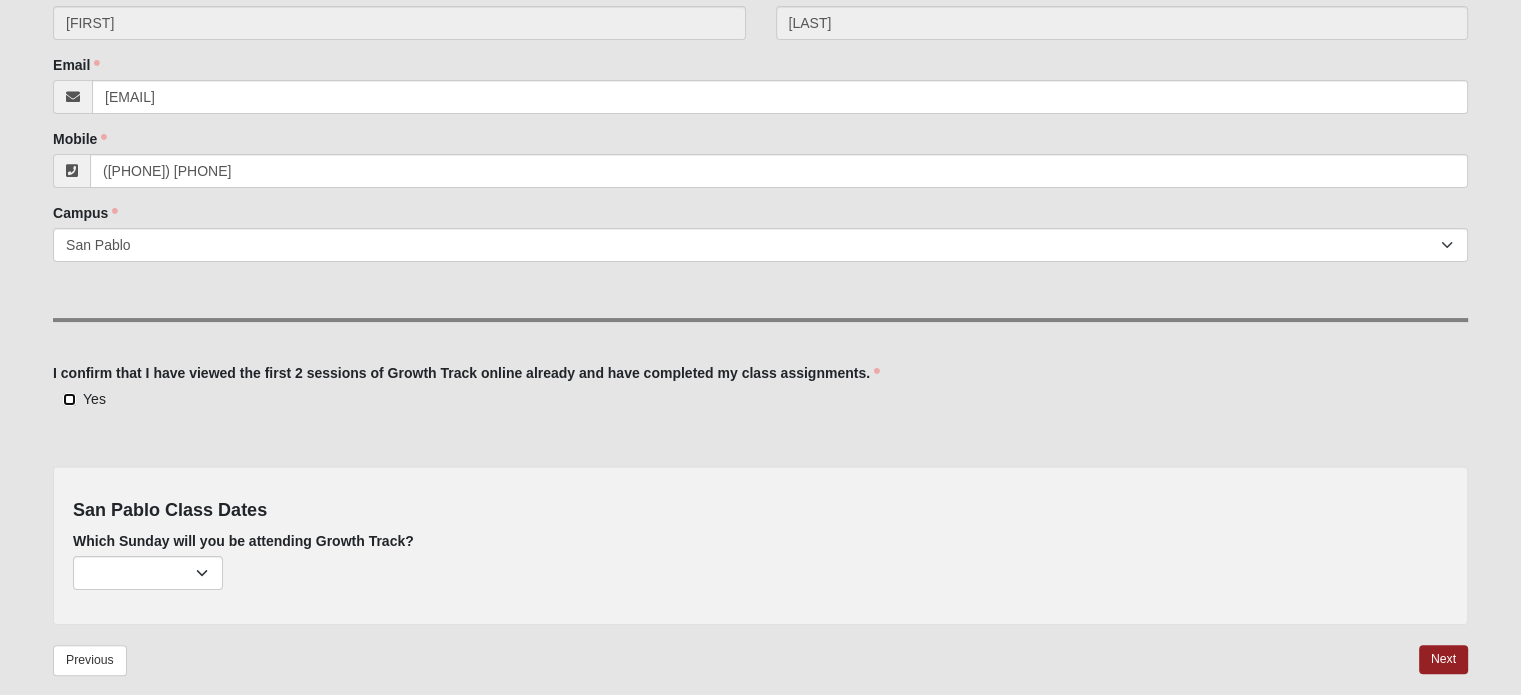 click on "Yes" at bounding box center (69, 399) 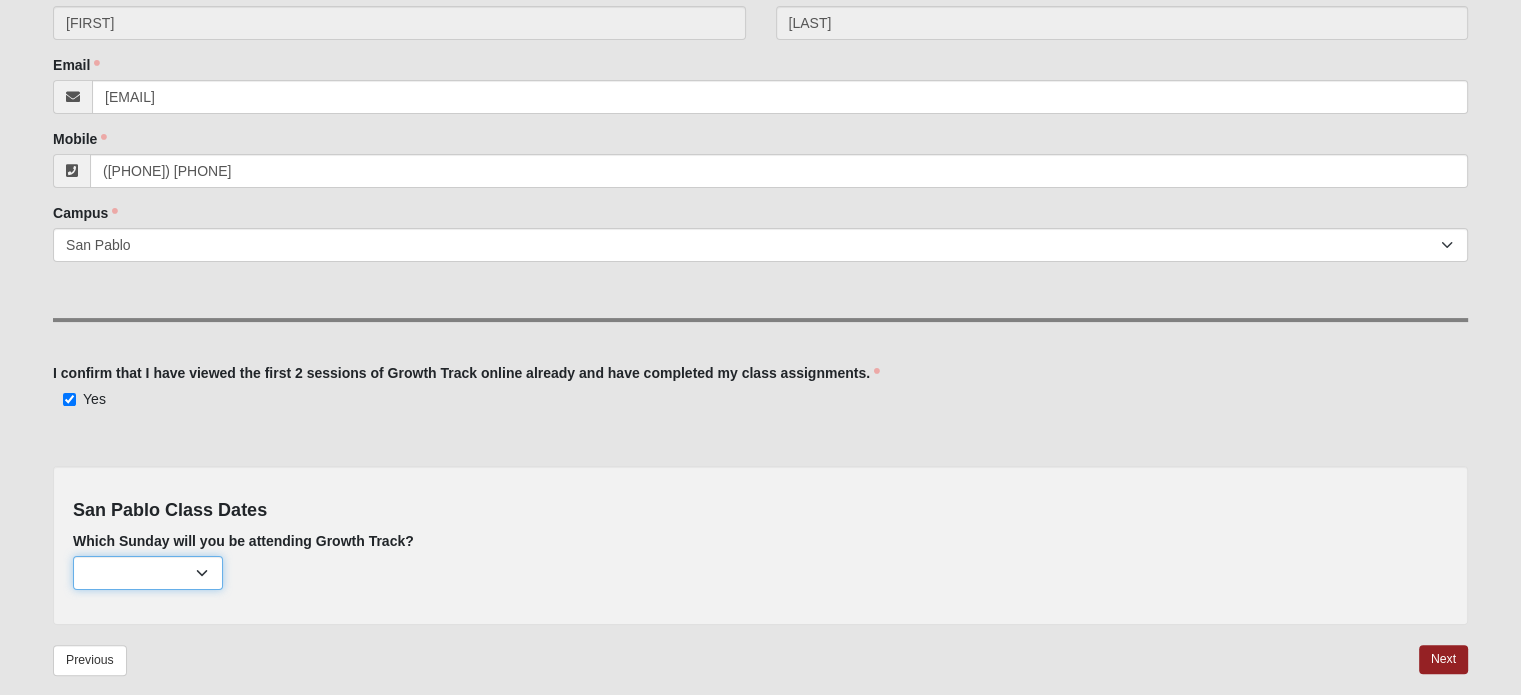 click on "[MONTH] [DAY] ([NUMBER] remaining)
[MONTH] [DAY] ([NUMBER] remaining)
[MONTH] [DAY] ([NUMBER] remaining)
[MONTH] [DAY] ([NUMBER] remaining)
[MONTH] [DAY] ([NUMBER] remaining)" at bounding box center [148, 573] 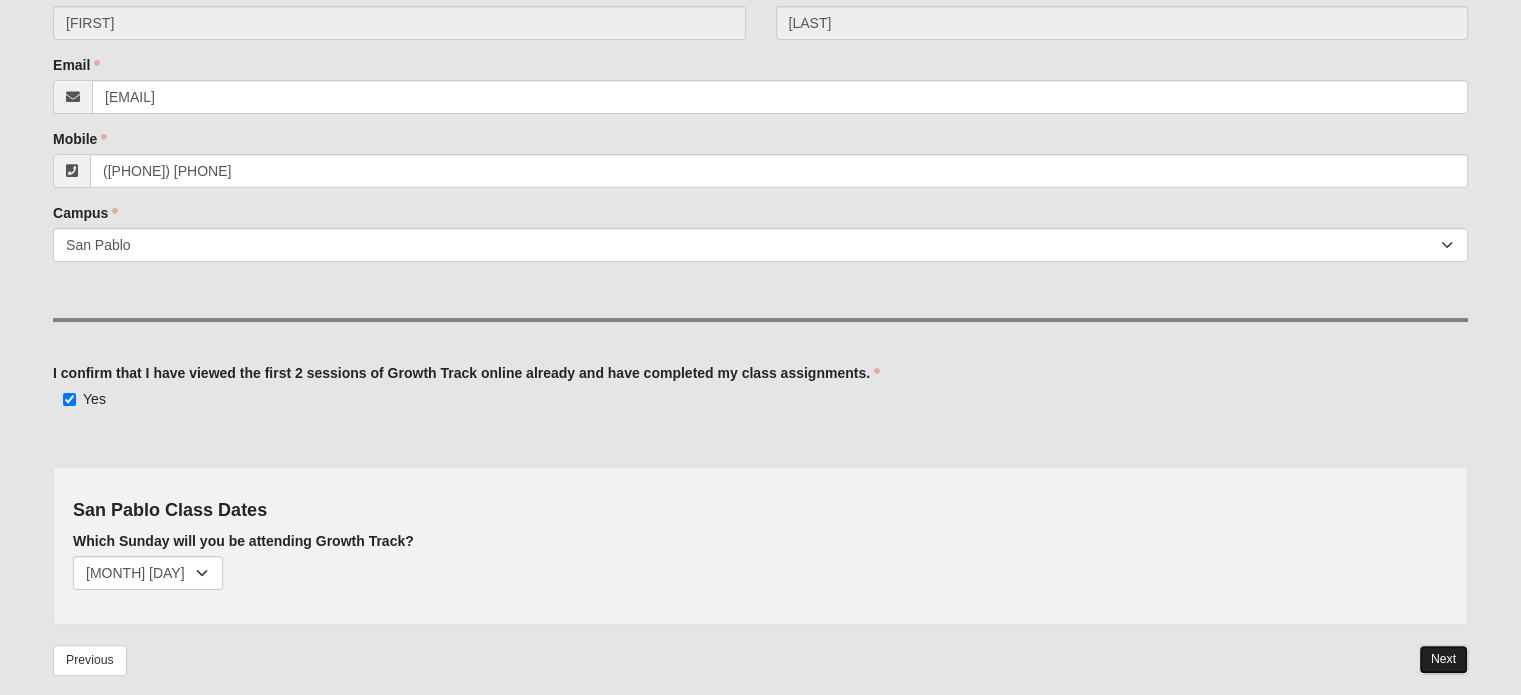 click on "Next" at bounding box center [1443, 659] 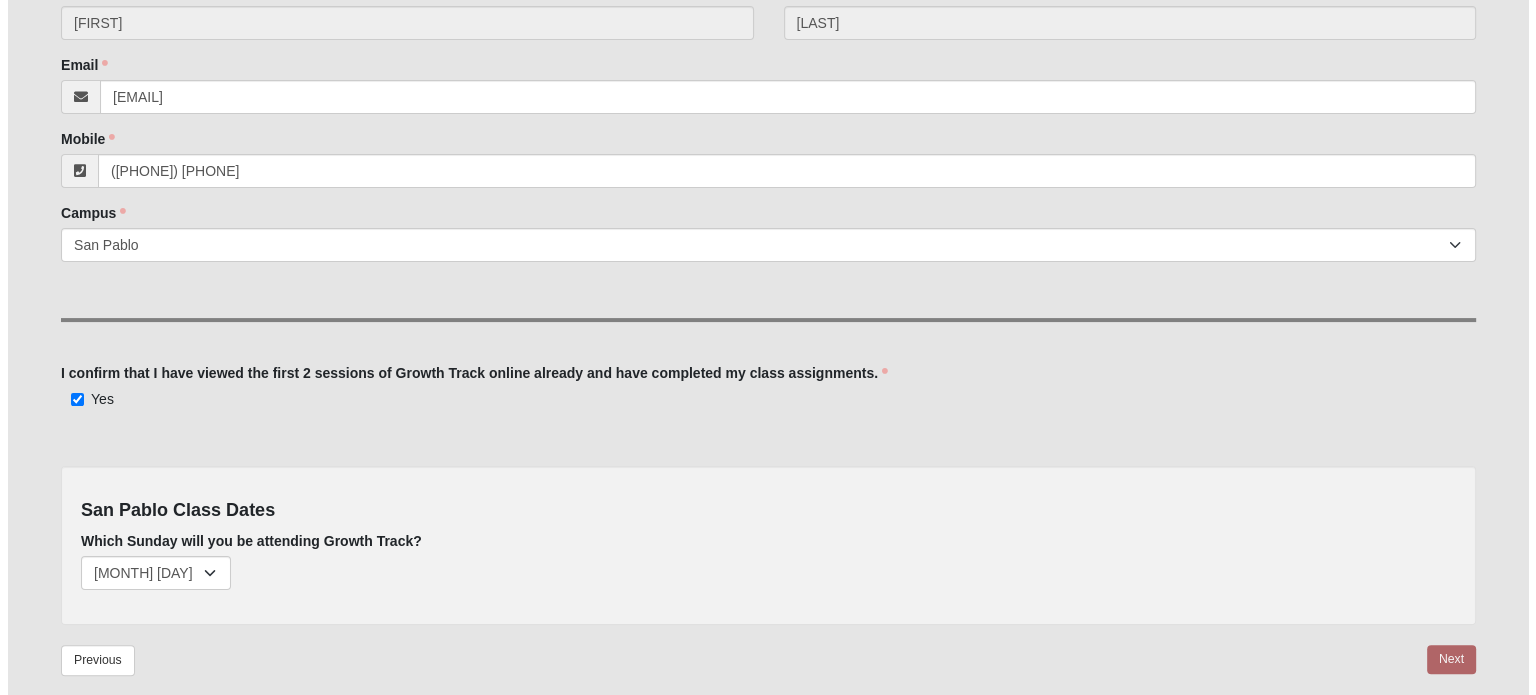 scroll, scrollTop: 0, scrollLeft: 0, axis: both 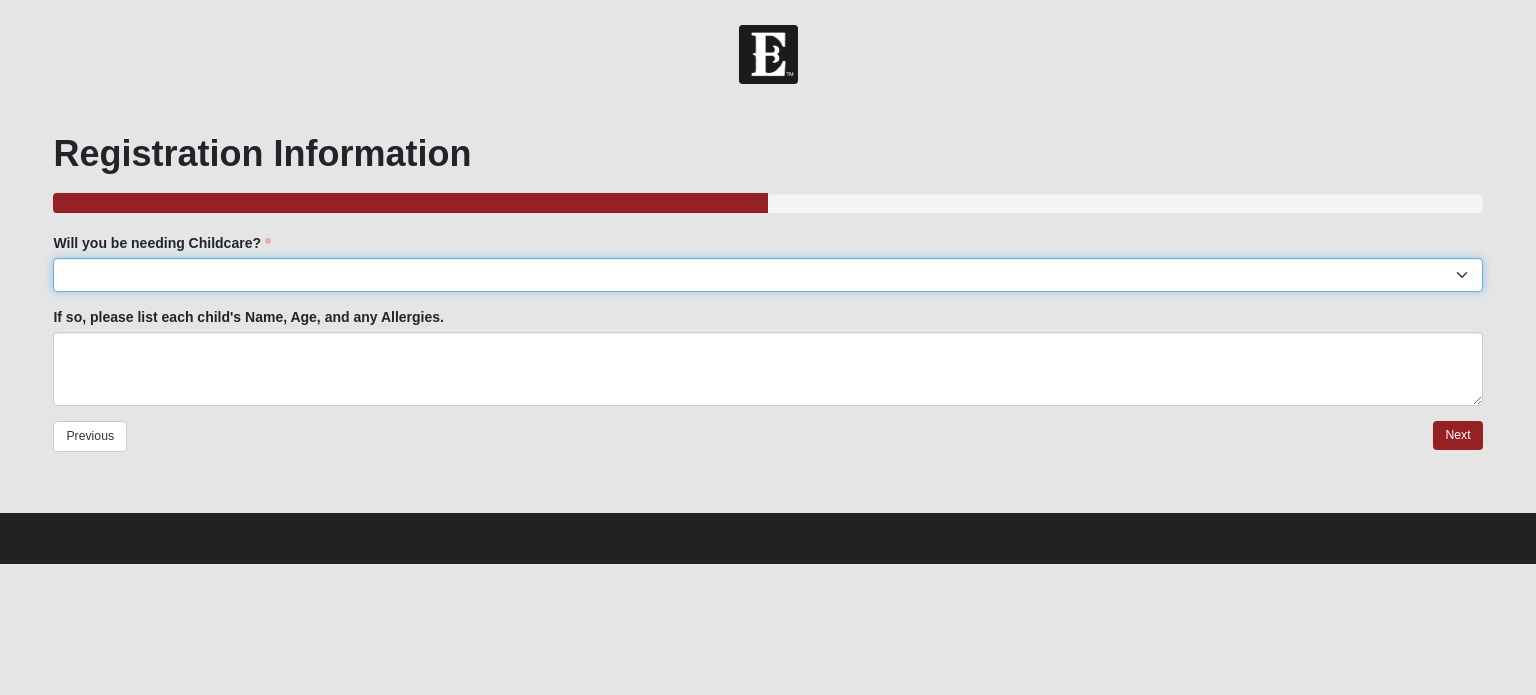 click on "Yes
No" at bounding box center (767, 275) 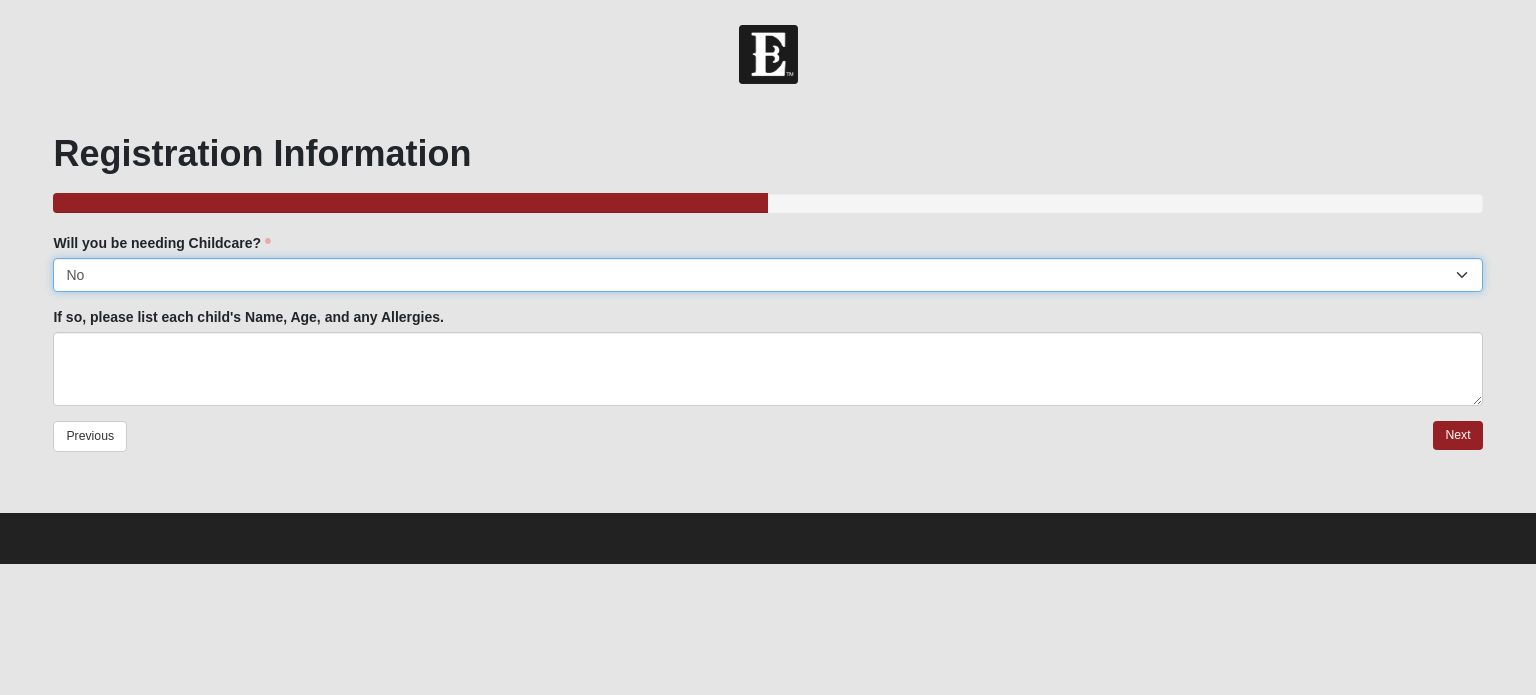 click on "Yes
No" at bounding box center [767, 275] 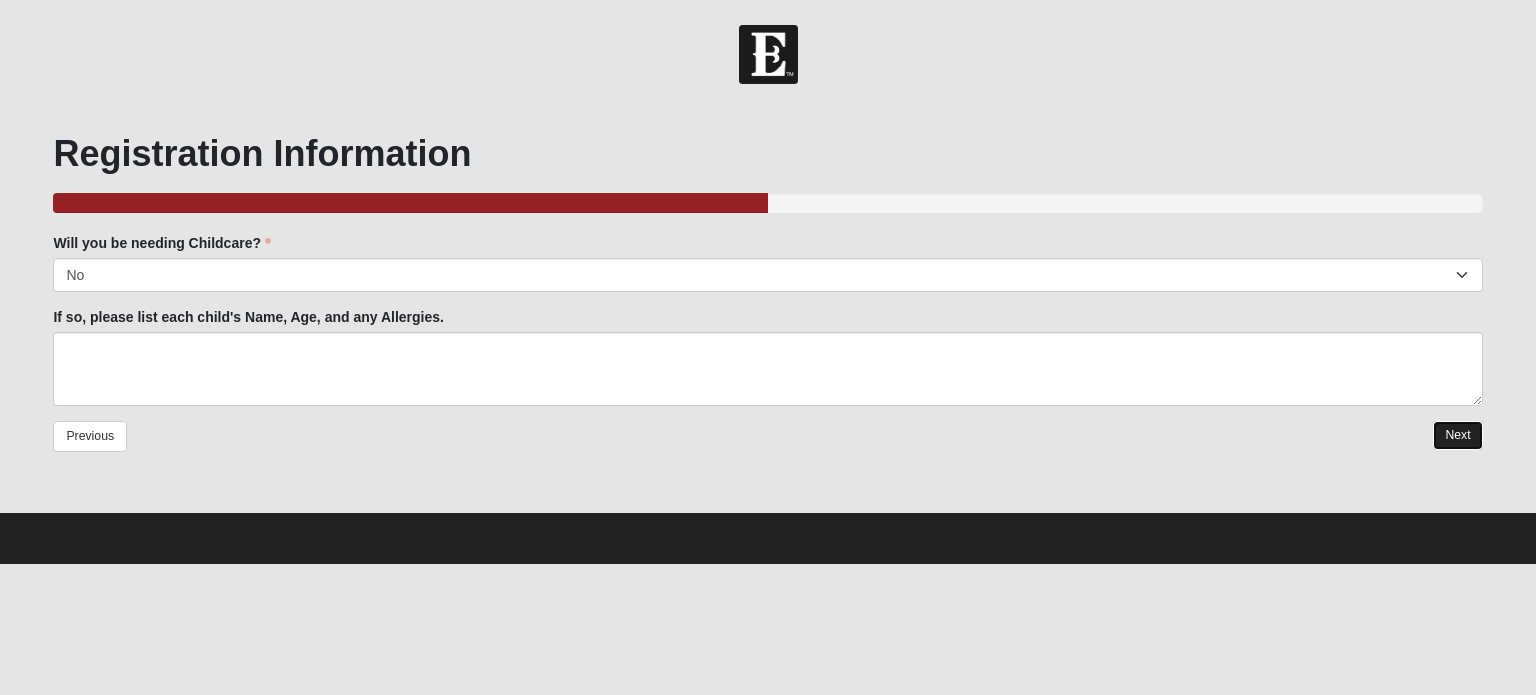 click on "Next" at bounding box center [1457, 435] 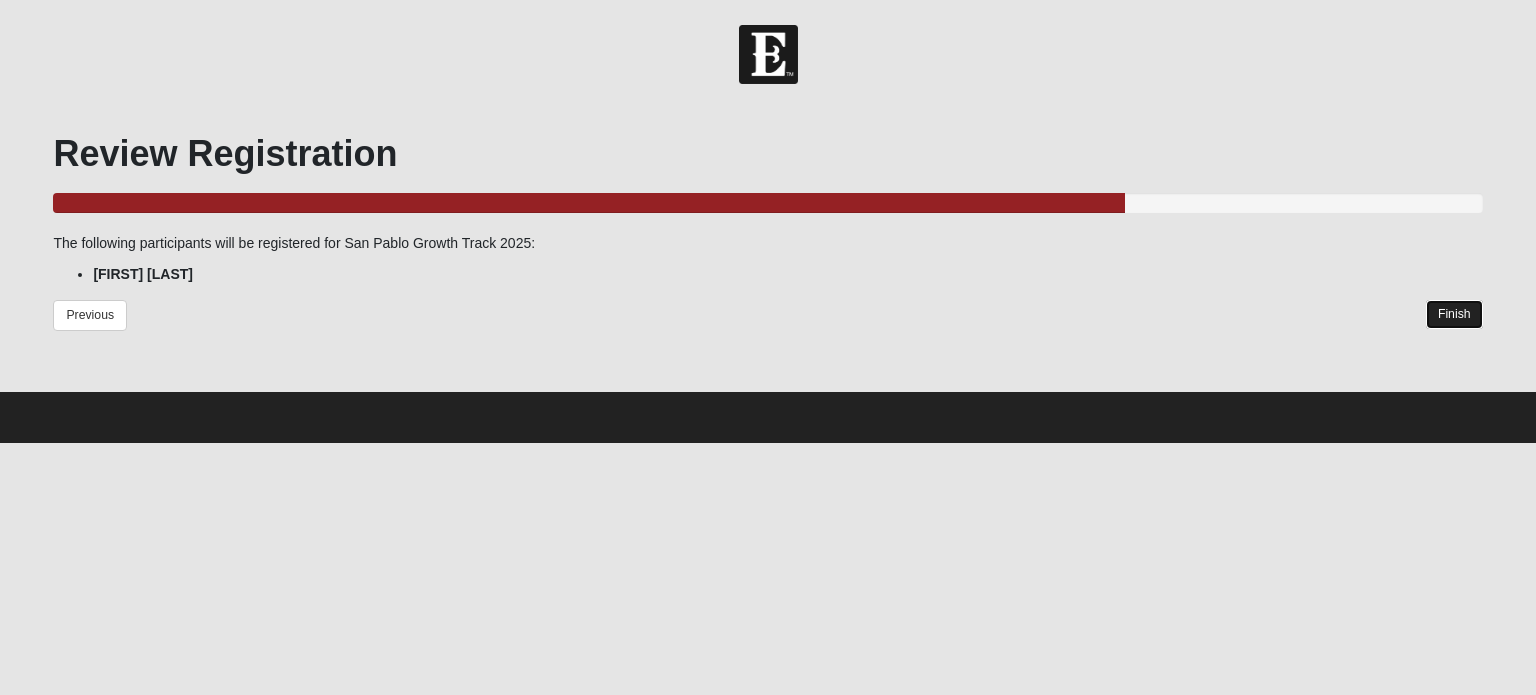 click on "Finish" at bounding box center (1454, 314) 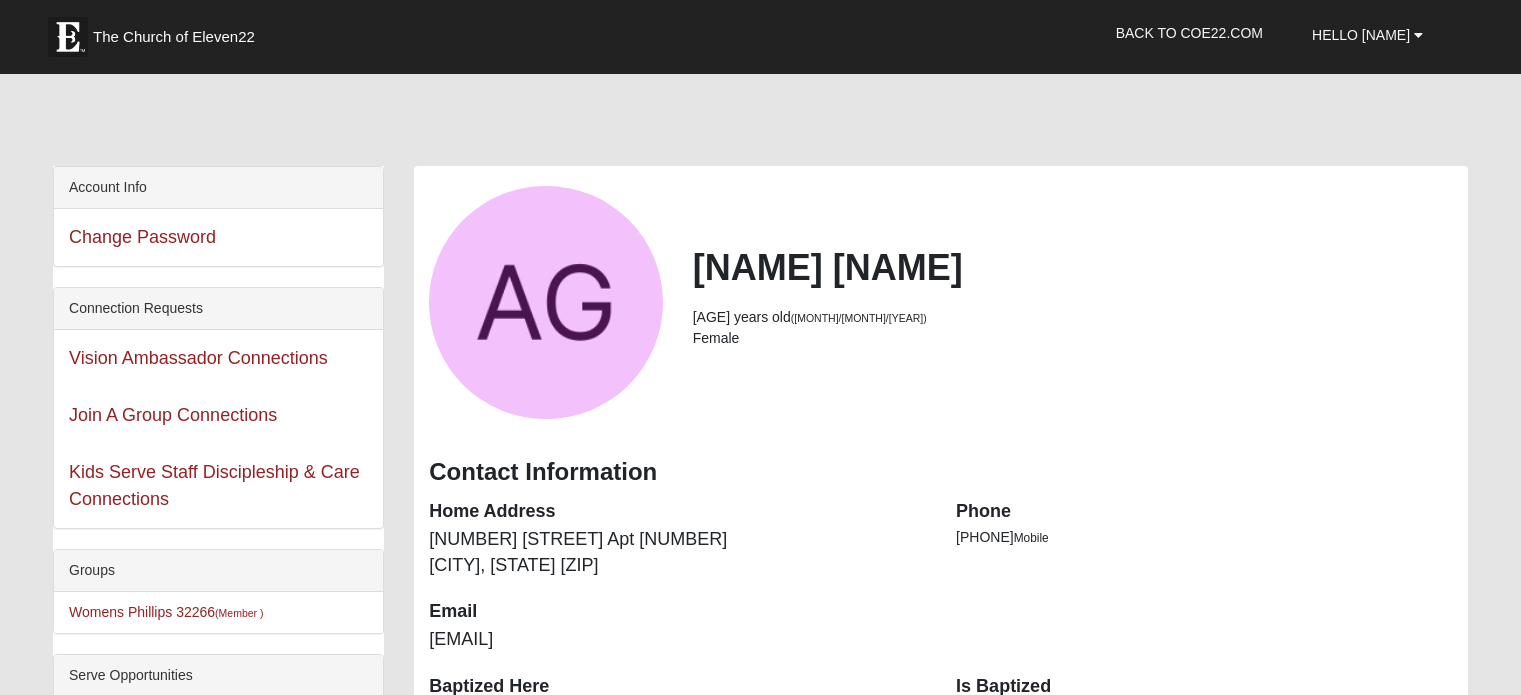 scroll, scrollTop: 0, scrollLeft: 0, axis: both 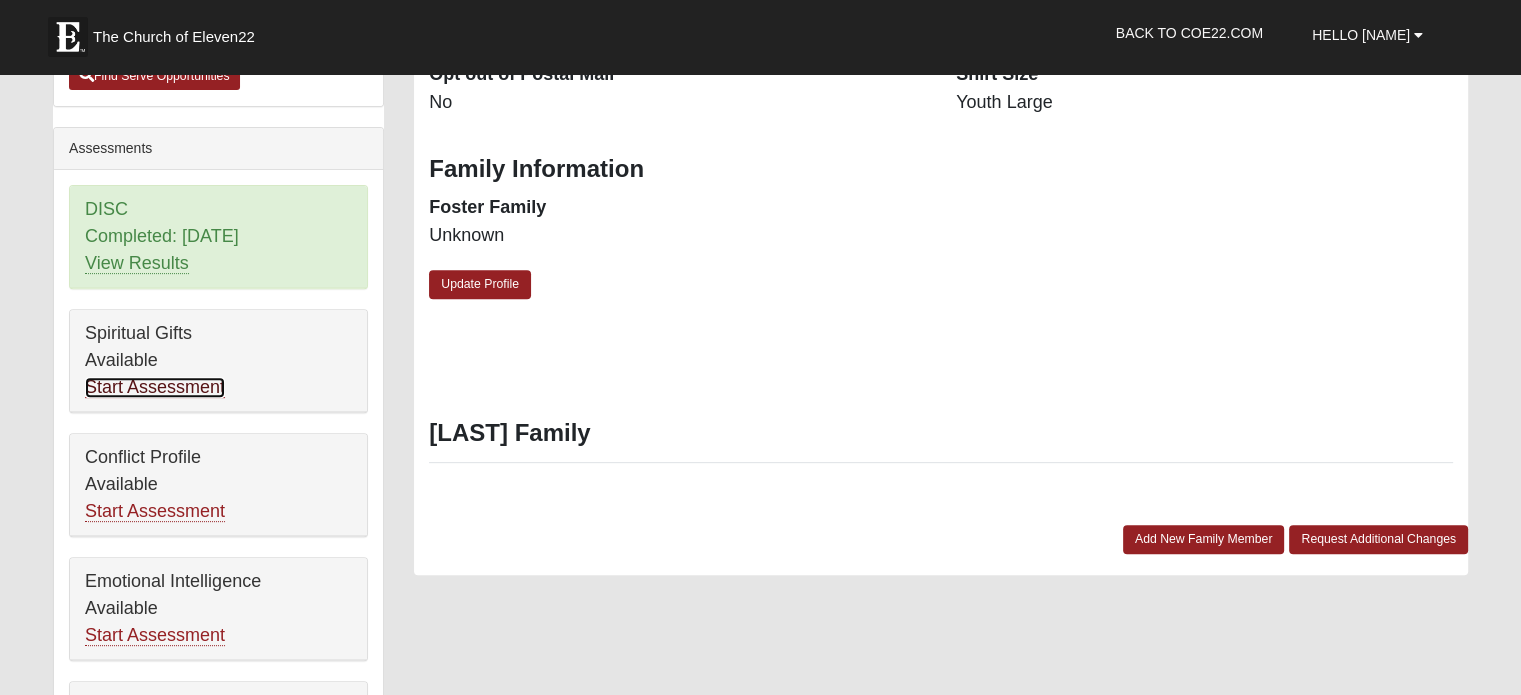 click on "Start Assessment" at bounding box center (155, 387) 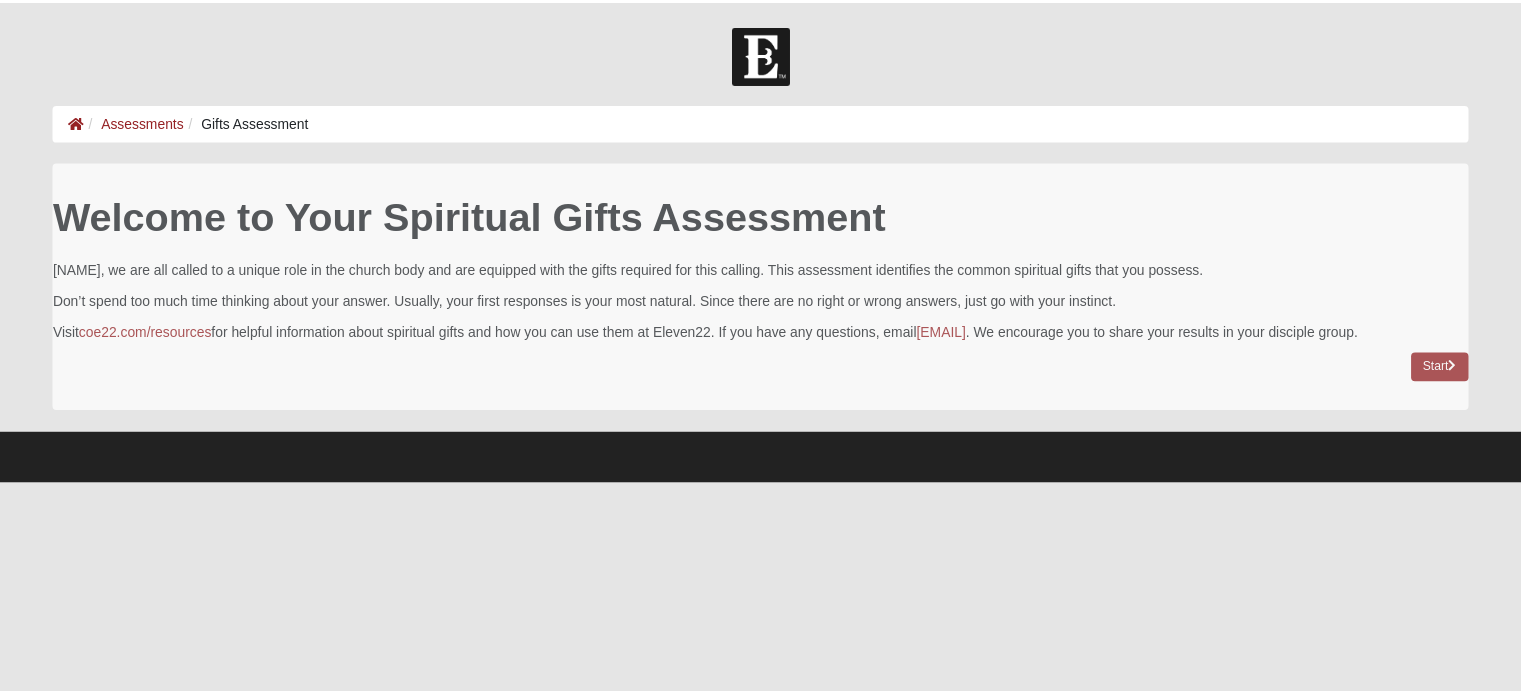 scroll, scrollTop: 0, scrollLeft: 0, axis: both 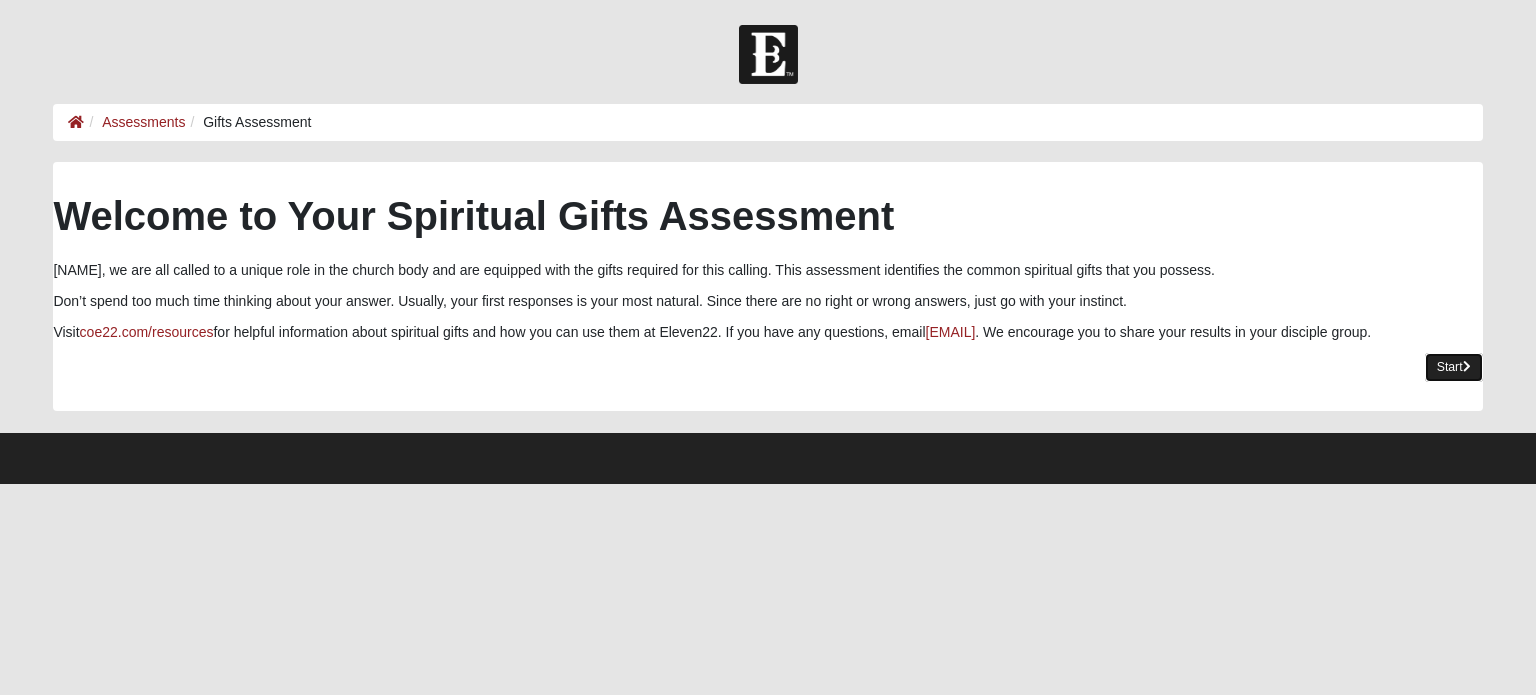 click on "Start" at bounding box center [1454, 367] 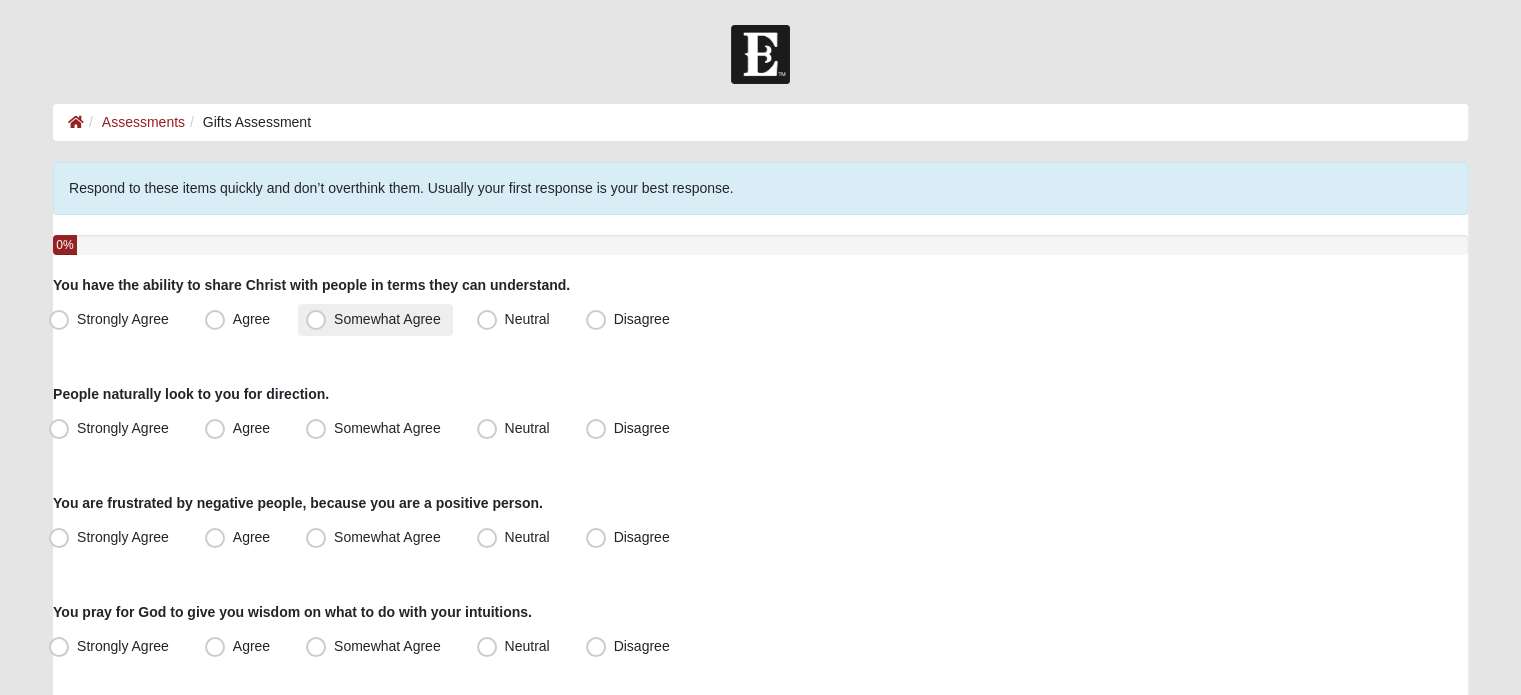 click on "Somewhat Agree" at bounding box center [387, 319] 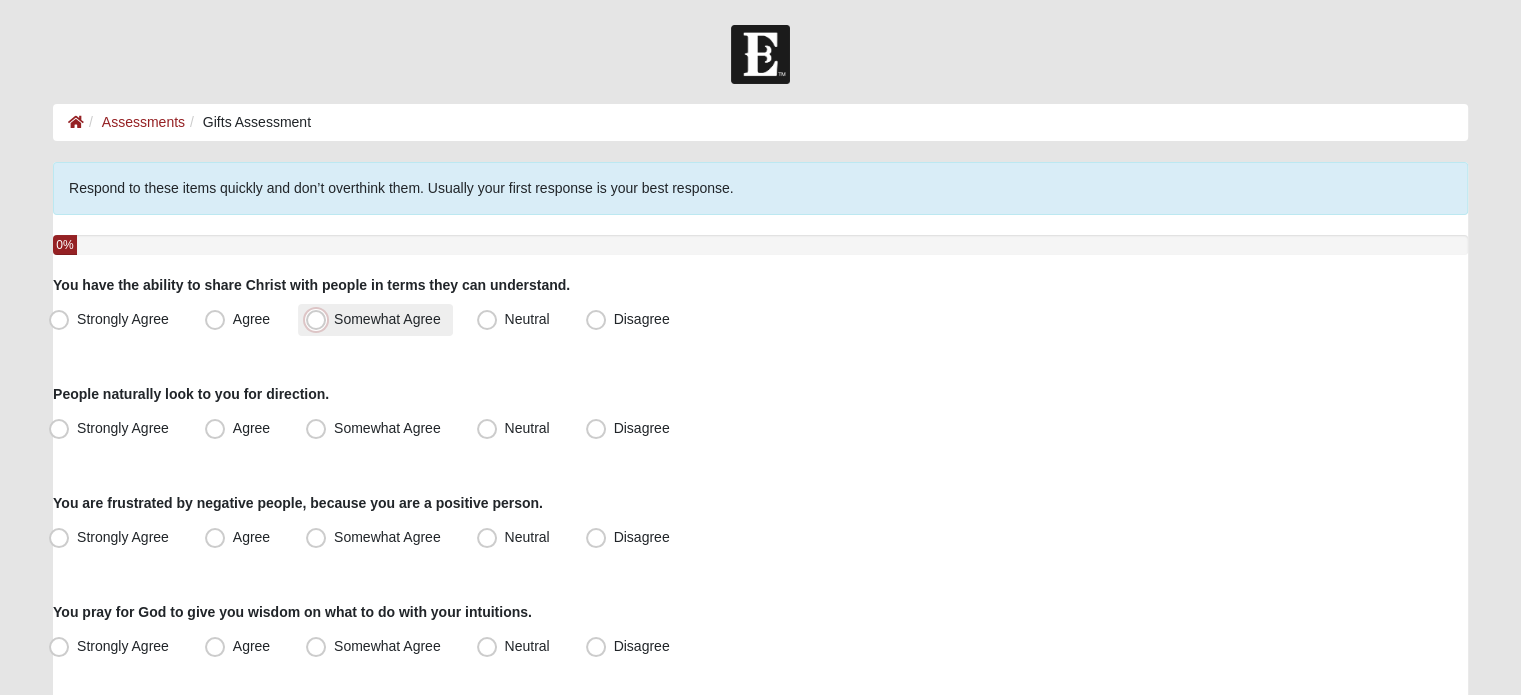 click on "Somewhat Agree" at bounding box center (320, 319) 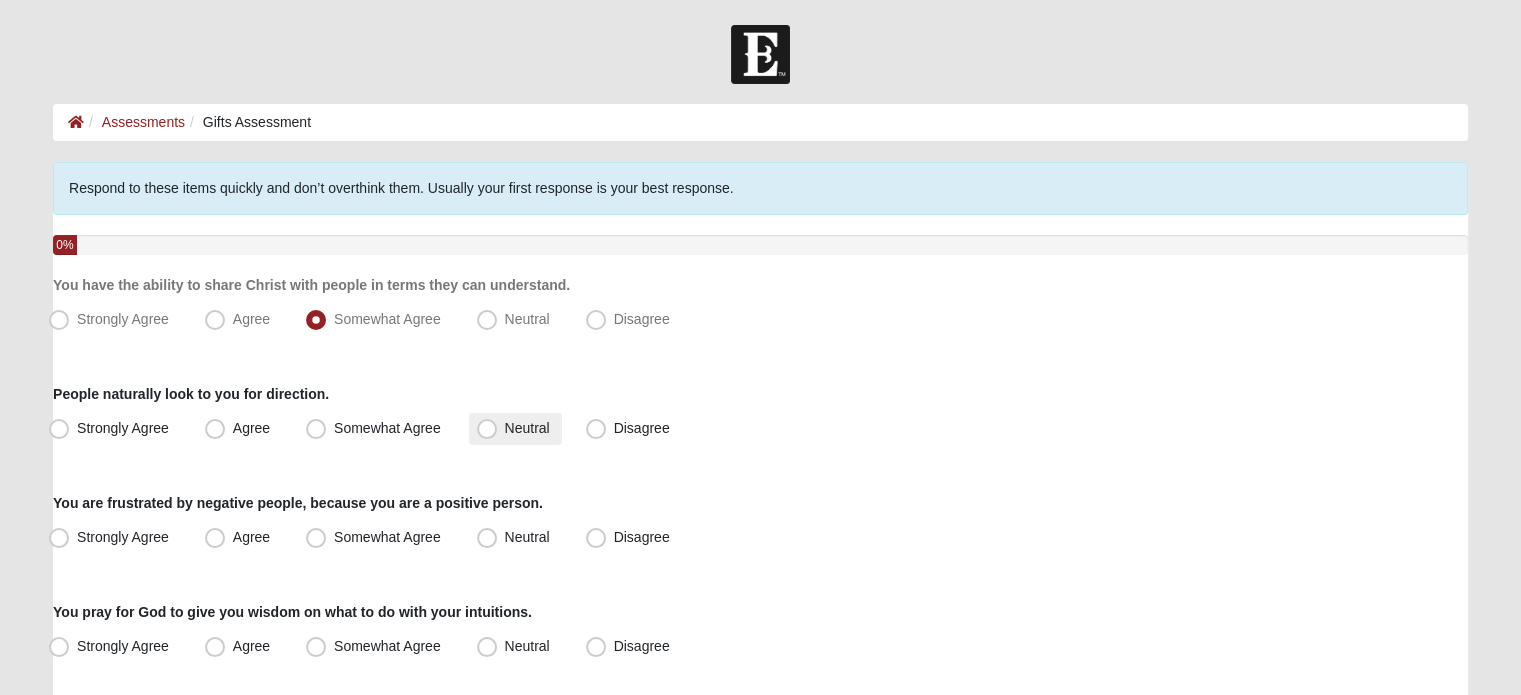 click on "Neutral" at bounding box center (527, 428) 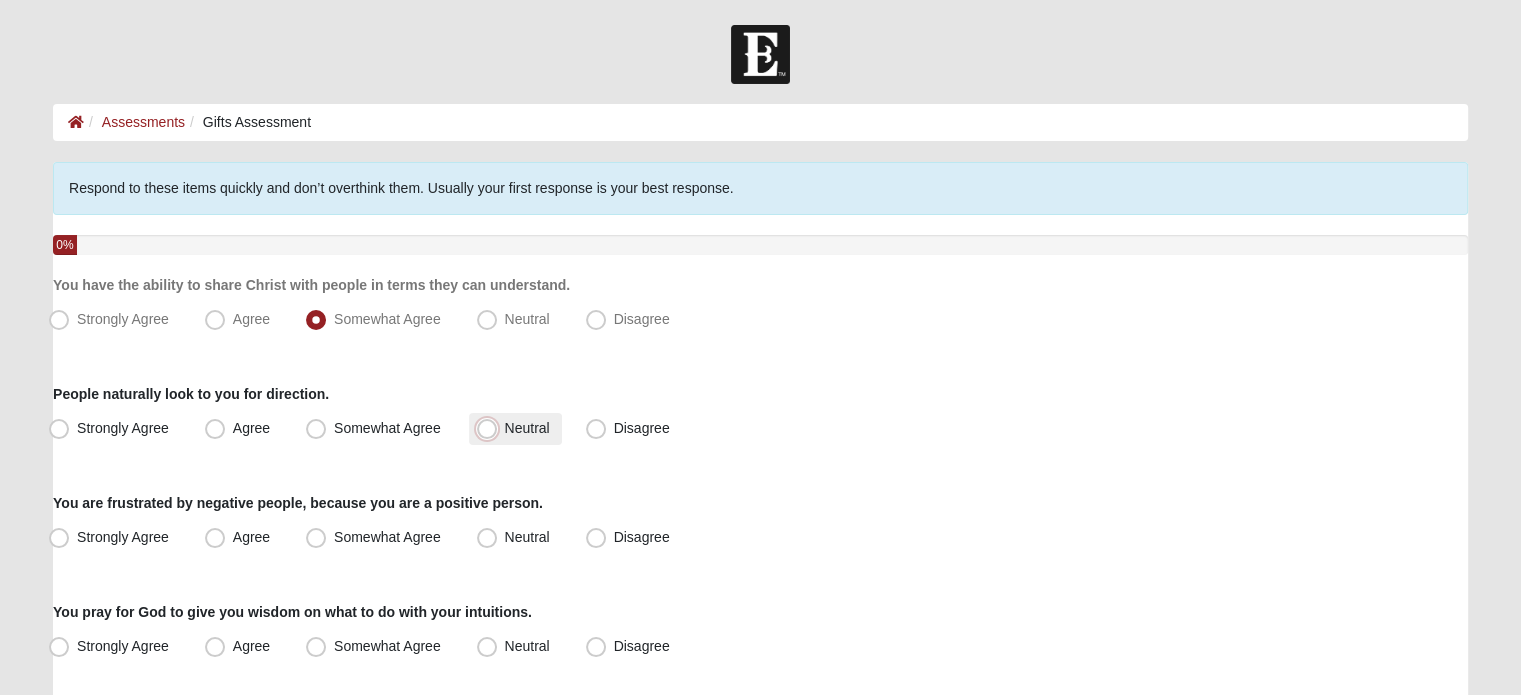 click on "Neutral" at bounding box center [491, 428] 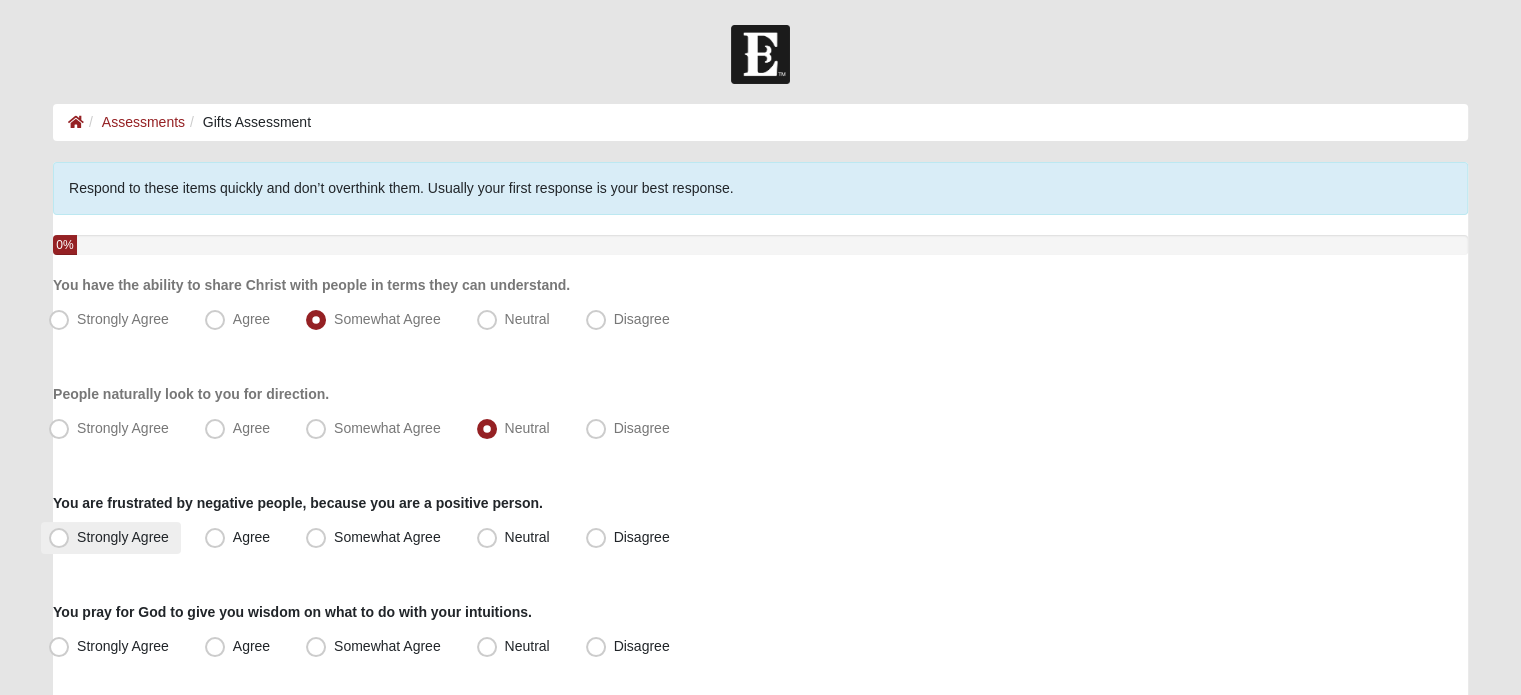 click on "Strongly Agree" at bounding box center [123, 537] 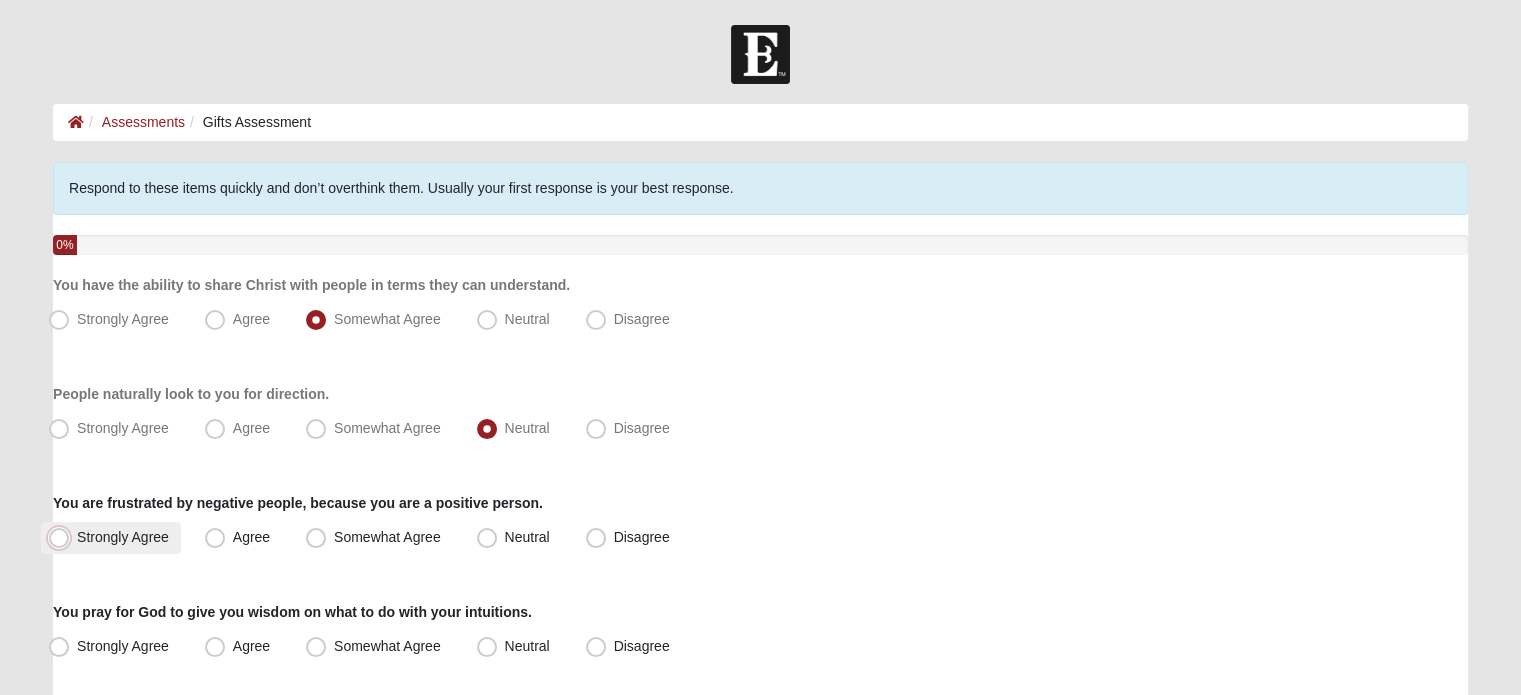 click on "Strongly Agree" at bounding box center (63, 537) 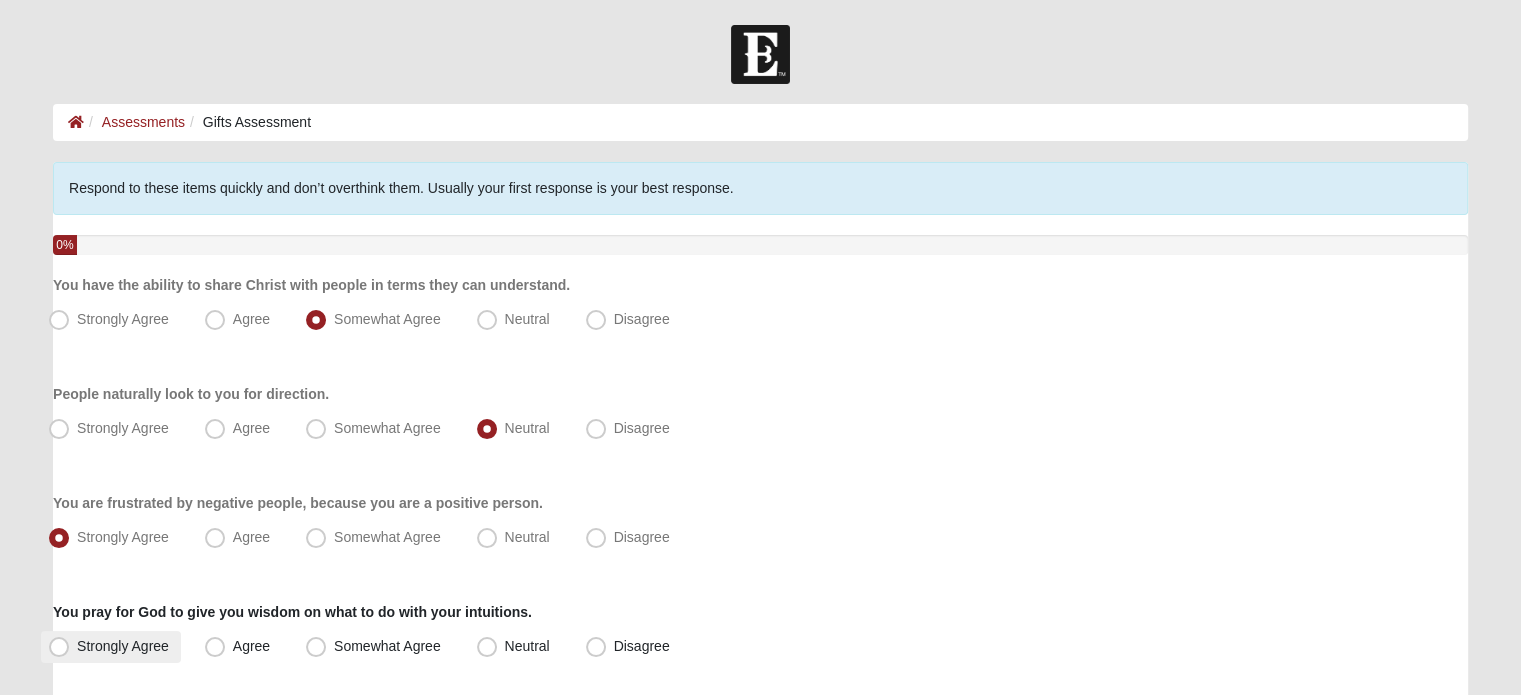 click on "Strongly Agree" at bounding box center (123, 646) 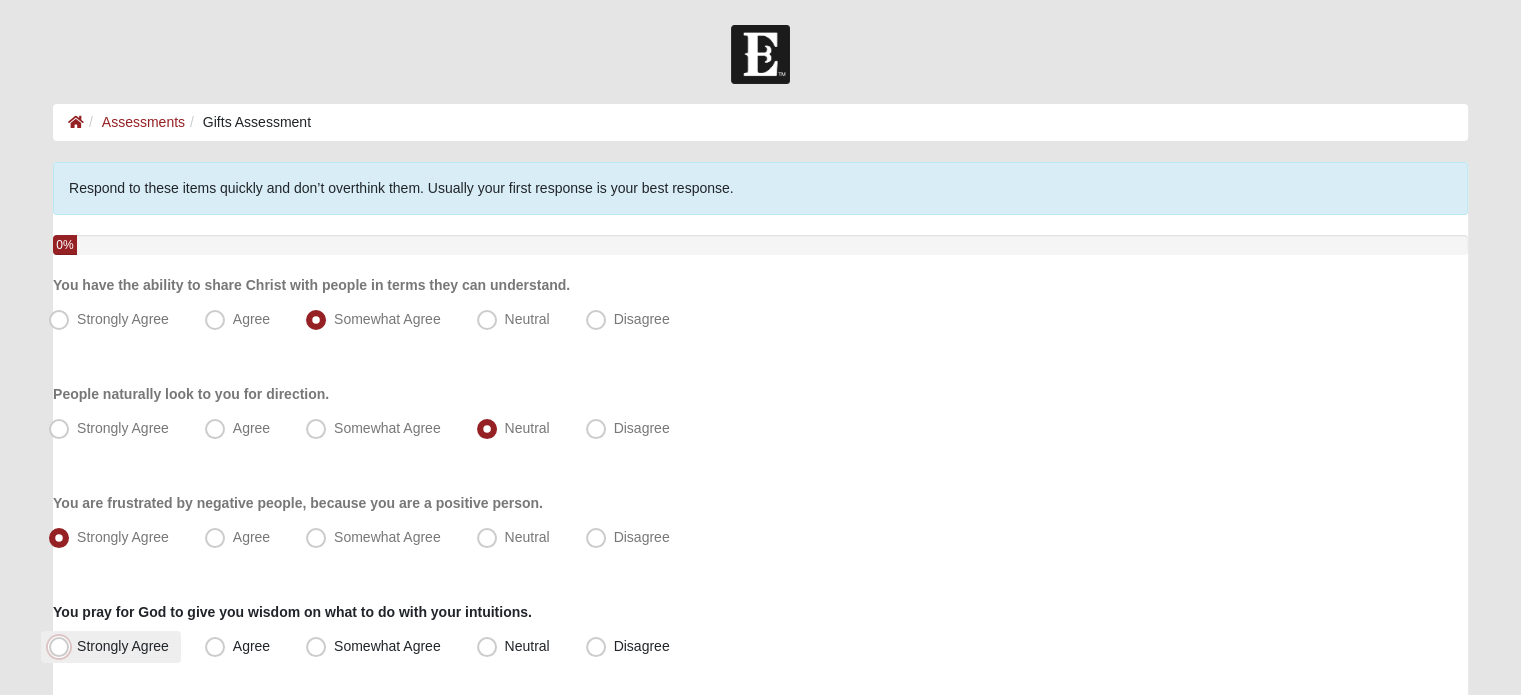 click on "Strongly Agree" at bounding box center (63, 646) 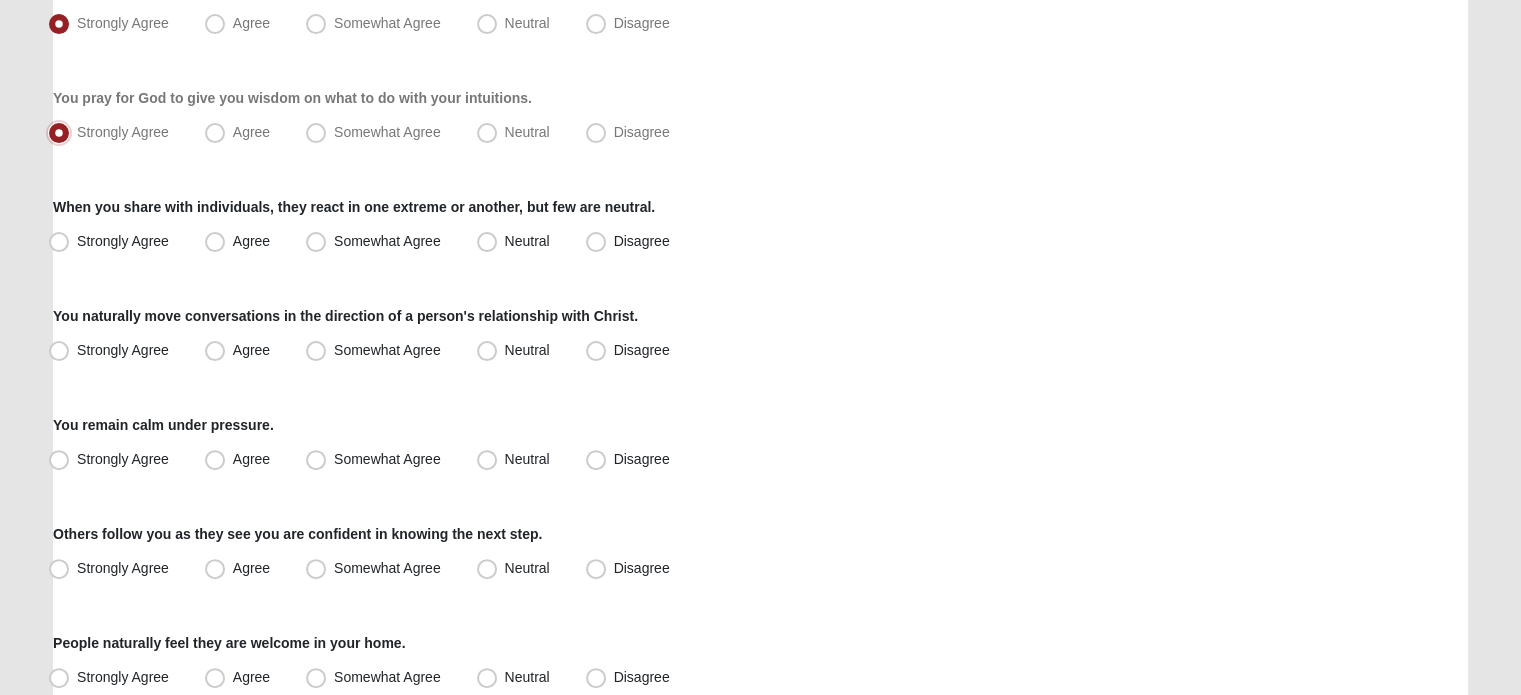 scroll, scrollTop: 532, scrollLeft: 0, axis: vertical 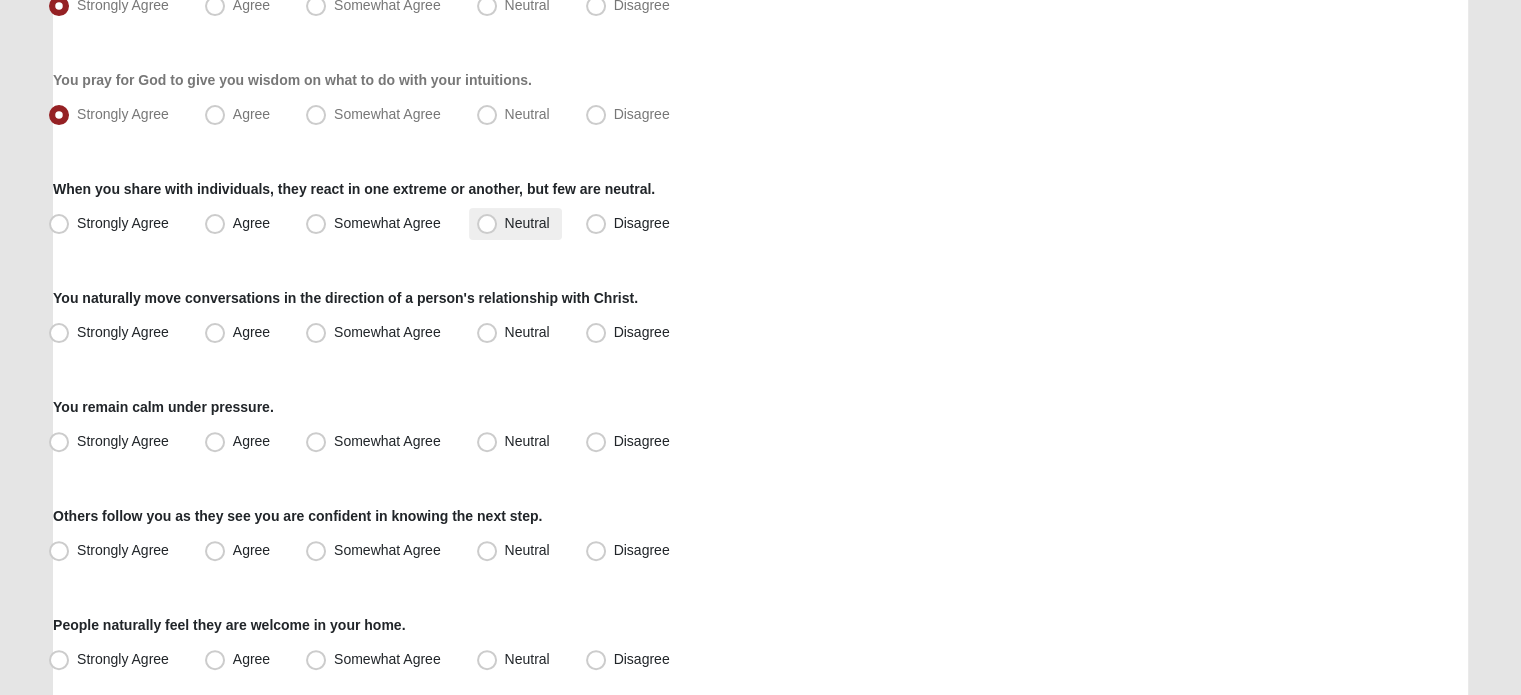 click on "Neutral" at bounding box center [527, 223] 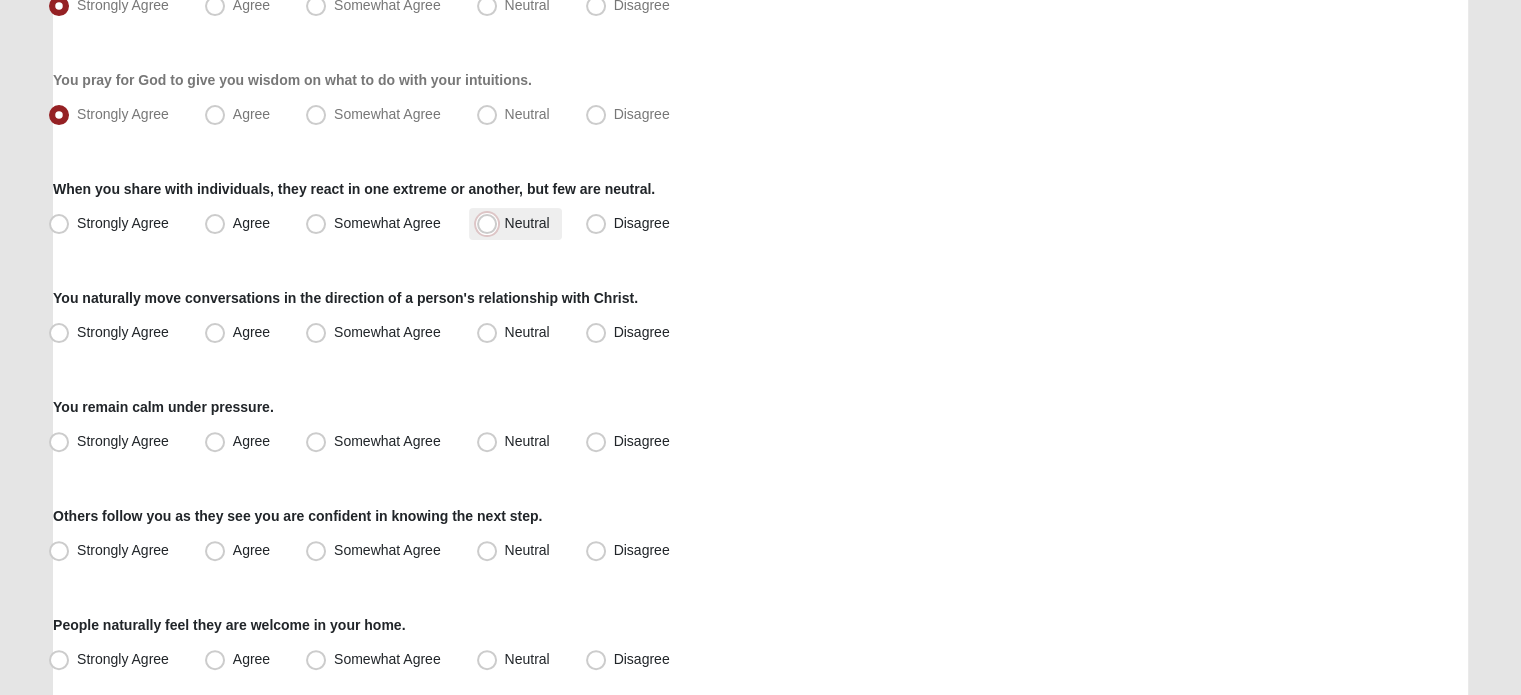 click on "Neutral" at bounding box center (491, 223) 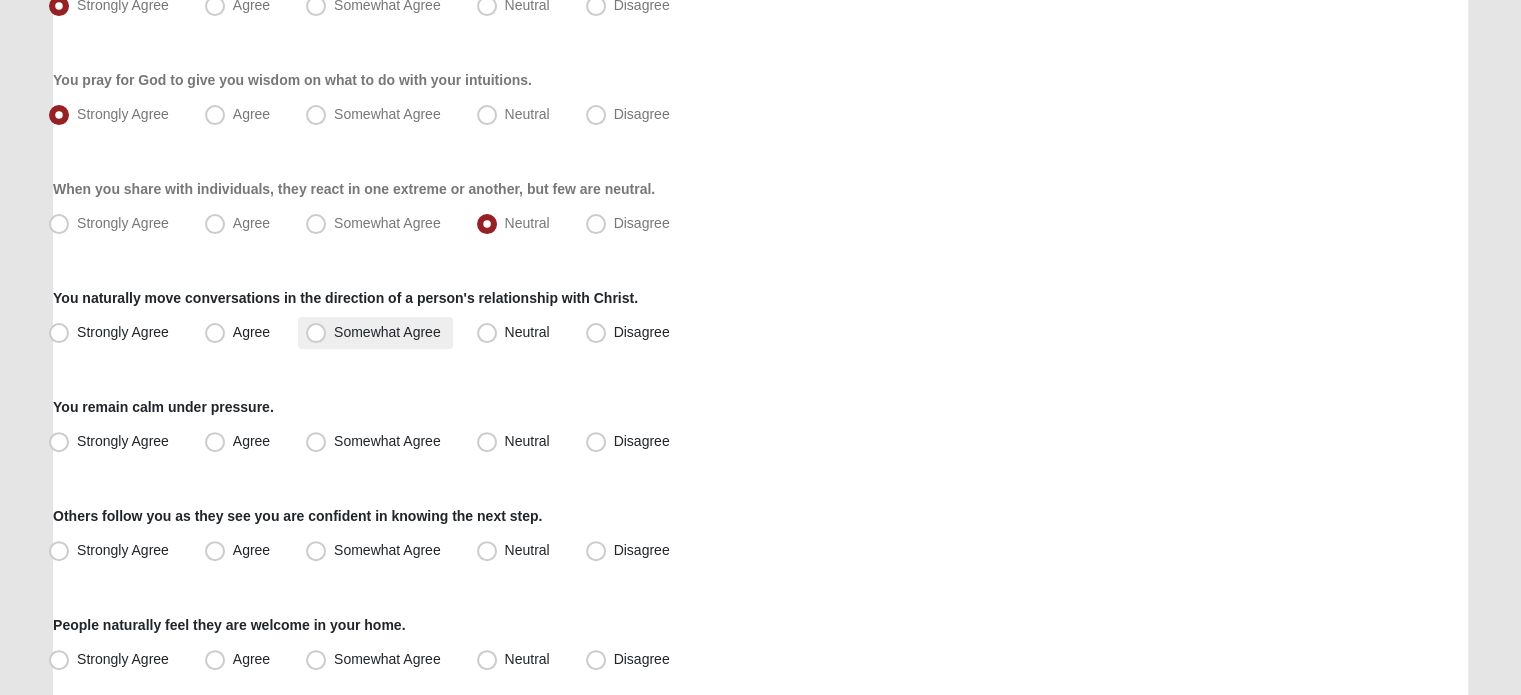 click on "Somewhat Agree" at bounding box center (387, 332) 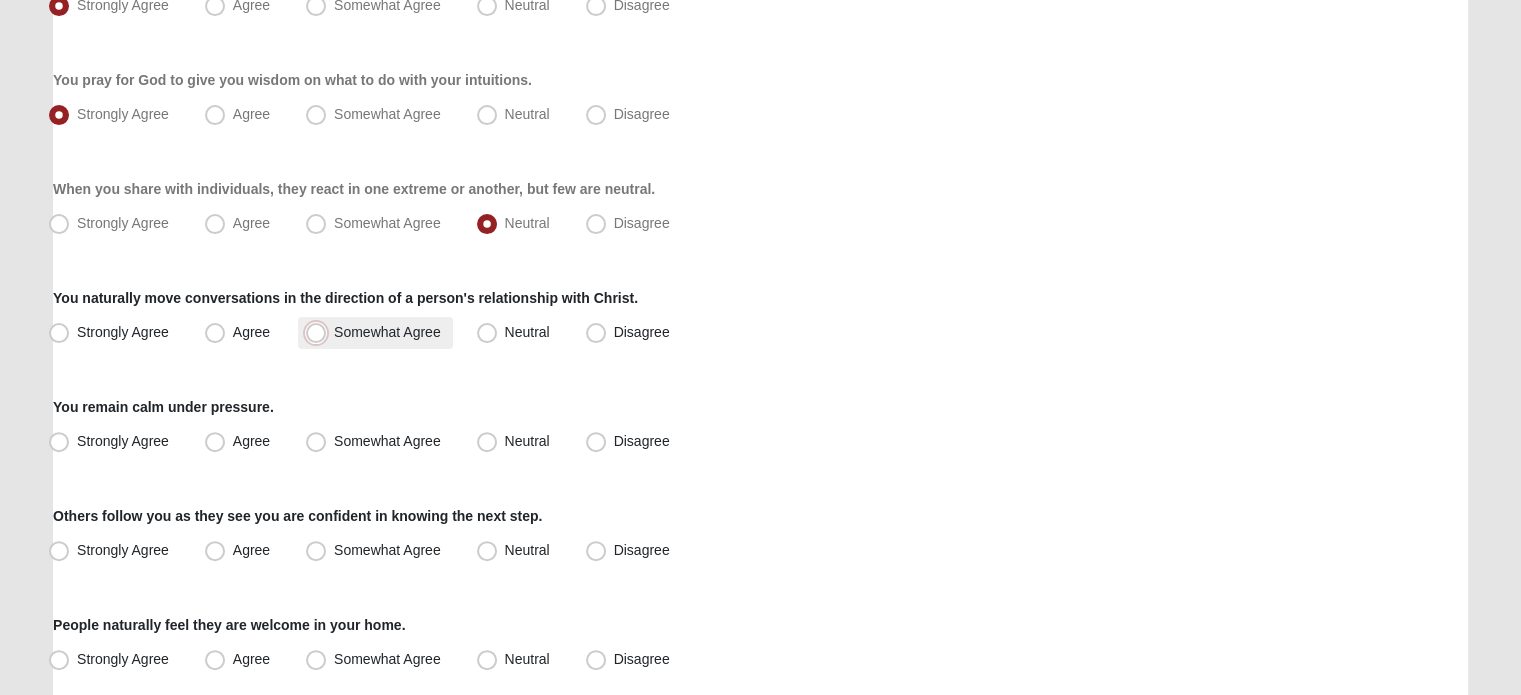 click on "Somewhat Agree" at bounding box center [320, 332] 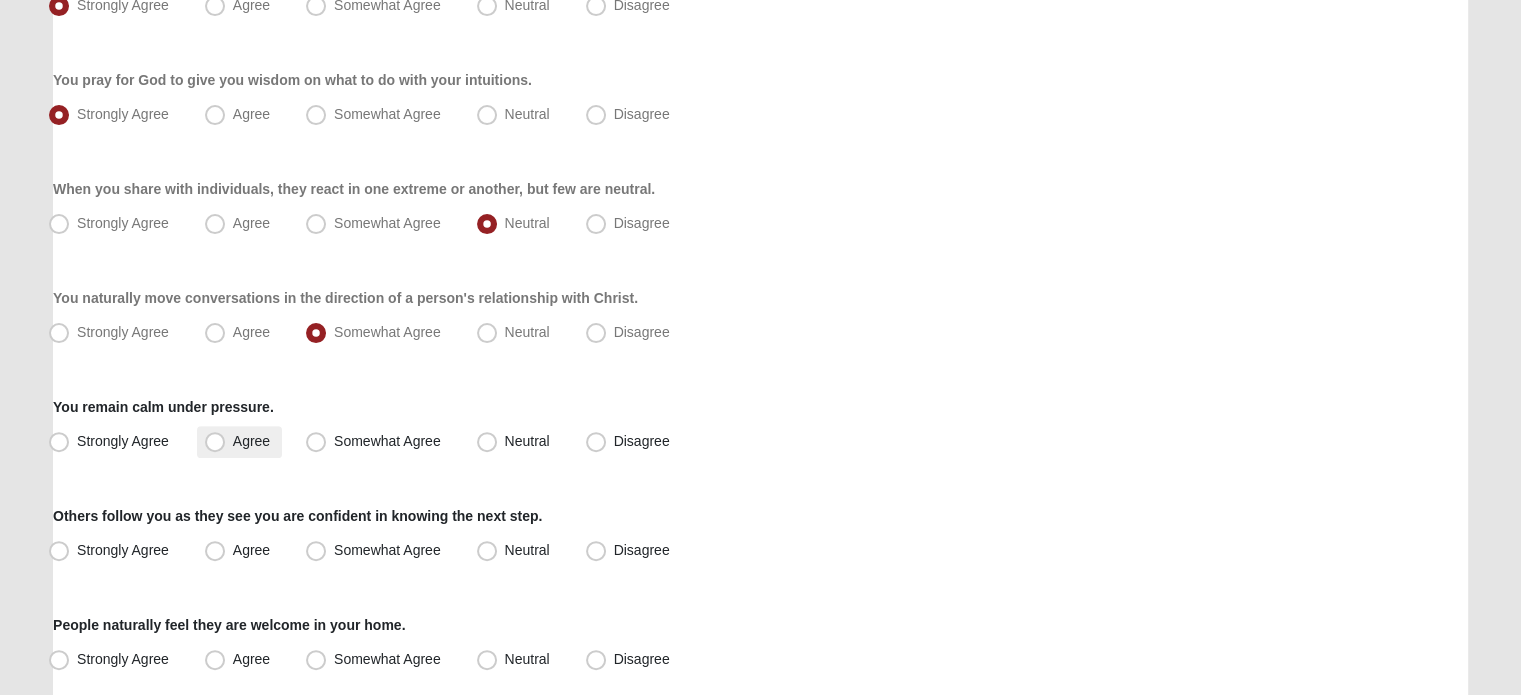 click on "Agree" at bounding box center [239, 442] 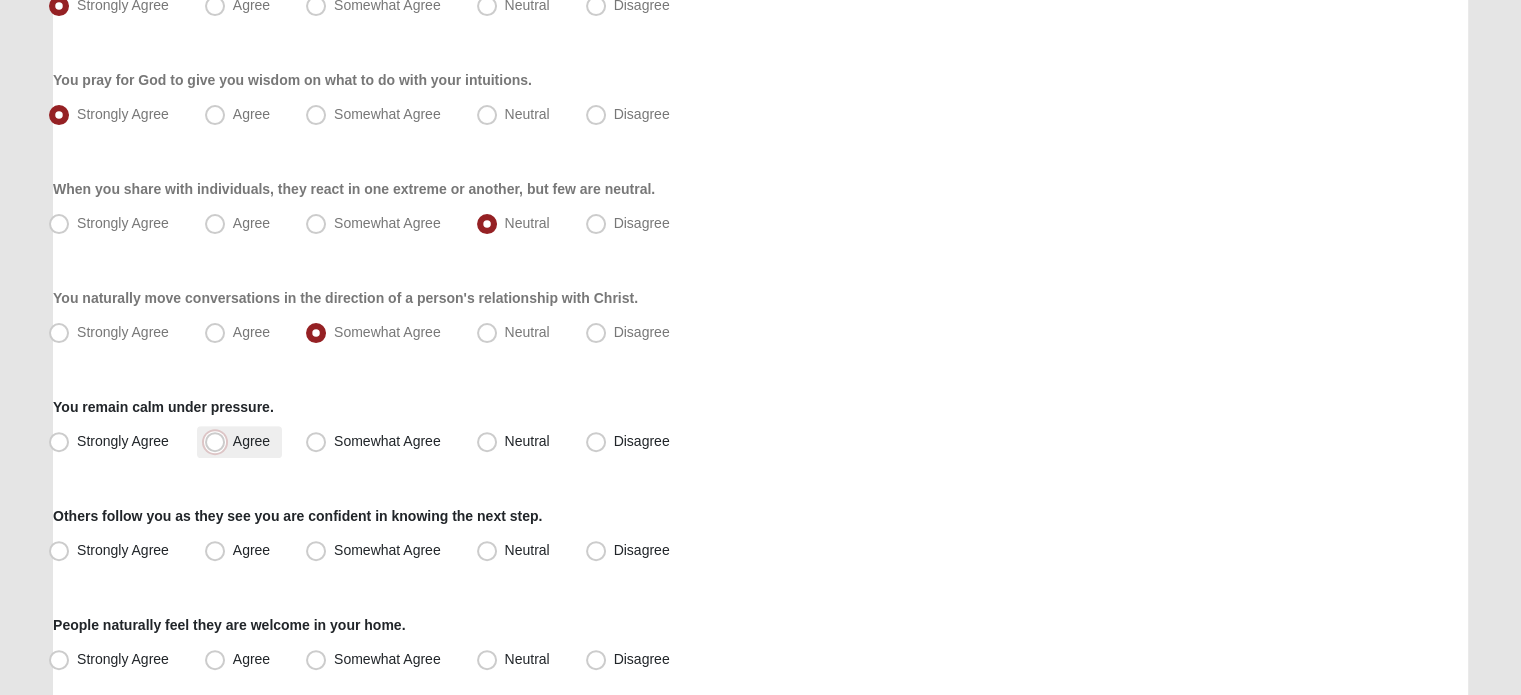 click on "Agree" at bounding box center (219, 441) 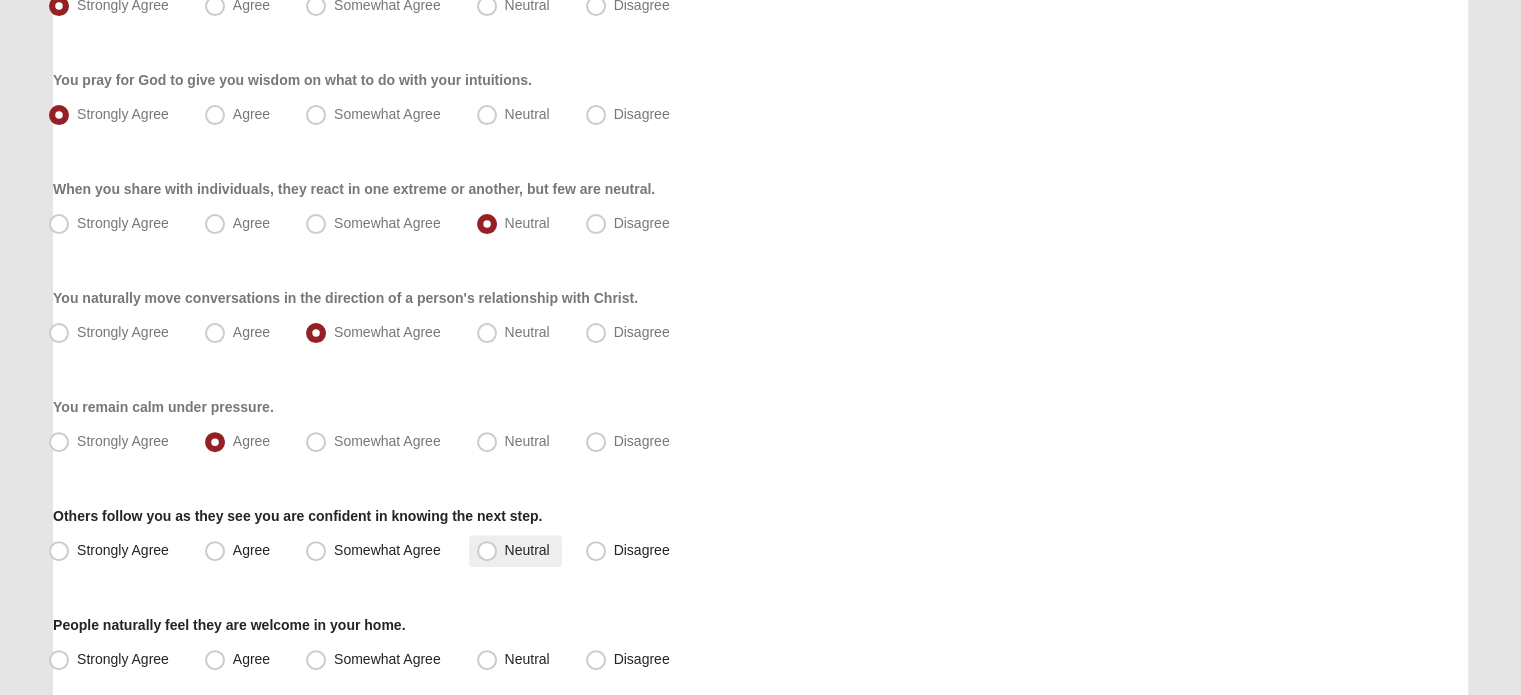 click on "Neutral" at bounding box center [527, 550] 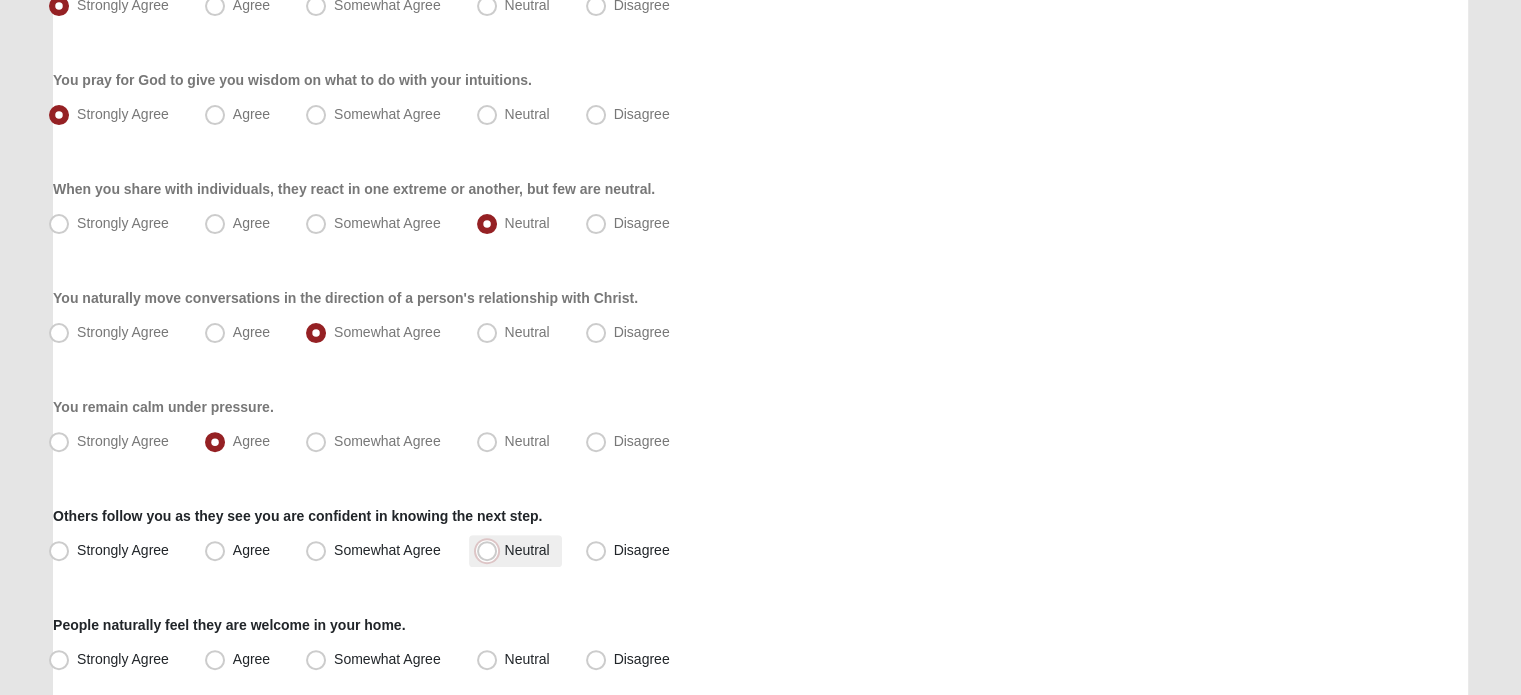 click on "Neutral" at bounding box center [491, 550] 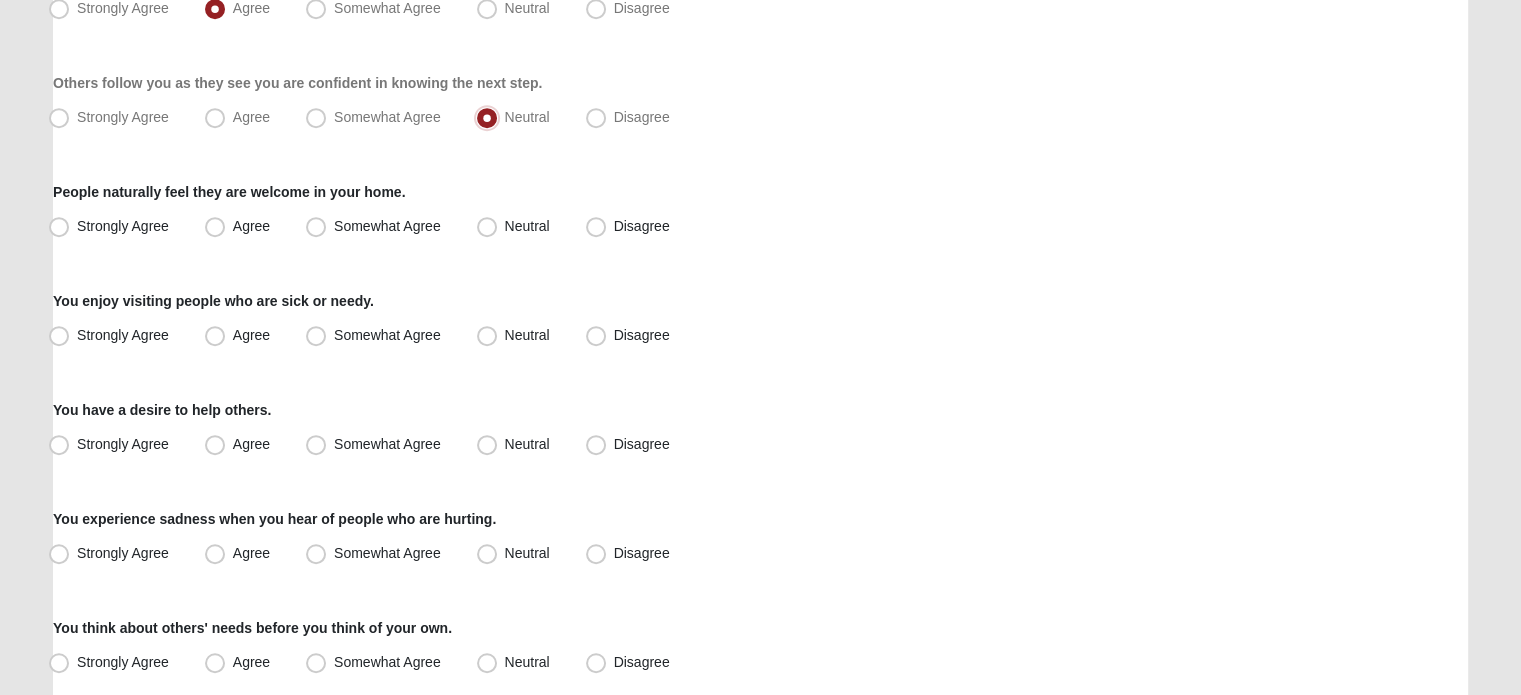 scroll, scrollTop: 962, scrollLeft: 0, axis: vertical 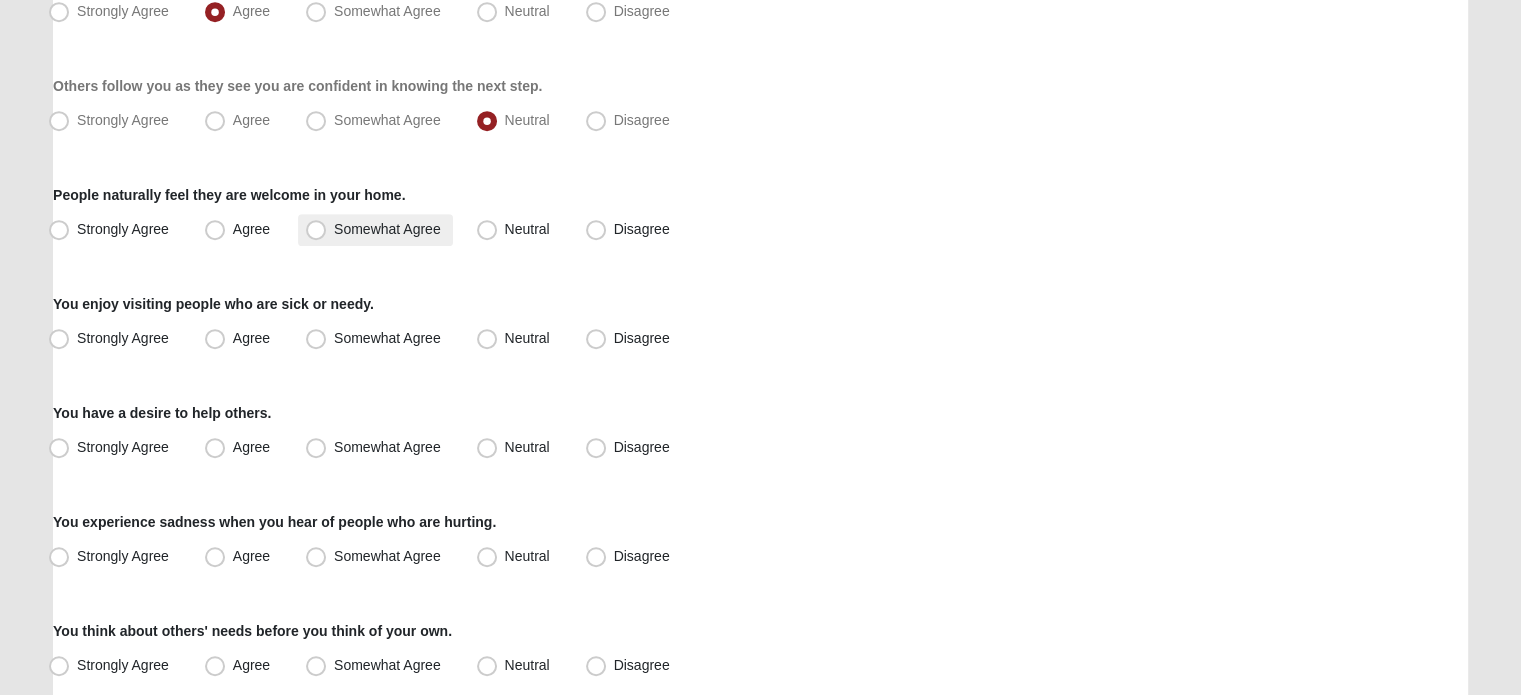 click on "Somewhat Agree" at bounding box center (387, 229) 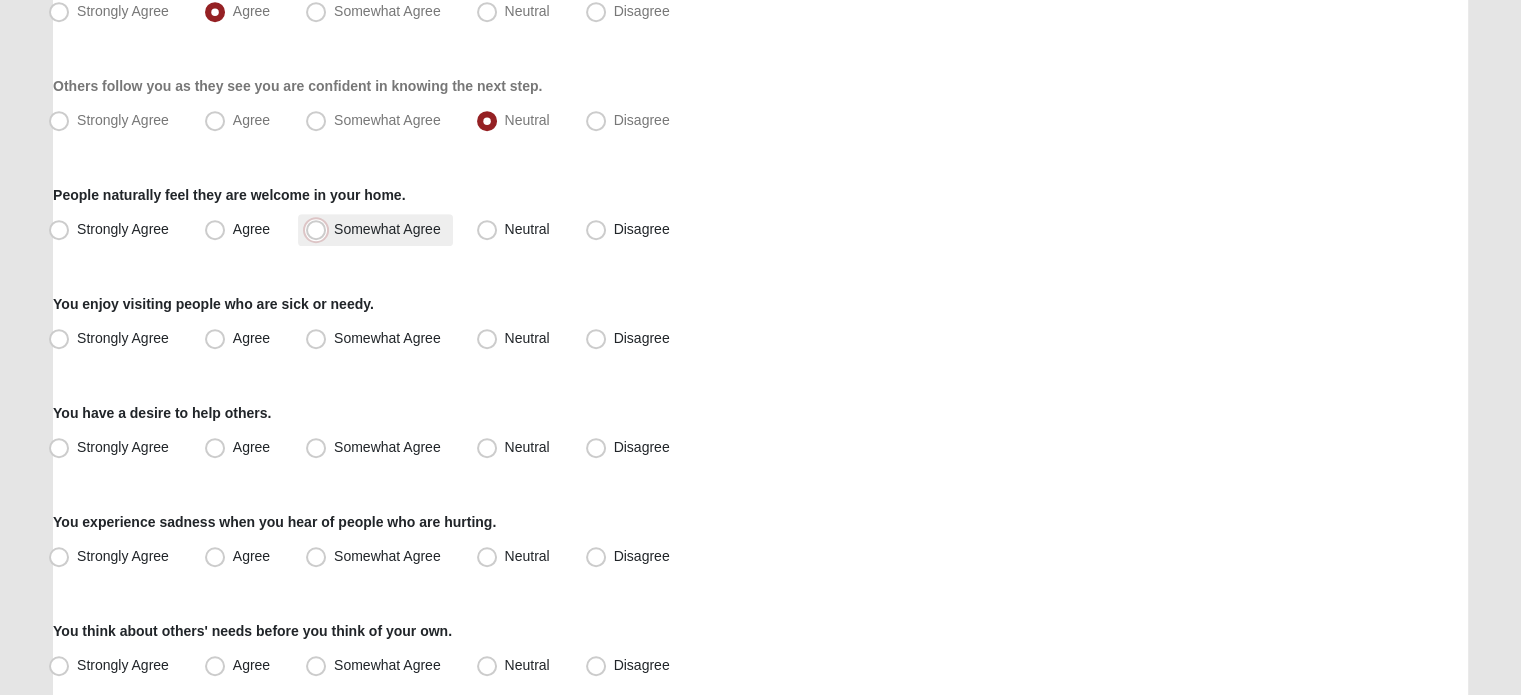 click on "Somewhat Agree" at bounding box center [320, 229] 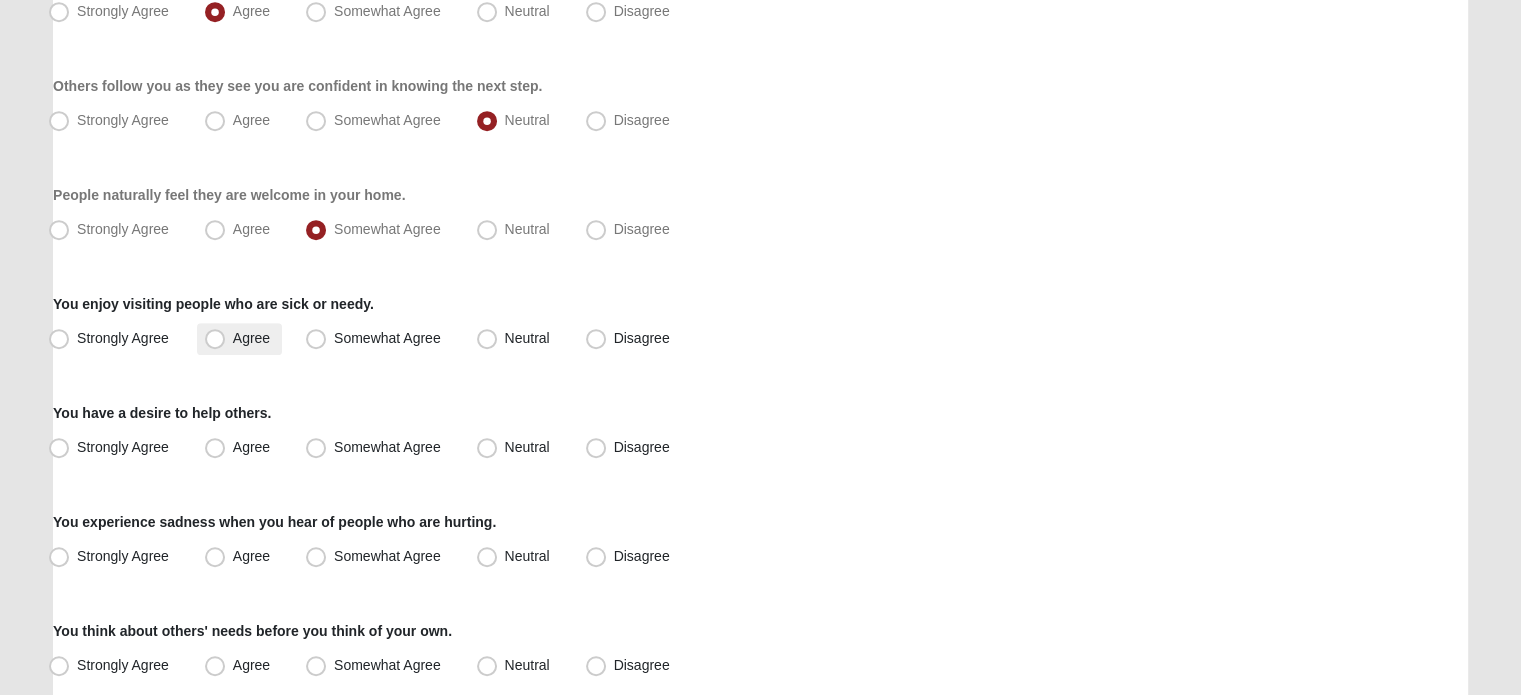 click on "Agree" at bounding box center (251, 338) 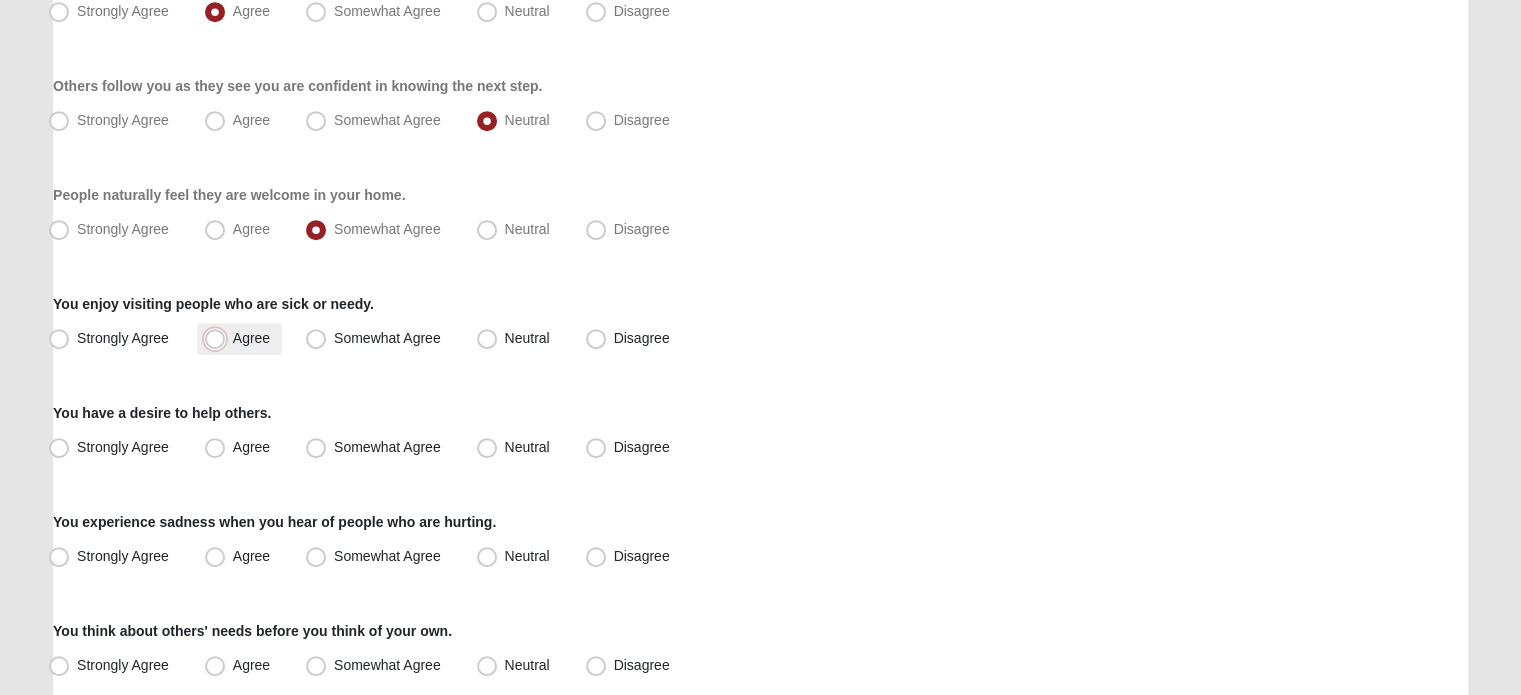 click on "Agree" at bounding box center [219, 338] 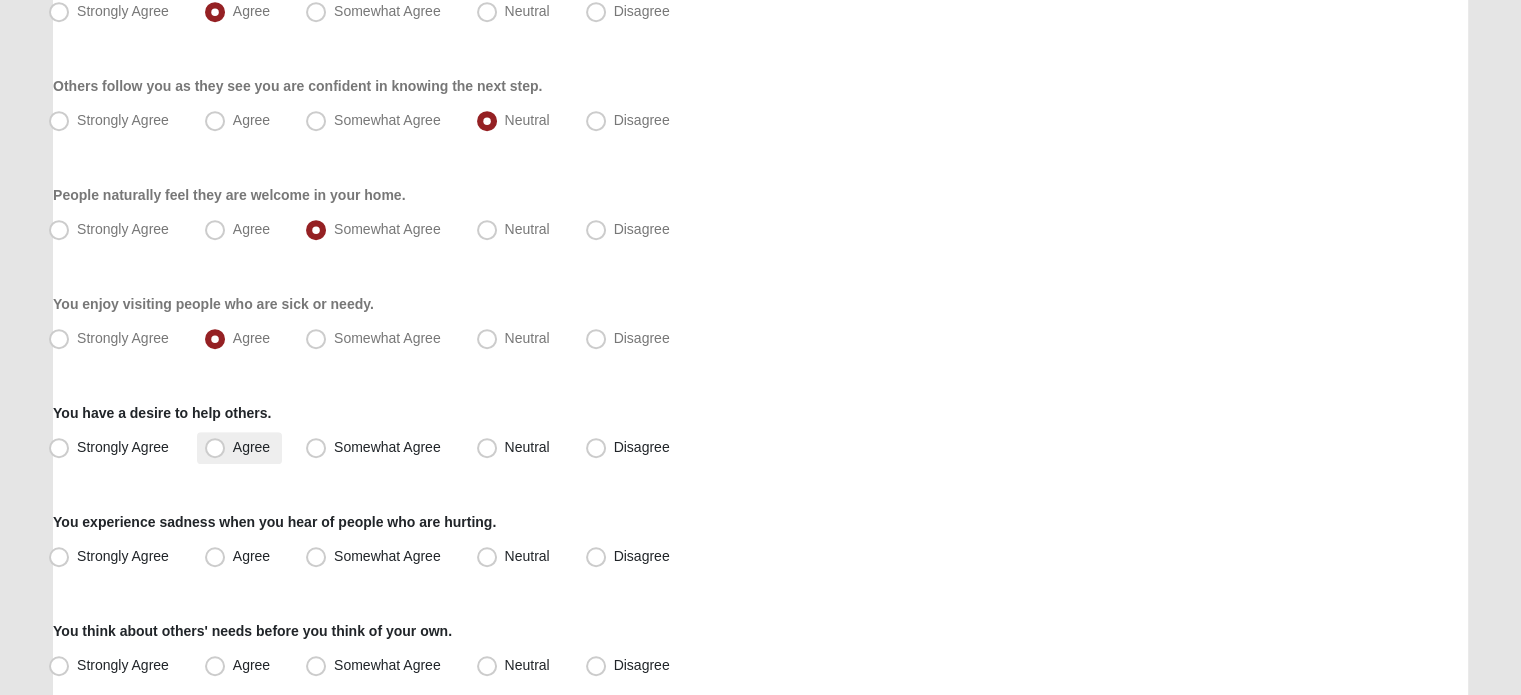 click on "Agree" at bounding box center [251, 447] 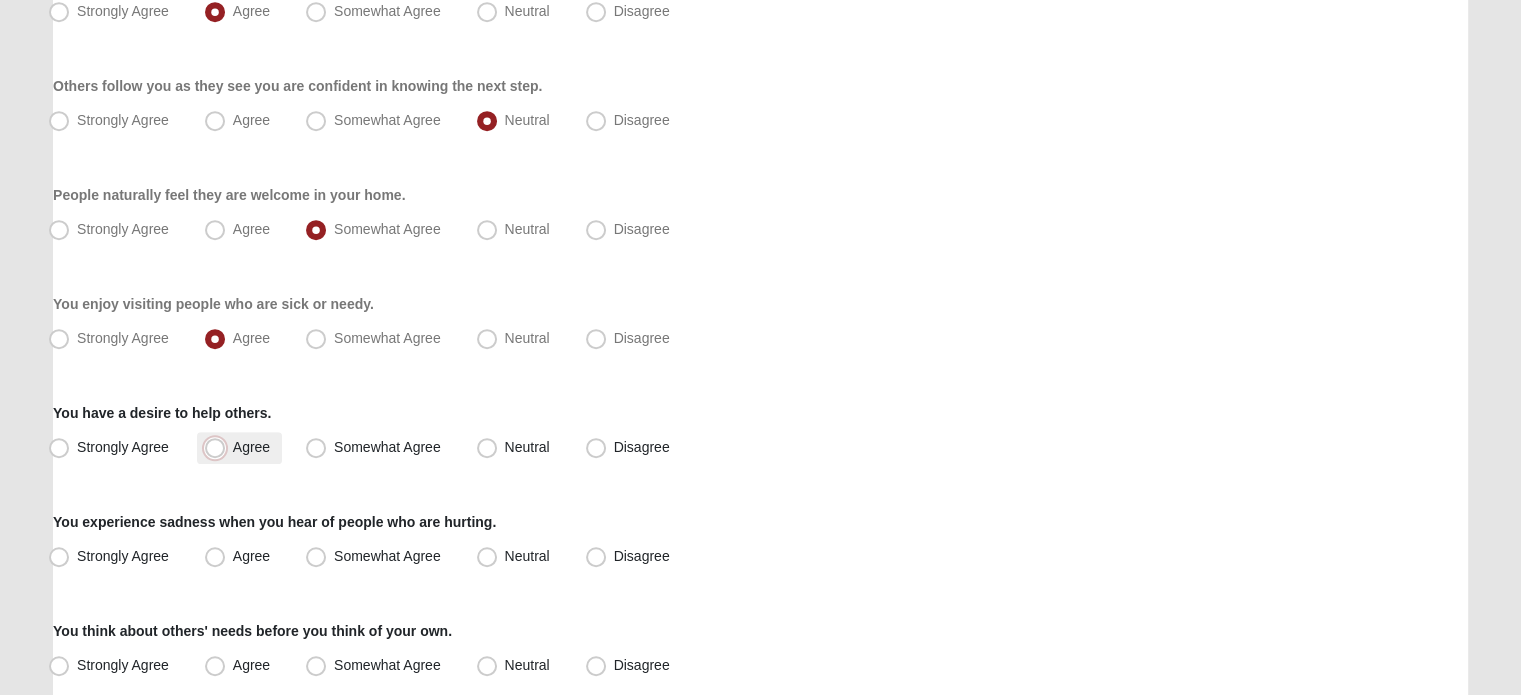 click on "Agree" at bounding box center [219, 447] 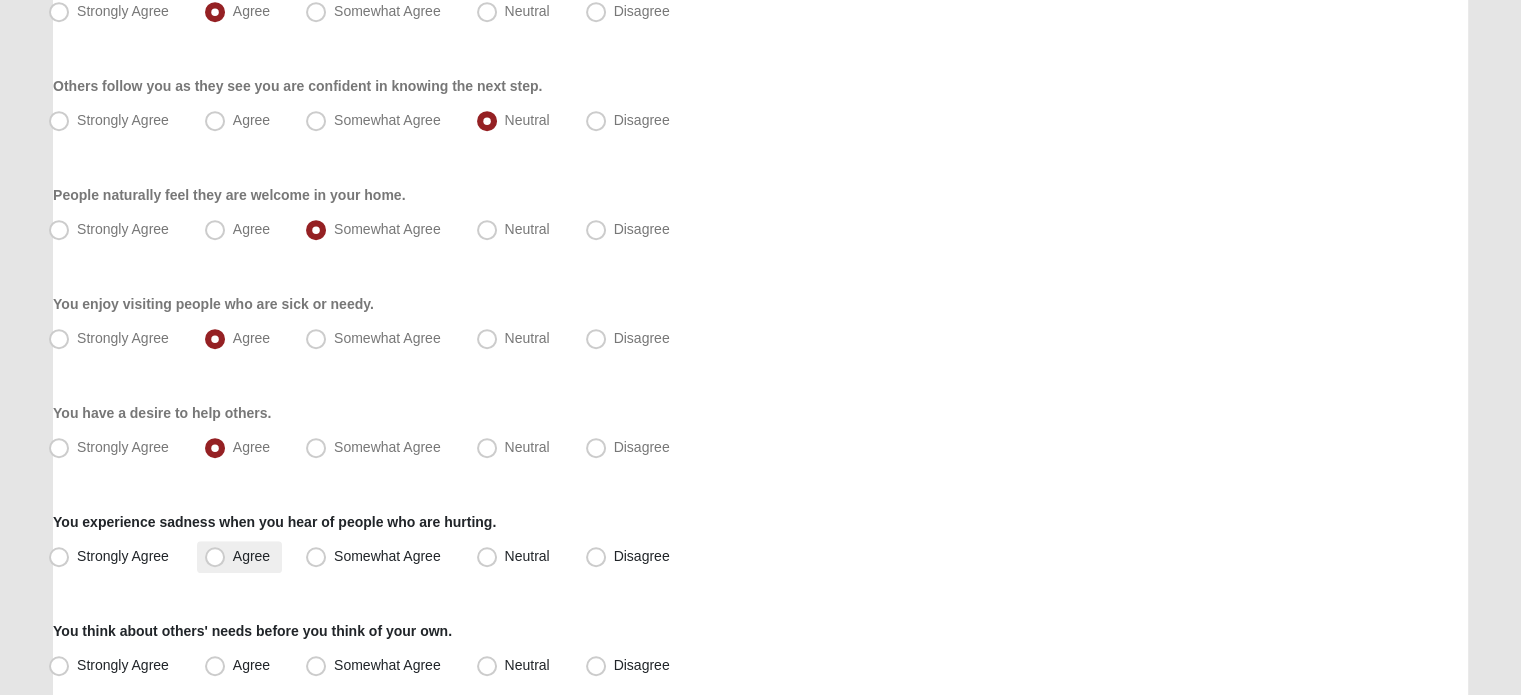 click on "Agree" at bounding box center (251, 556) 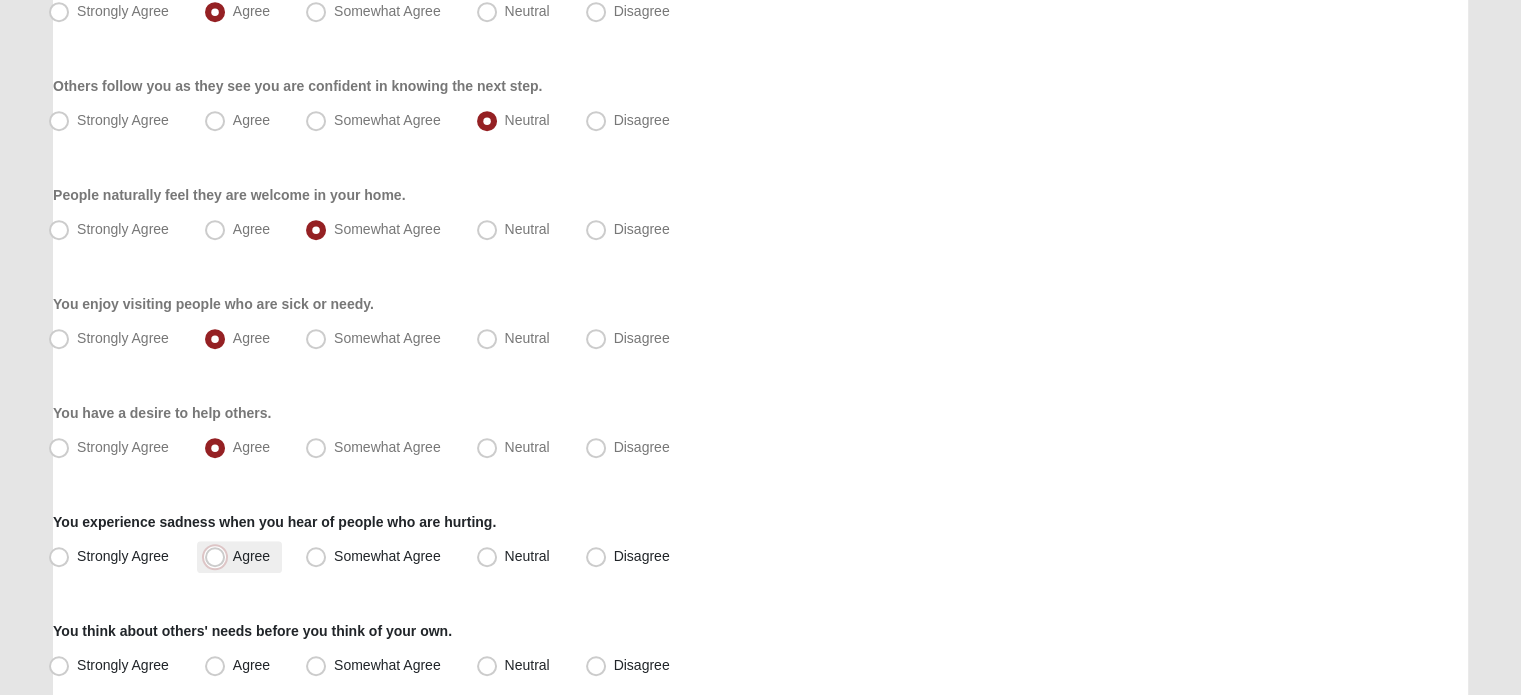click on "Agree" at bounding box center [219, 556] 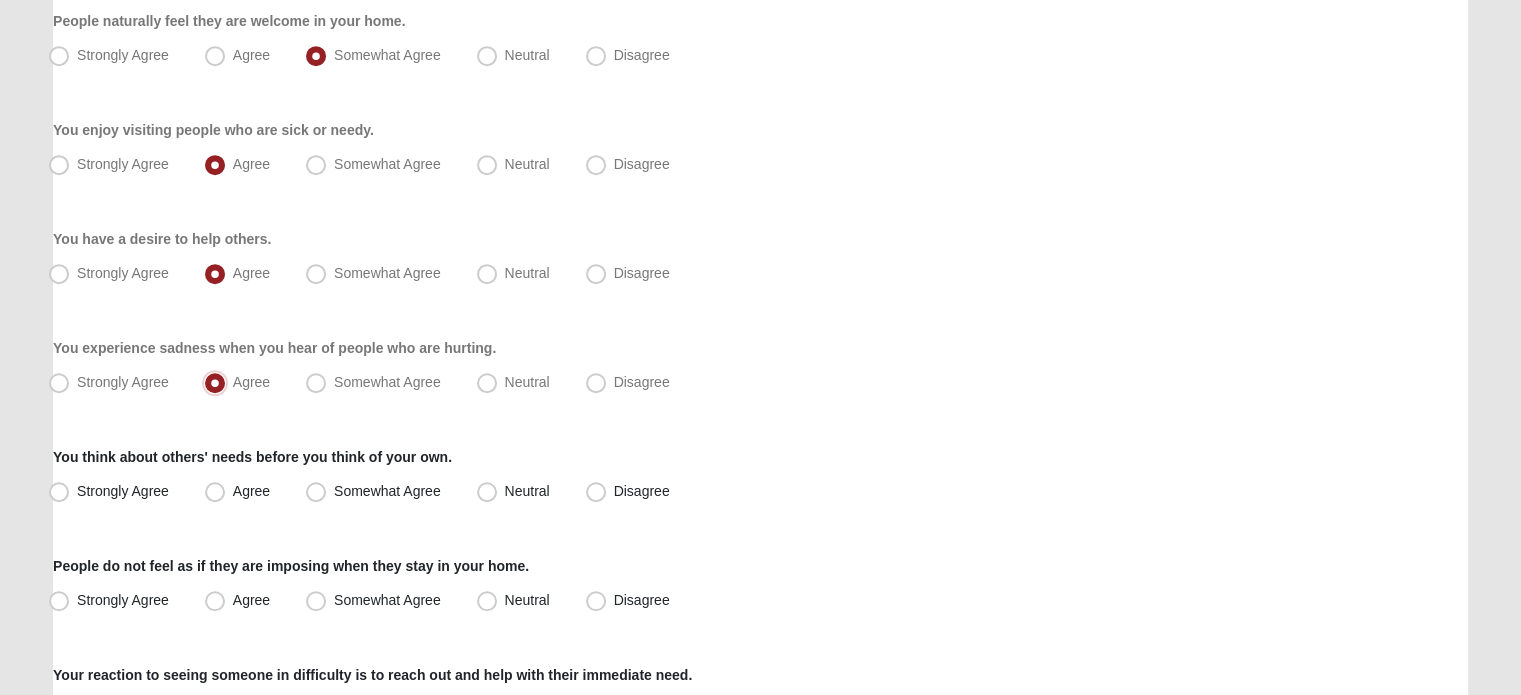scroll, scrollTop: 1229, scrollLeft: 0, axis: vertical 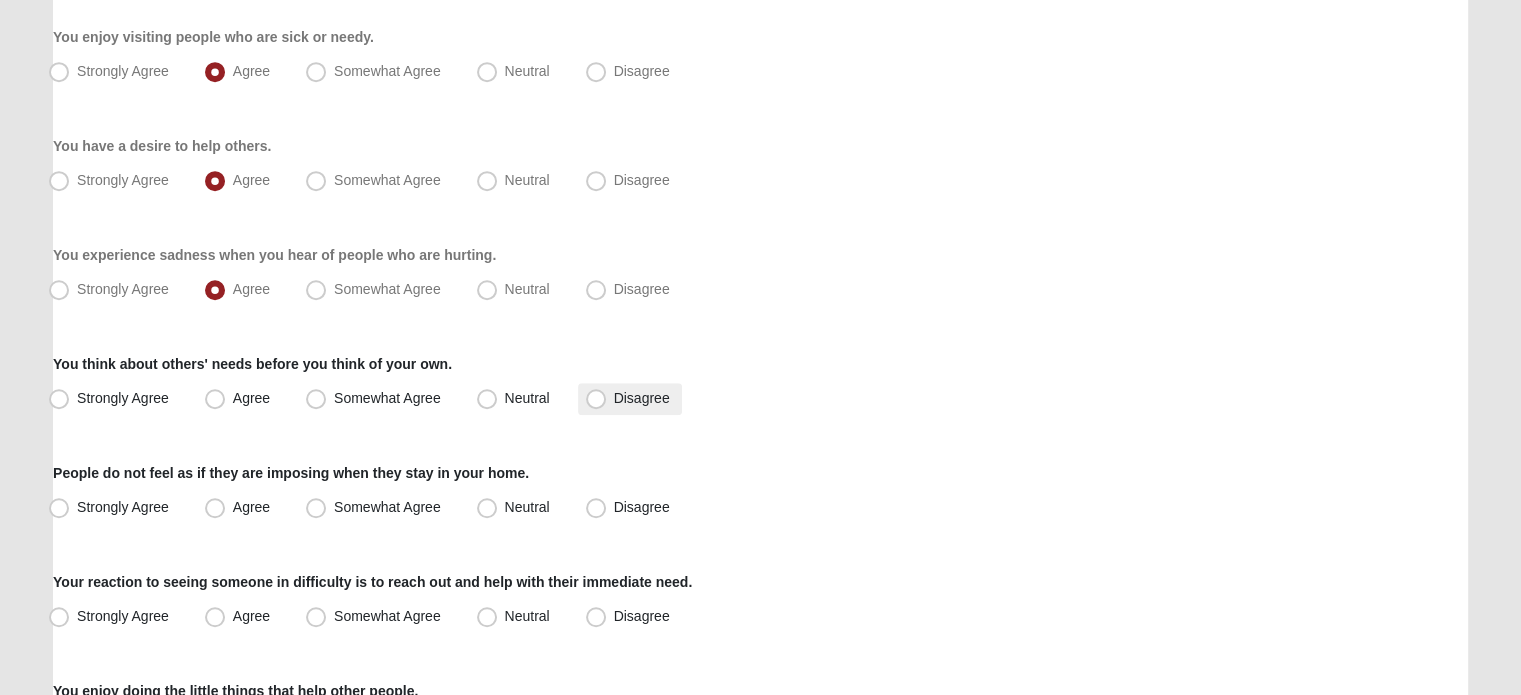 click on "Disagree" at bounding box center (642, 398) 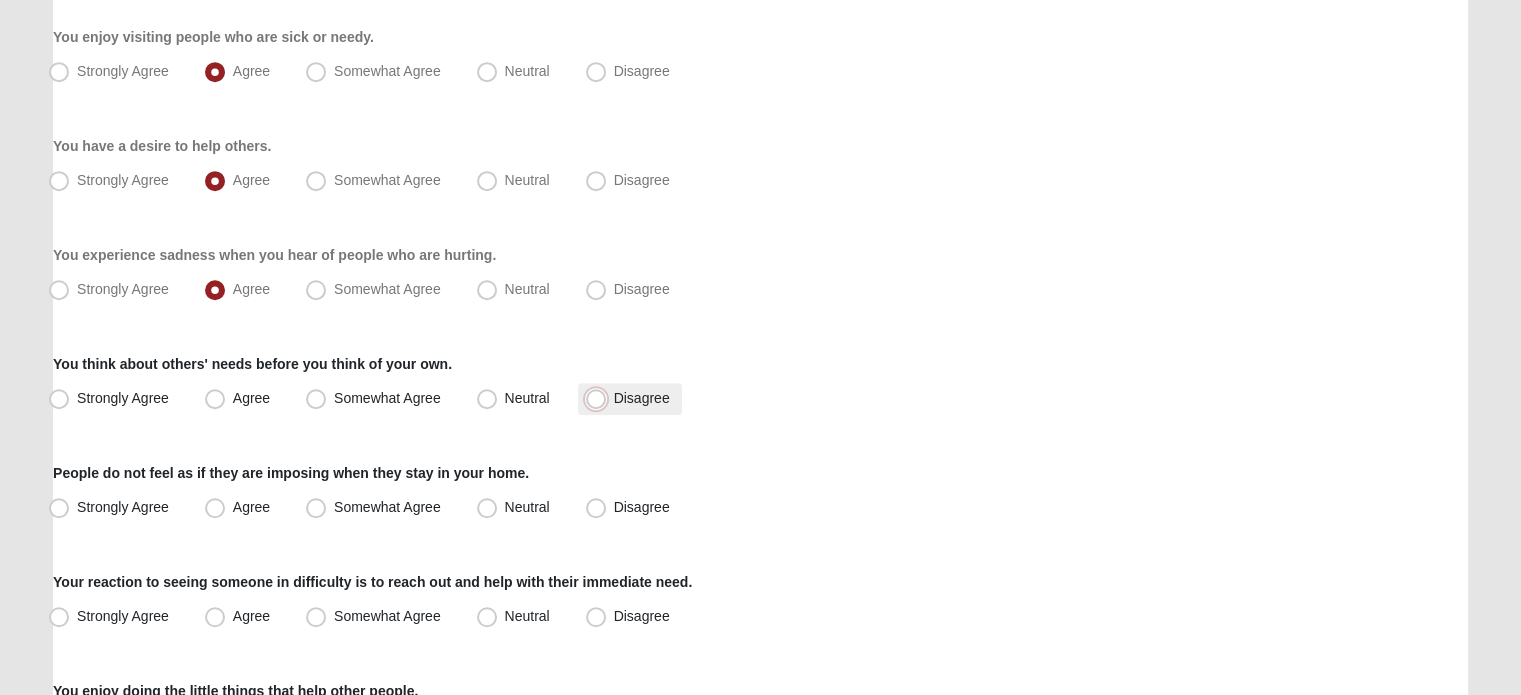 click on "Disagree" at bounding box center (600, 398) 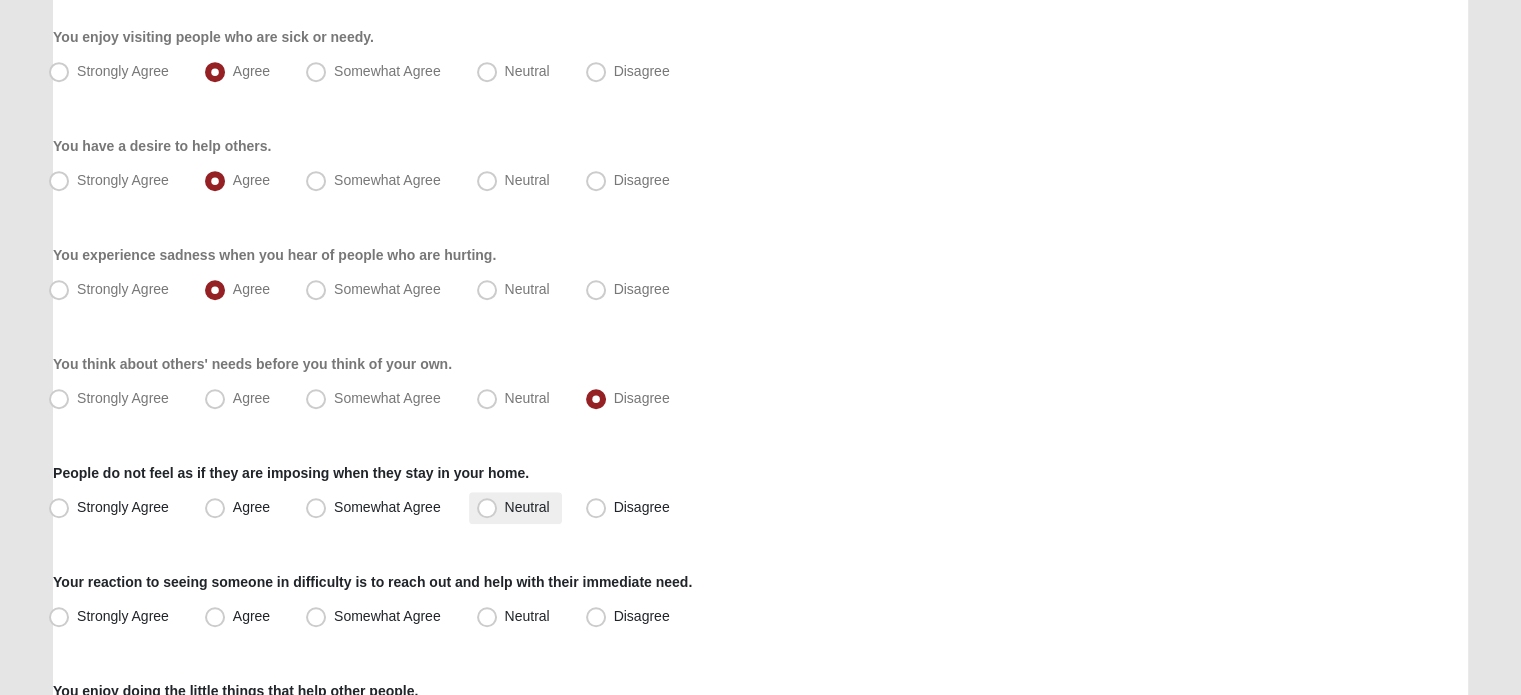 click on "Neutral" at bounding box center [527, 507] 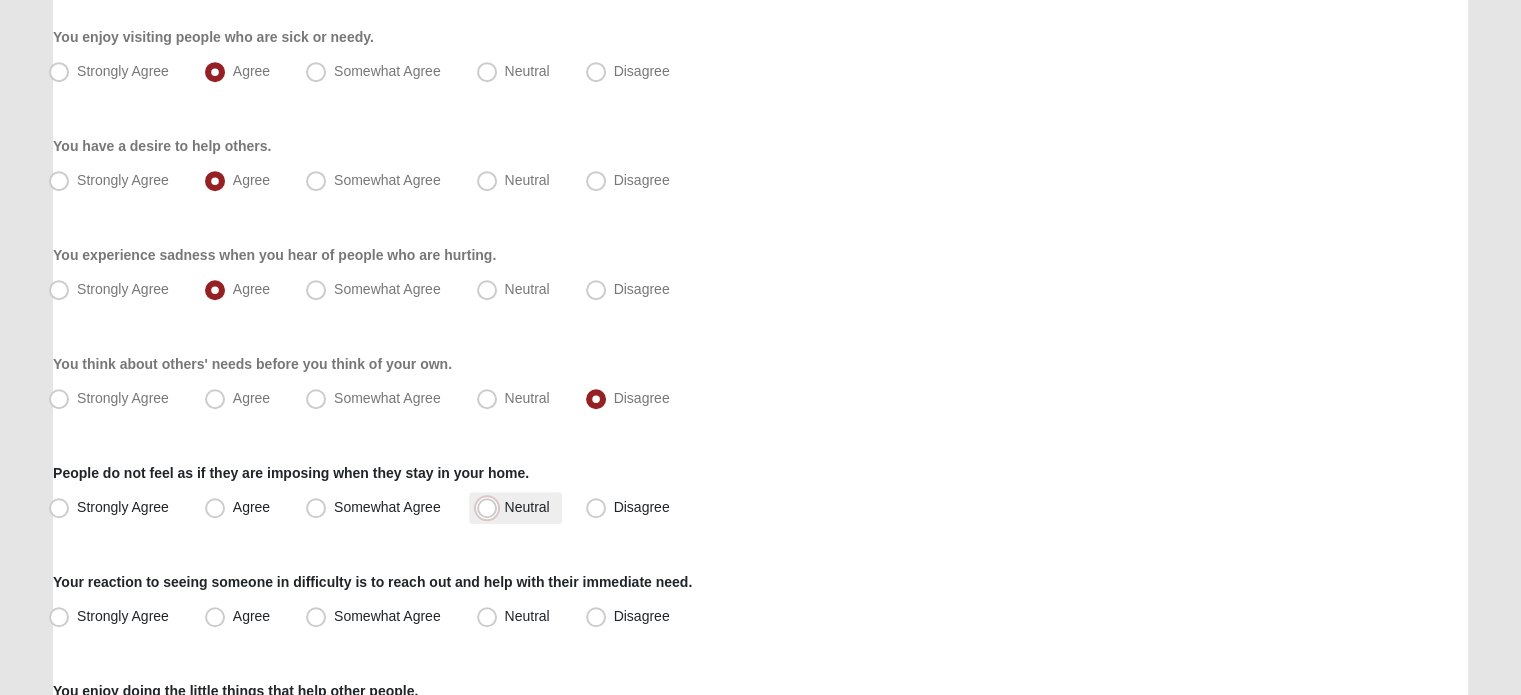 click on "Neutral" at bounding box center [491, 507] 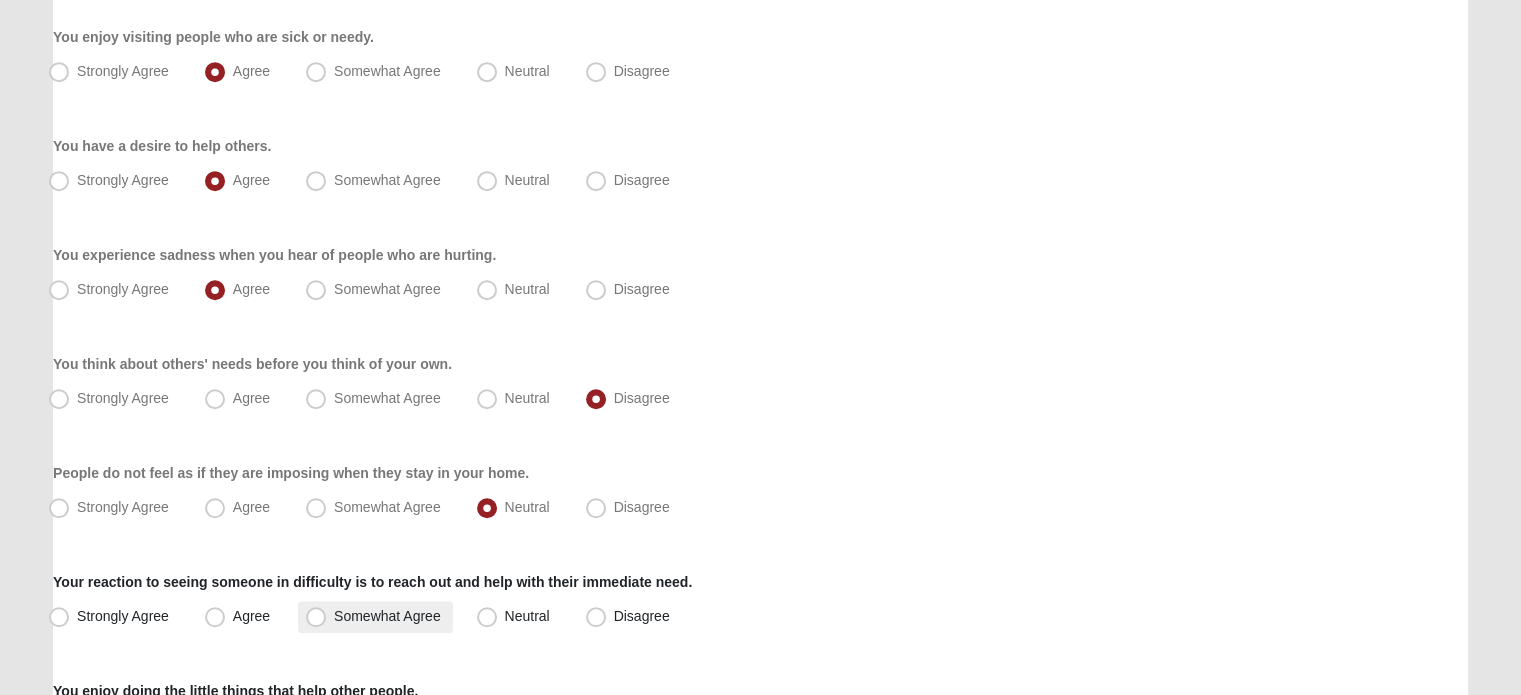 click on "Somewhat Agree" at bounding box center [387, 616] 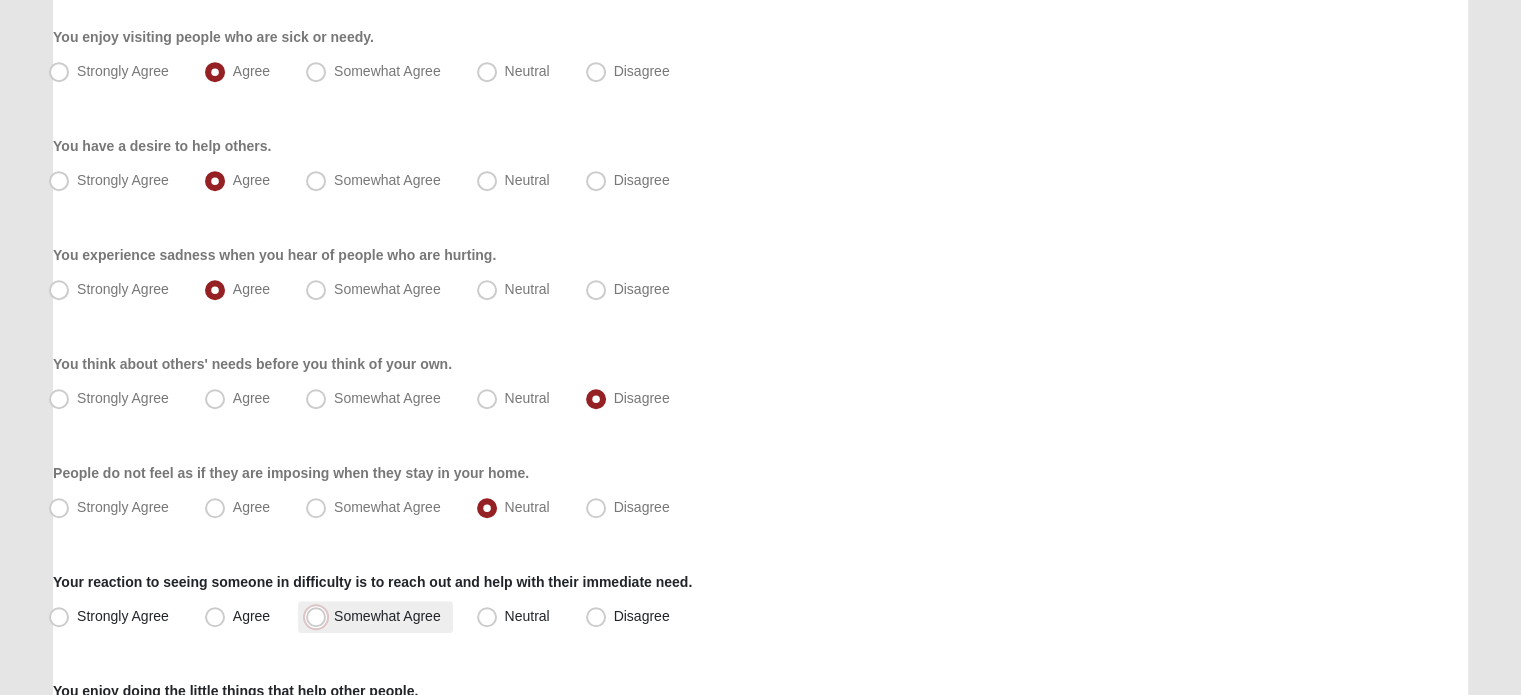 click on "Somewhat Agree" at bounding box center (320, 616) 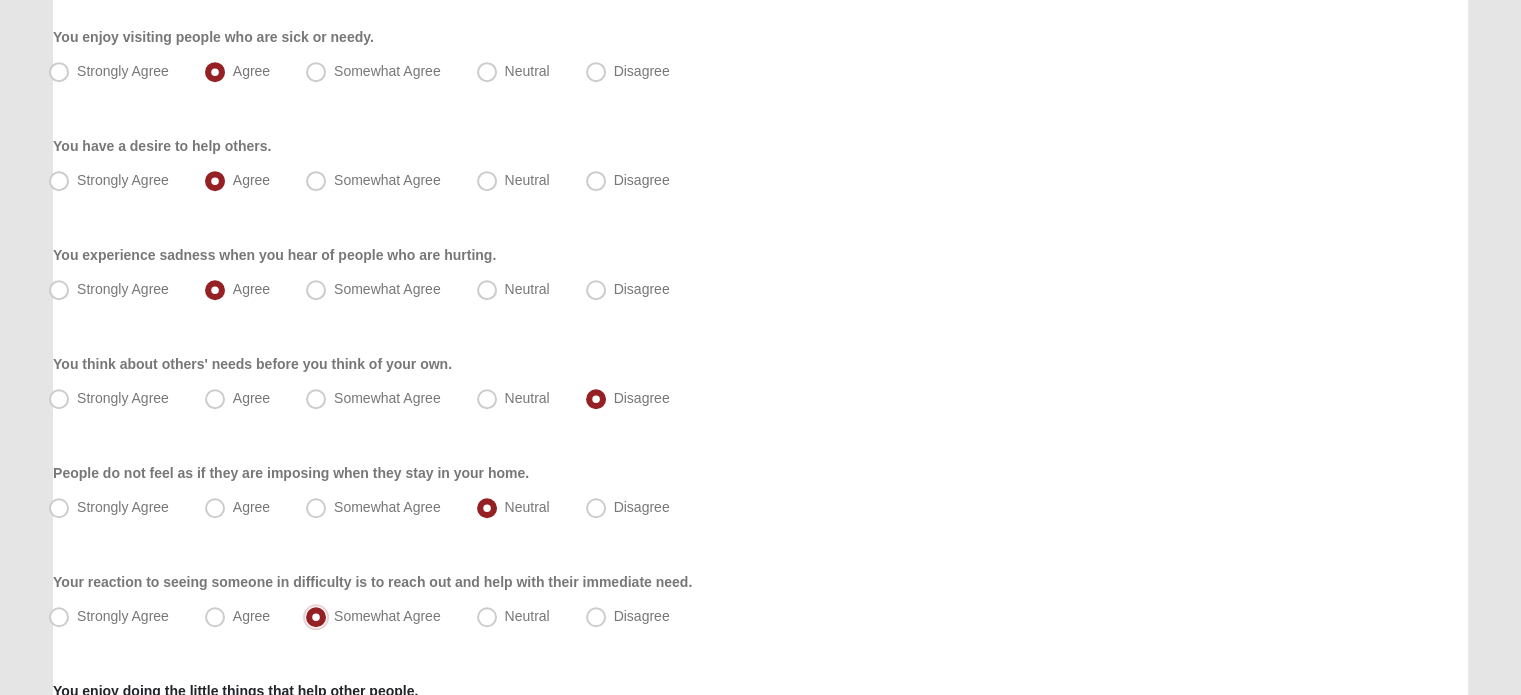 scroll, scrollTop: 1562, scrollLeft: 0, axis: vertical 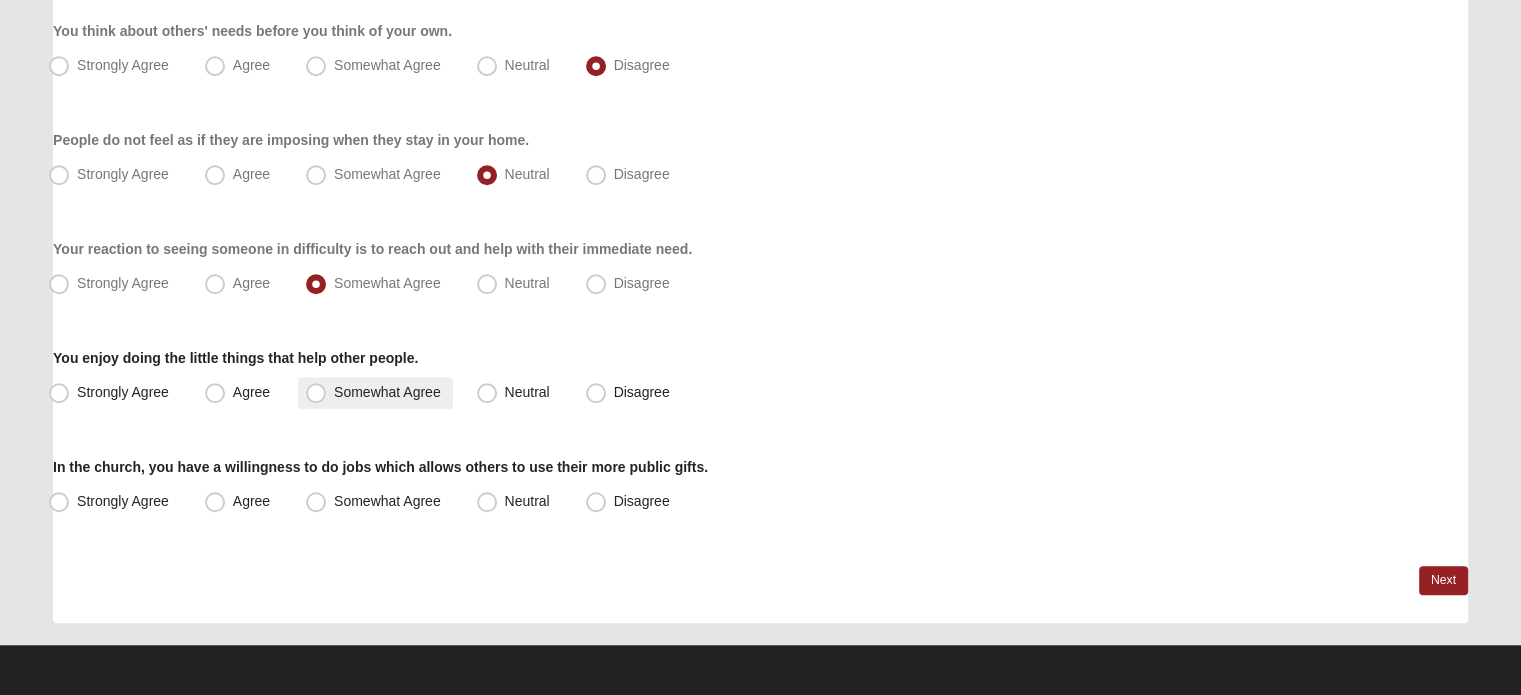 click on "Somewhat Agree" at bounding box center [387, 392] 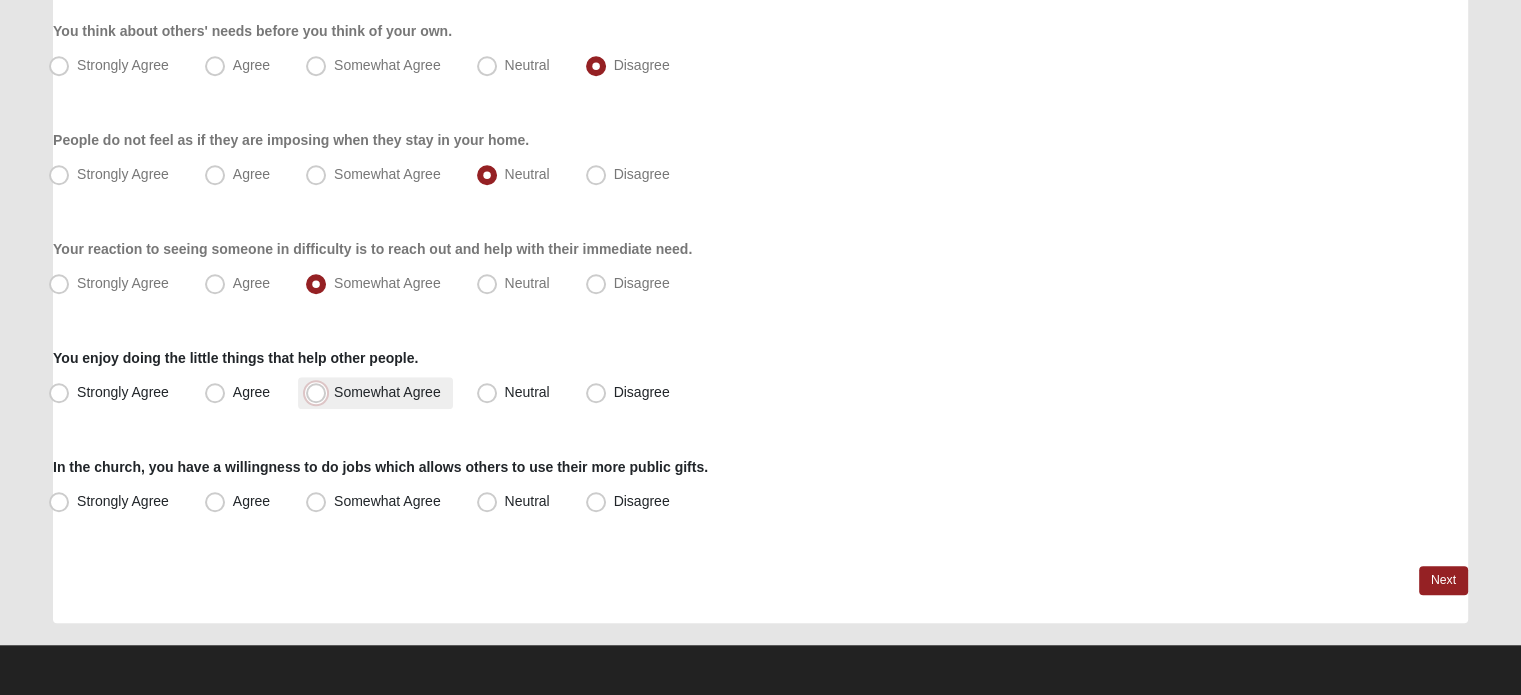 click on "Somewhat Agree" at bounding box center (320, 392) 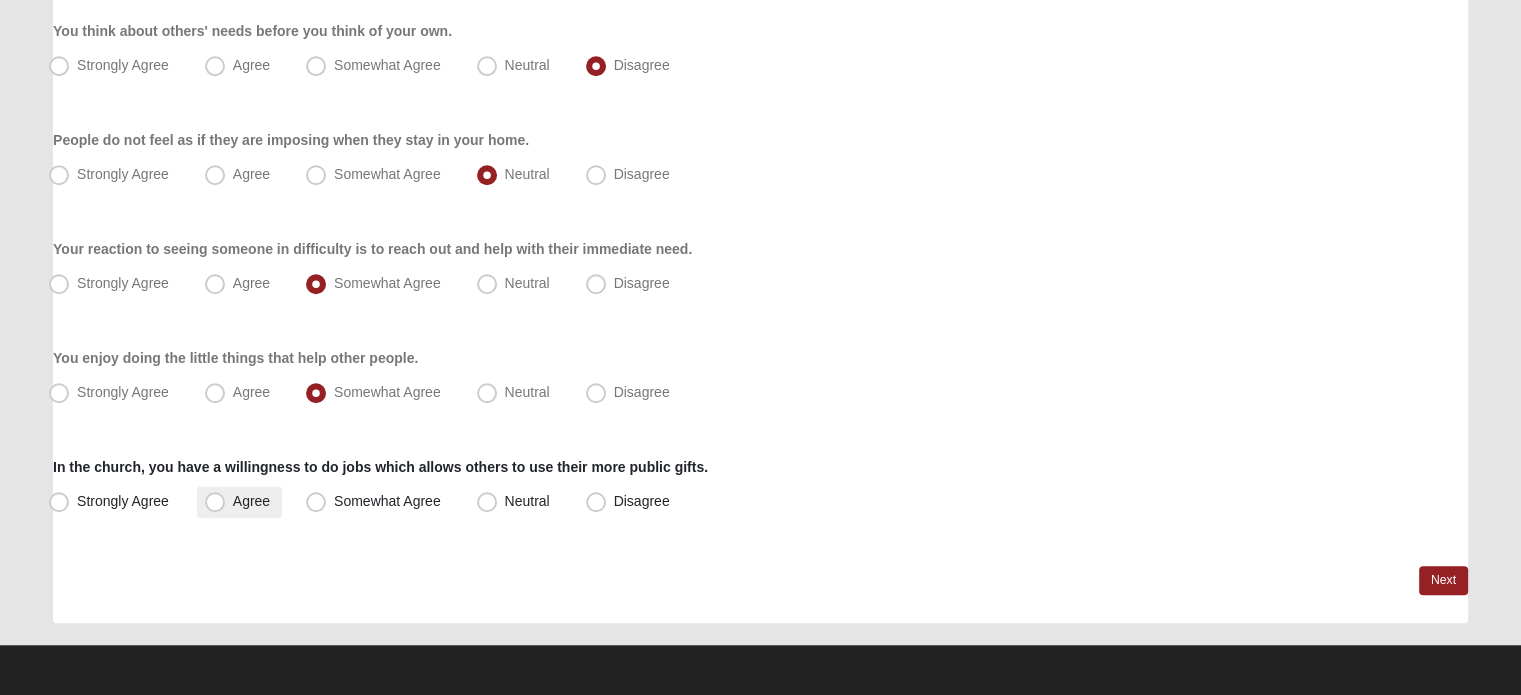 click on "Agree" at bounding box center [251, 501] 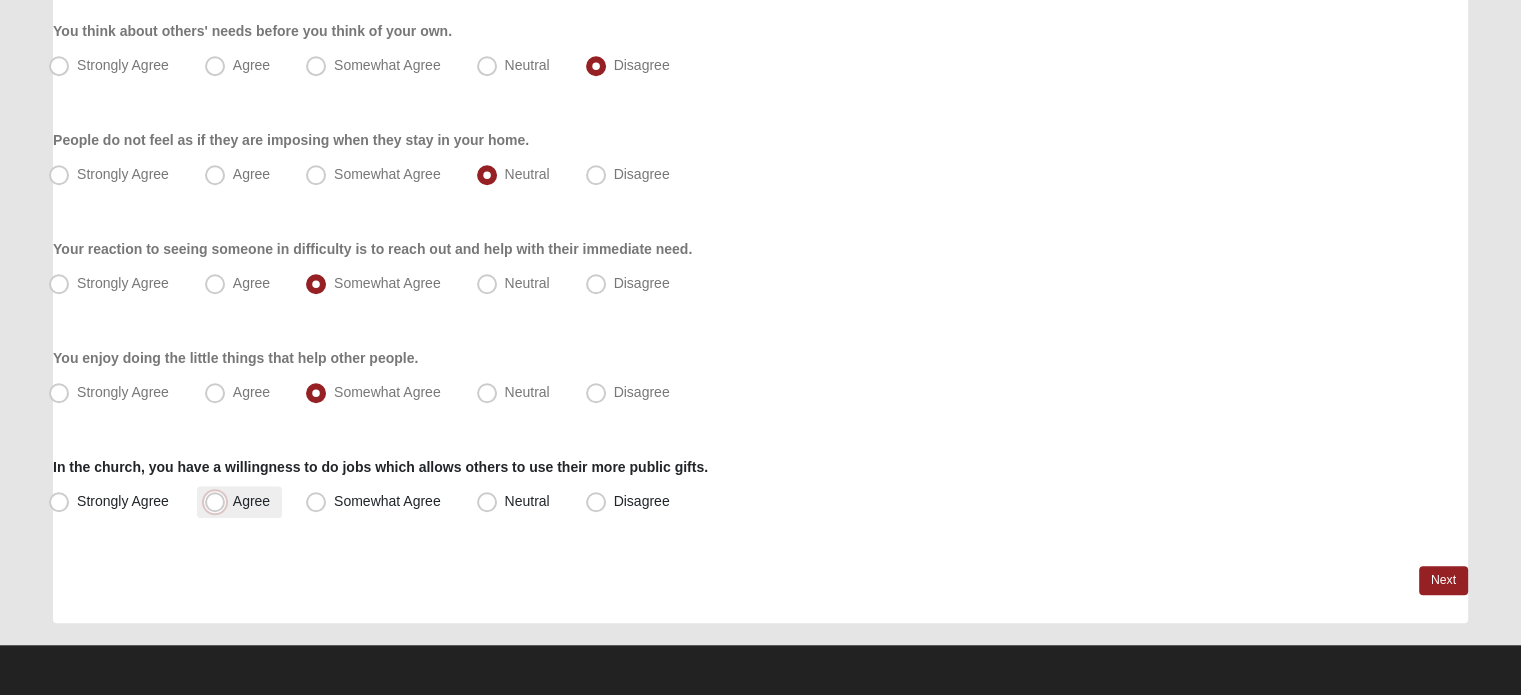 click on "Agree" at bounding box center (219, 501) 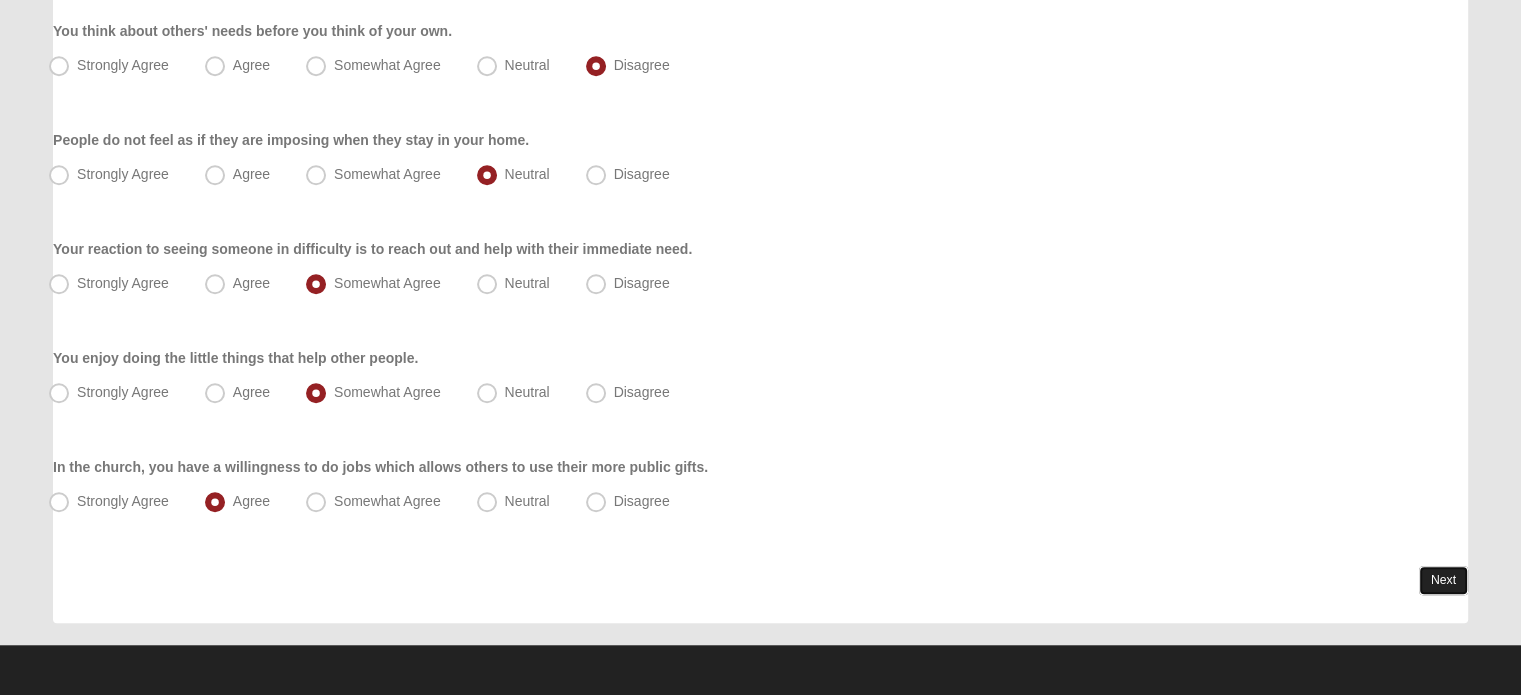 click on "Next" at bounding box center [1443, 580] 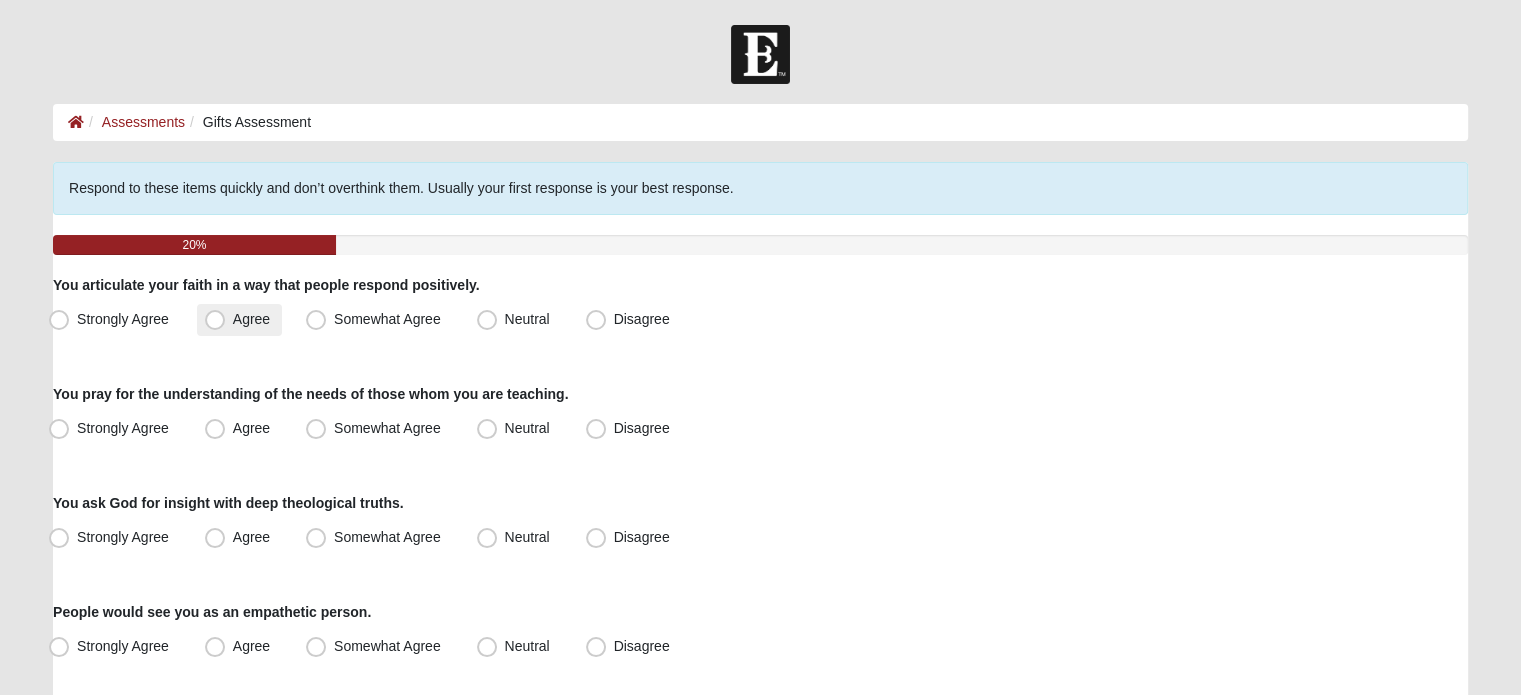 click on "Agree" at bounding box center (239, 320) 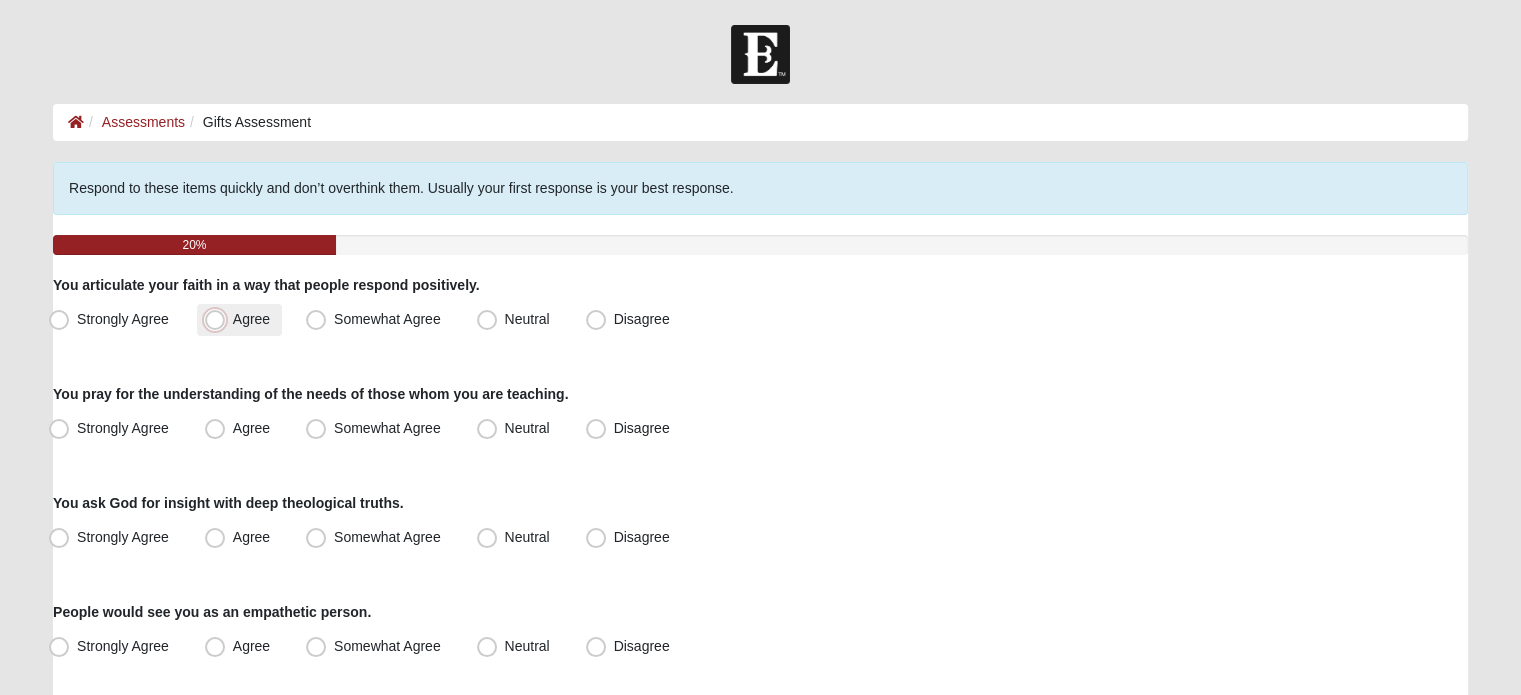 click on "Agree" at bounding box center [219, 319] 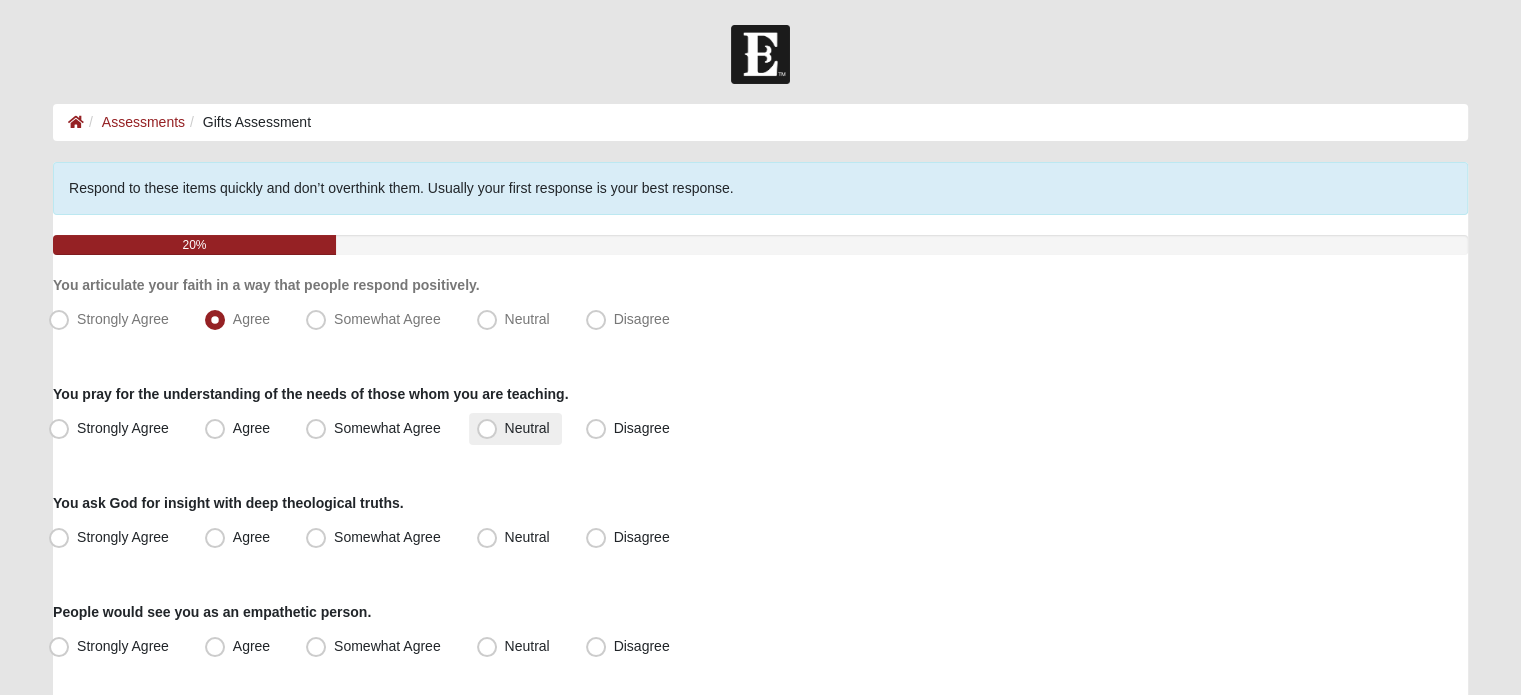 click on "Neutral" at bounding box center [527, 428] 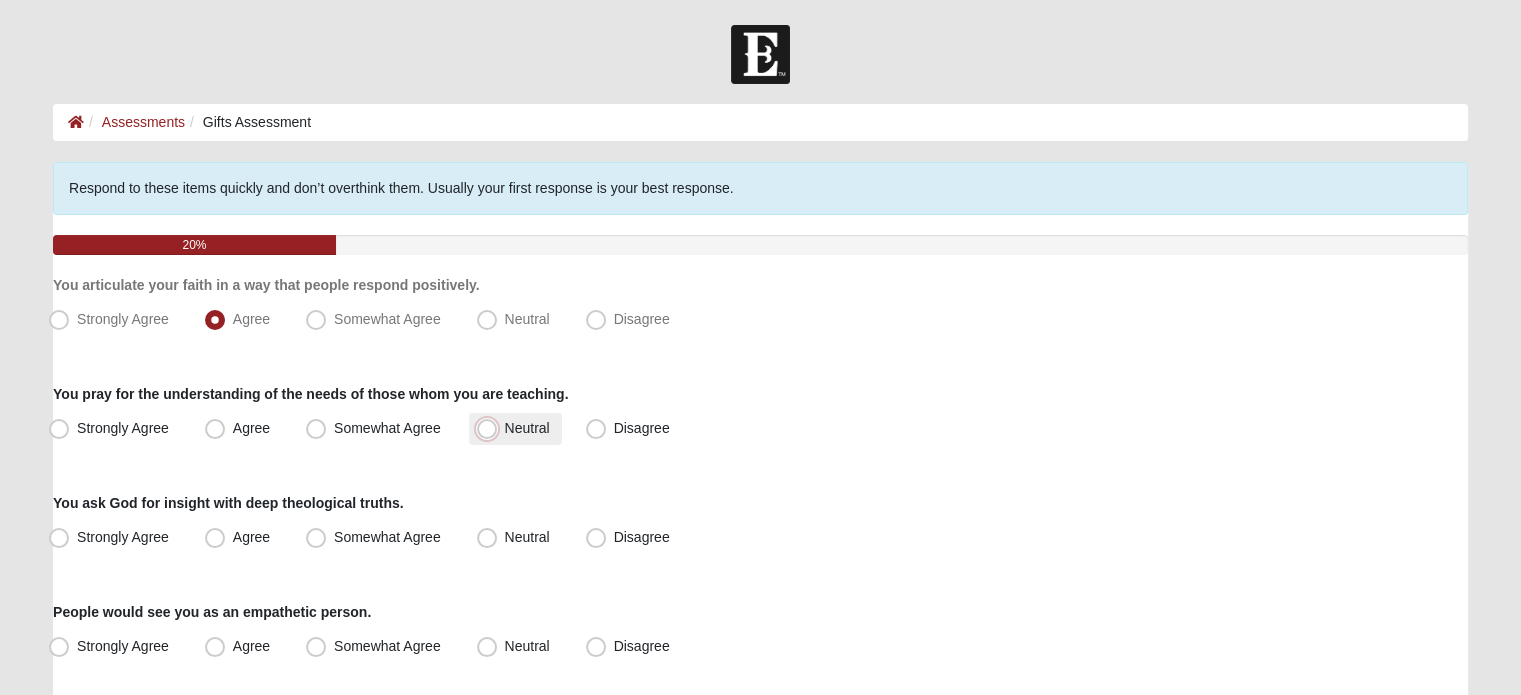 click on "Neutral" at bounding box center [491, 428] 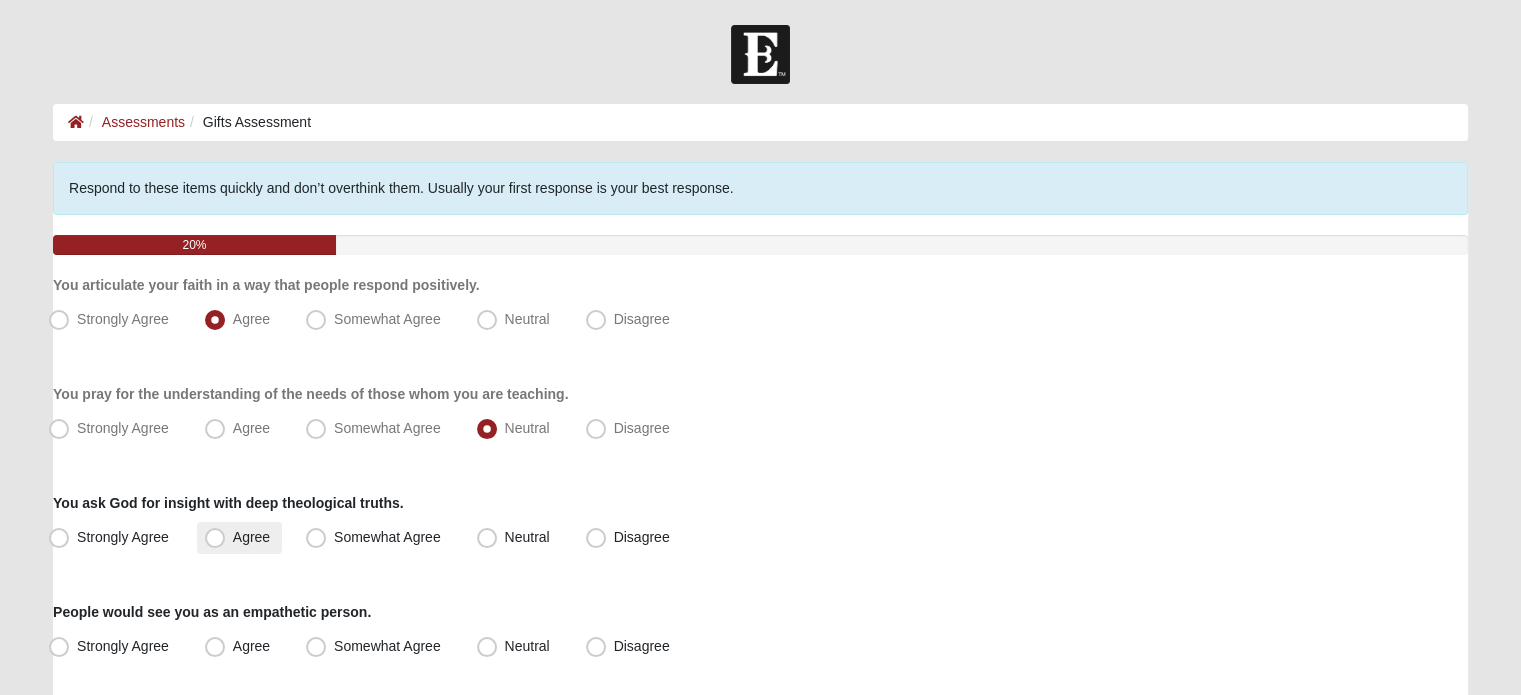 click on "Agree" at bounding box center [251, 537] 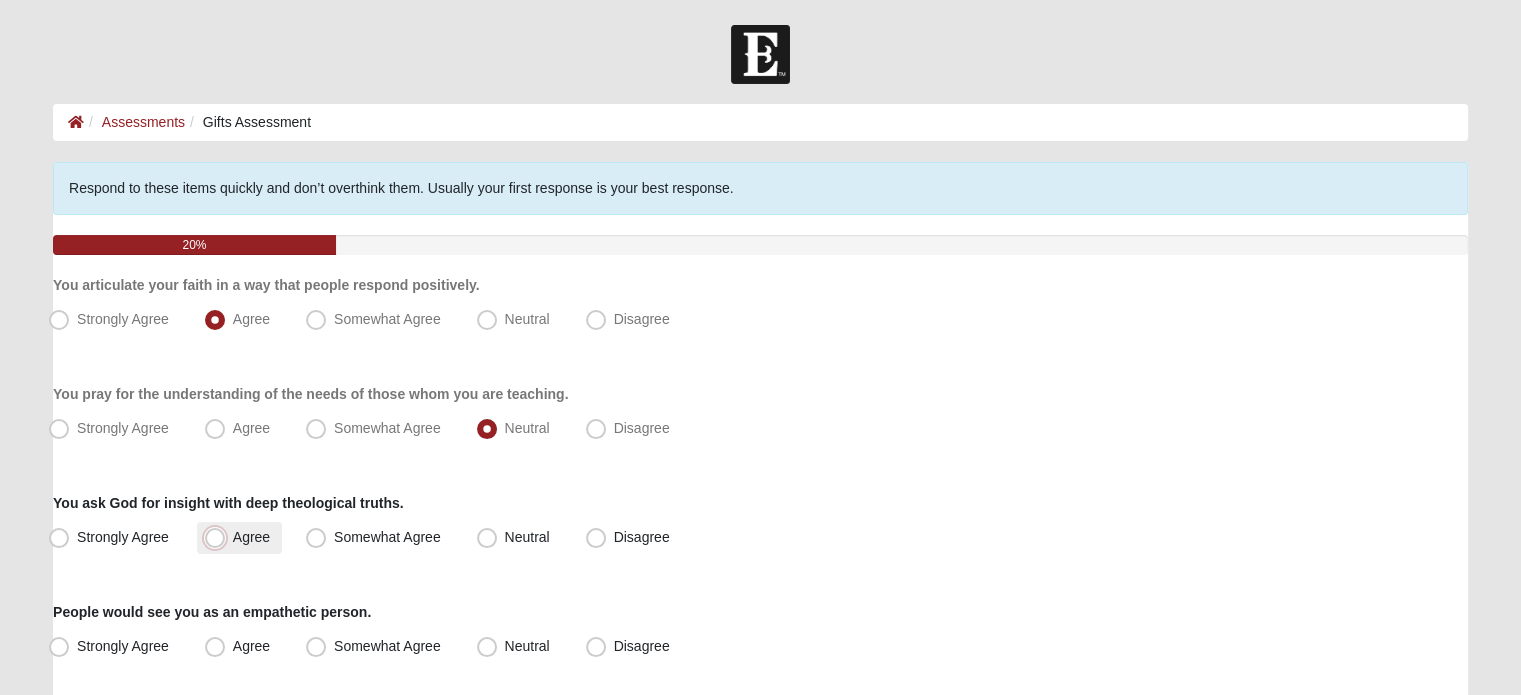 click on "Agree" at bounding box center (219, 537) 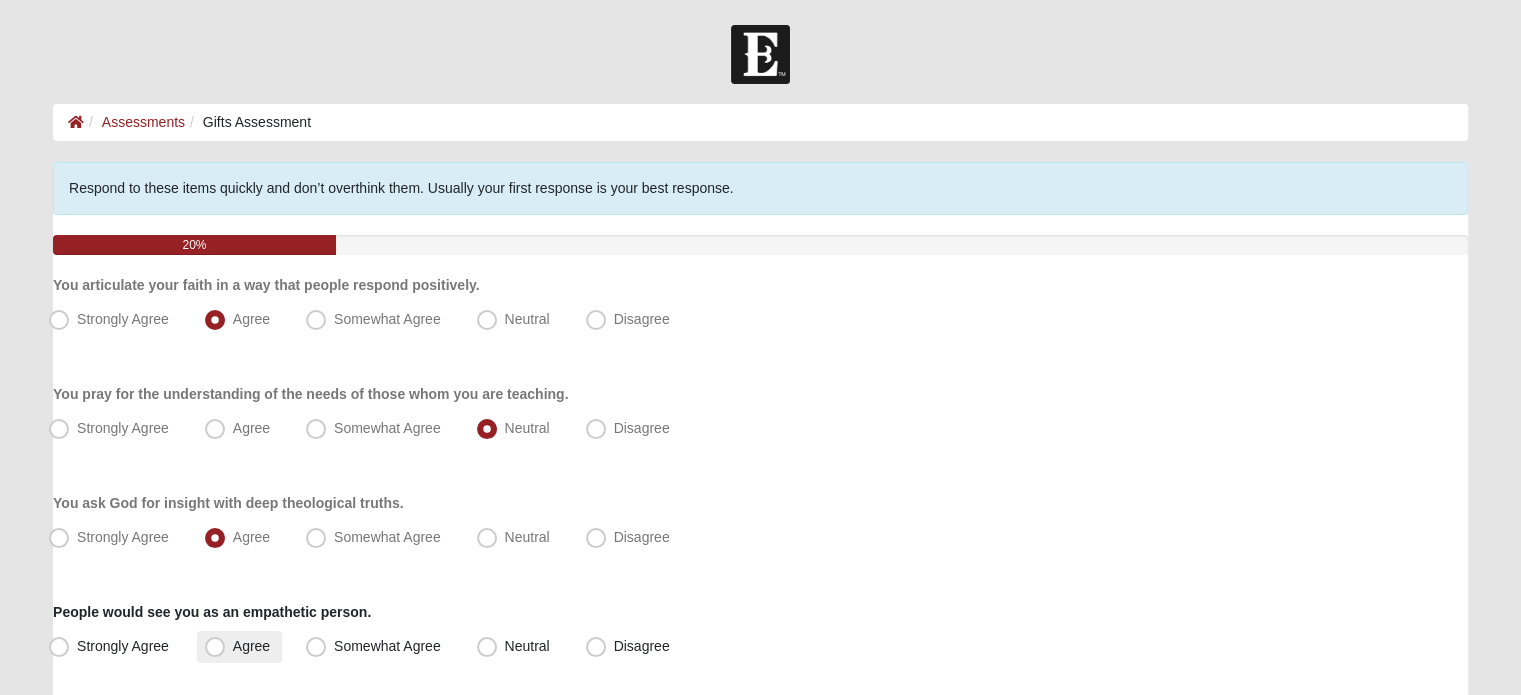 click on "Agree" at bounding box center (251, 646) 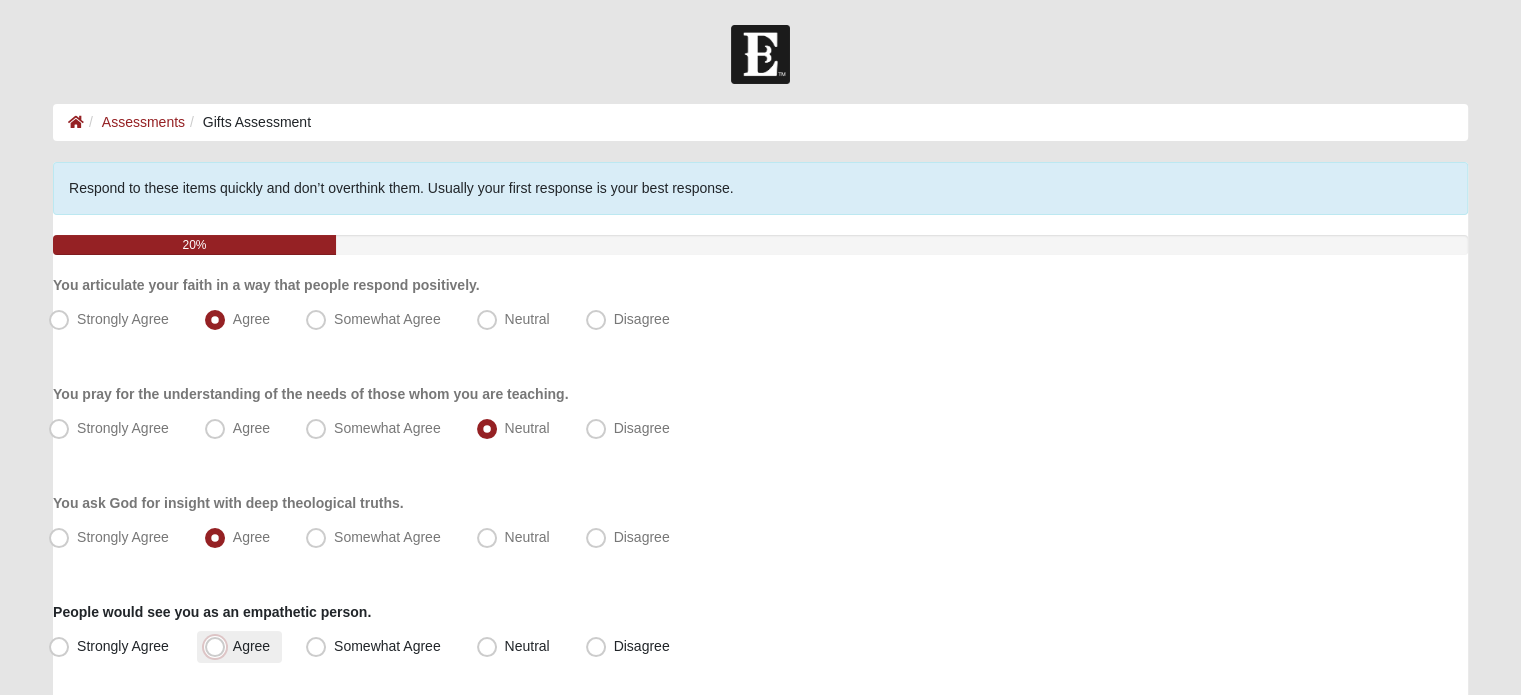 click on "Agree" at bounding box center (219, 646) 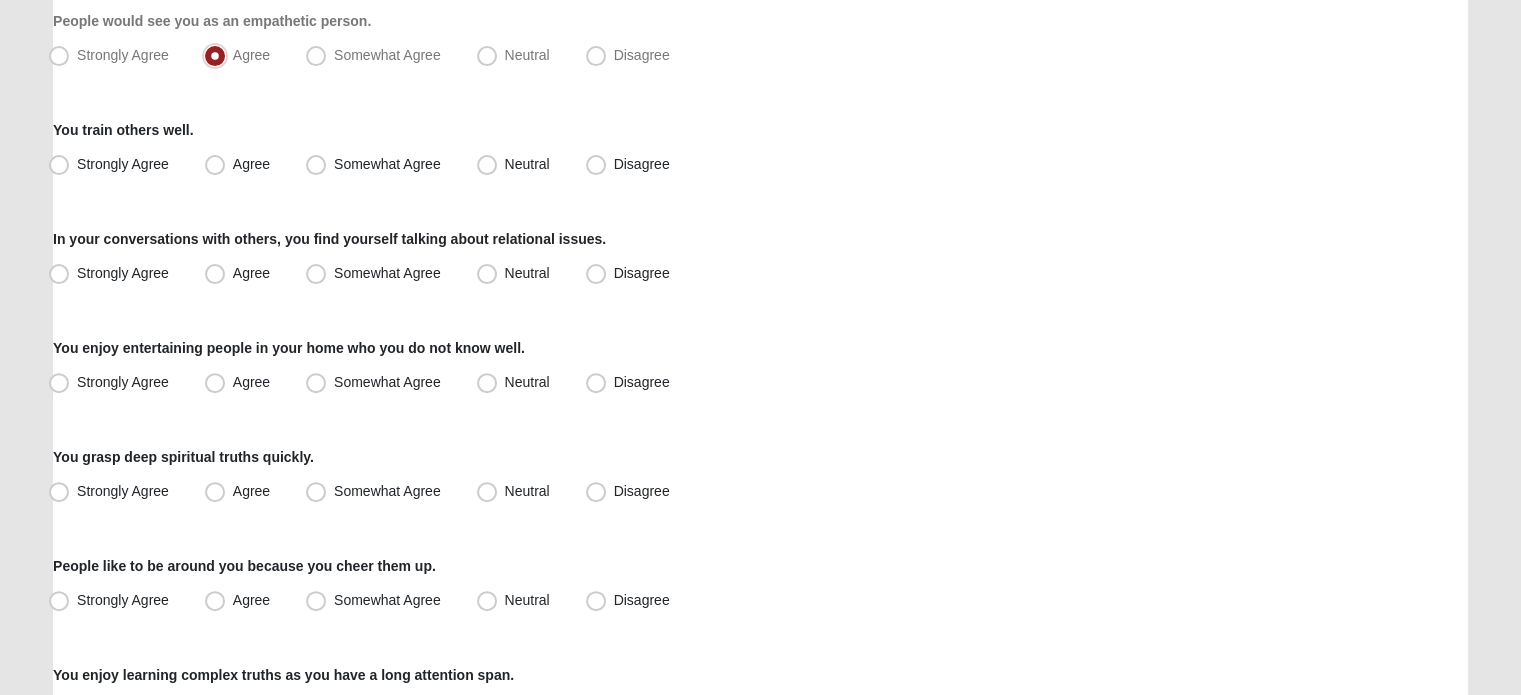 scroll, scrollTop: 597, scrollLeft: 0, axis: vertical 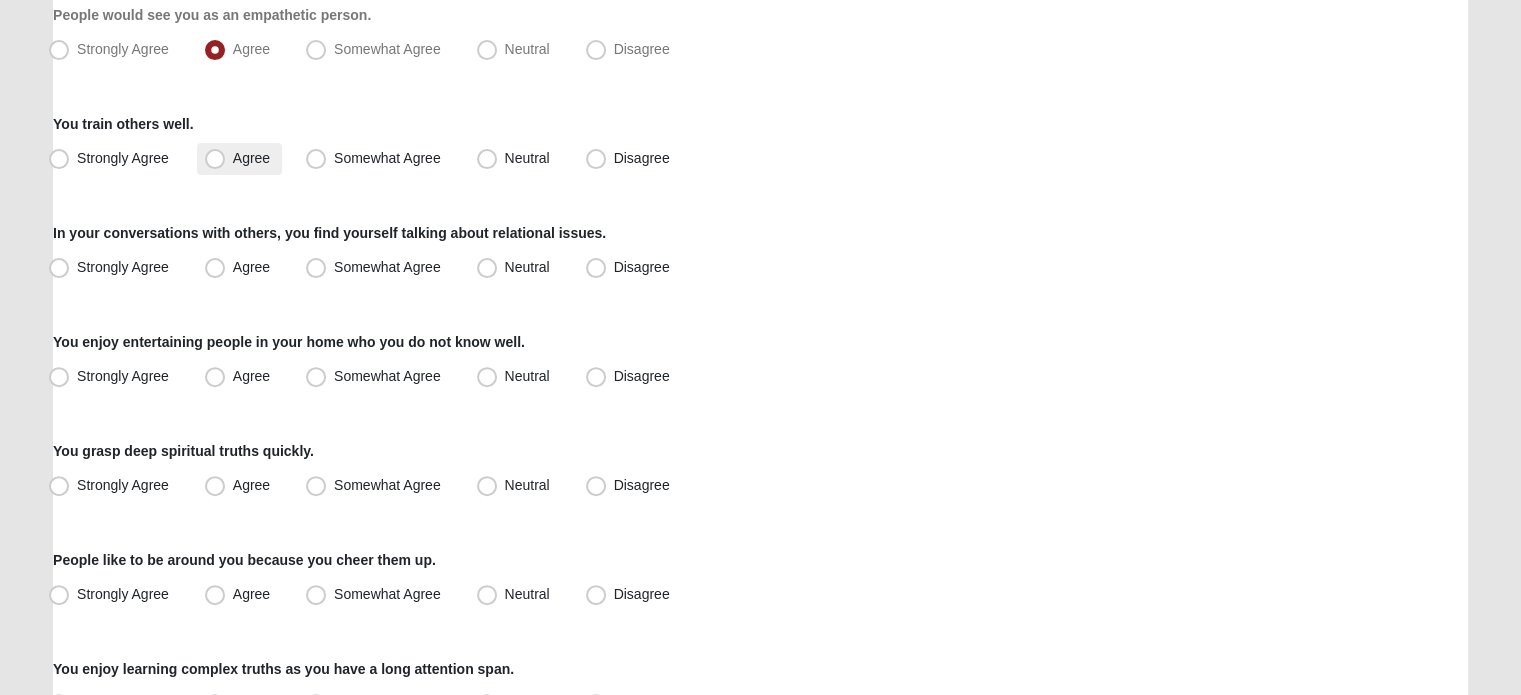 click on "Agree" at bounding box center [251, 158] 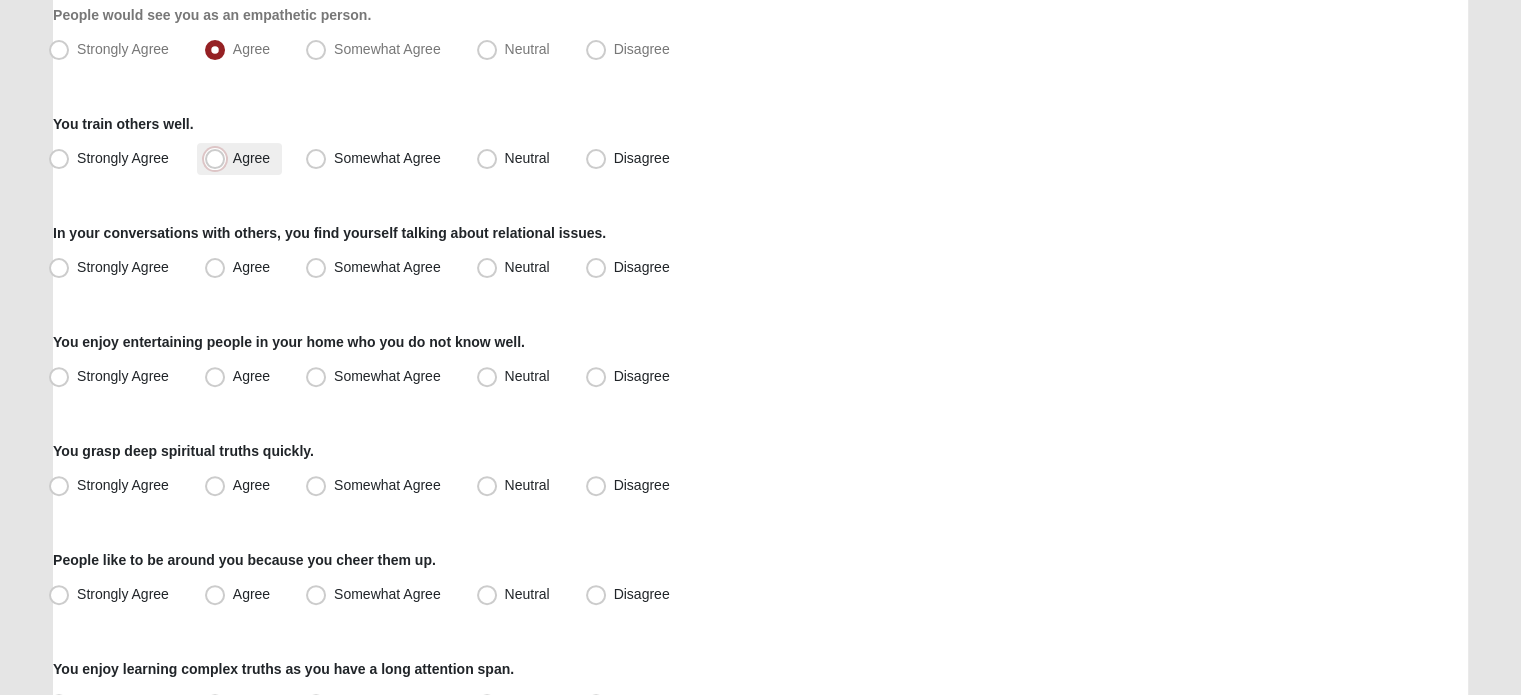 click on "Agree" at bounding box center [219, 158] 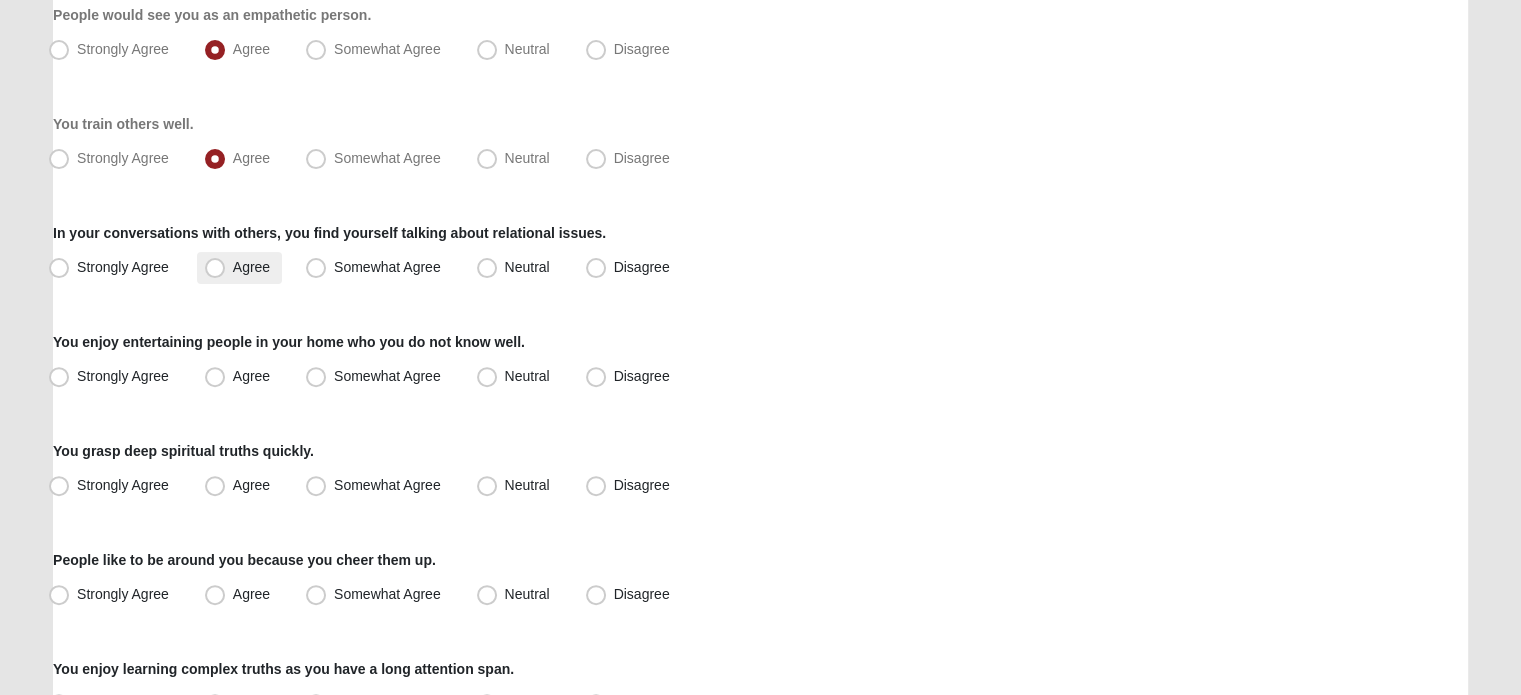 click on "Agree" at bounding box center (251, 267) 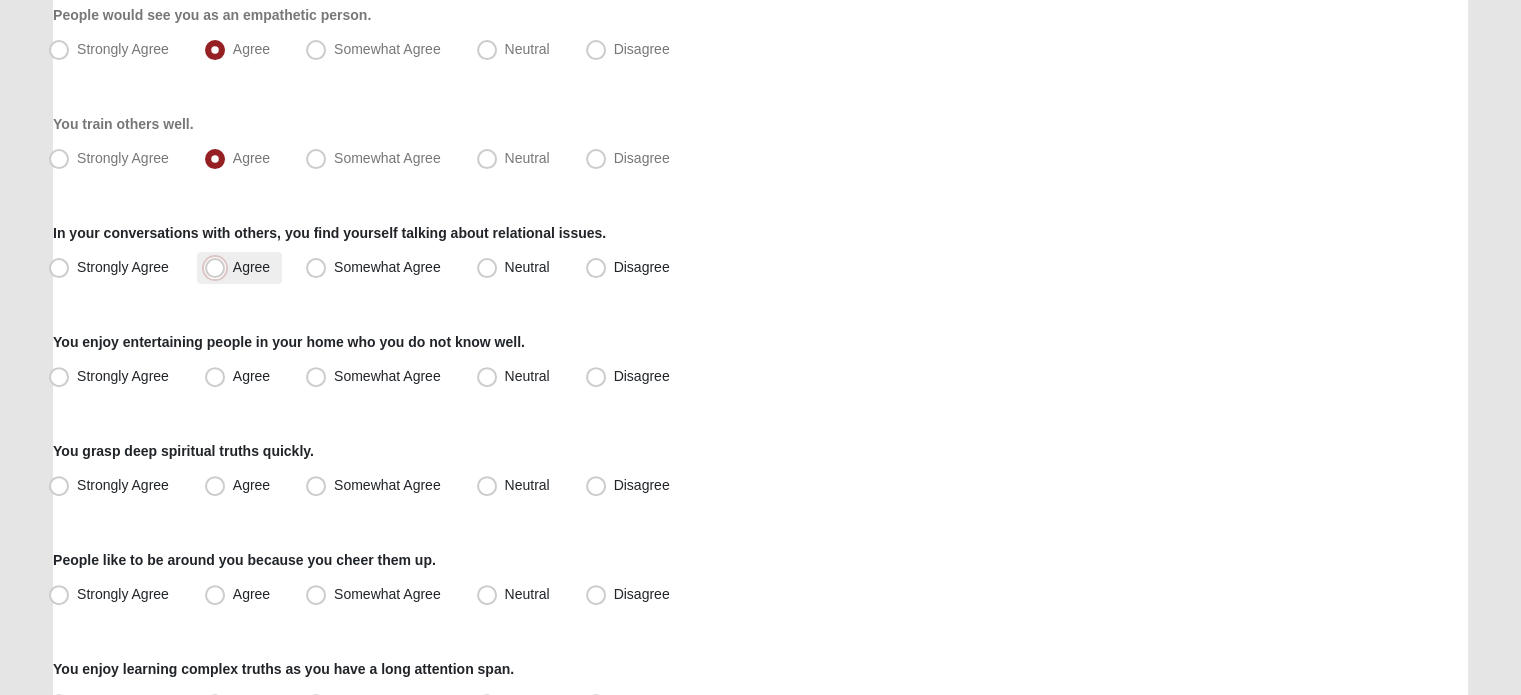 click on "Agree" at bounding box center (219, 267) 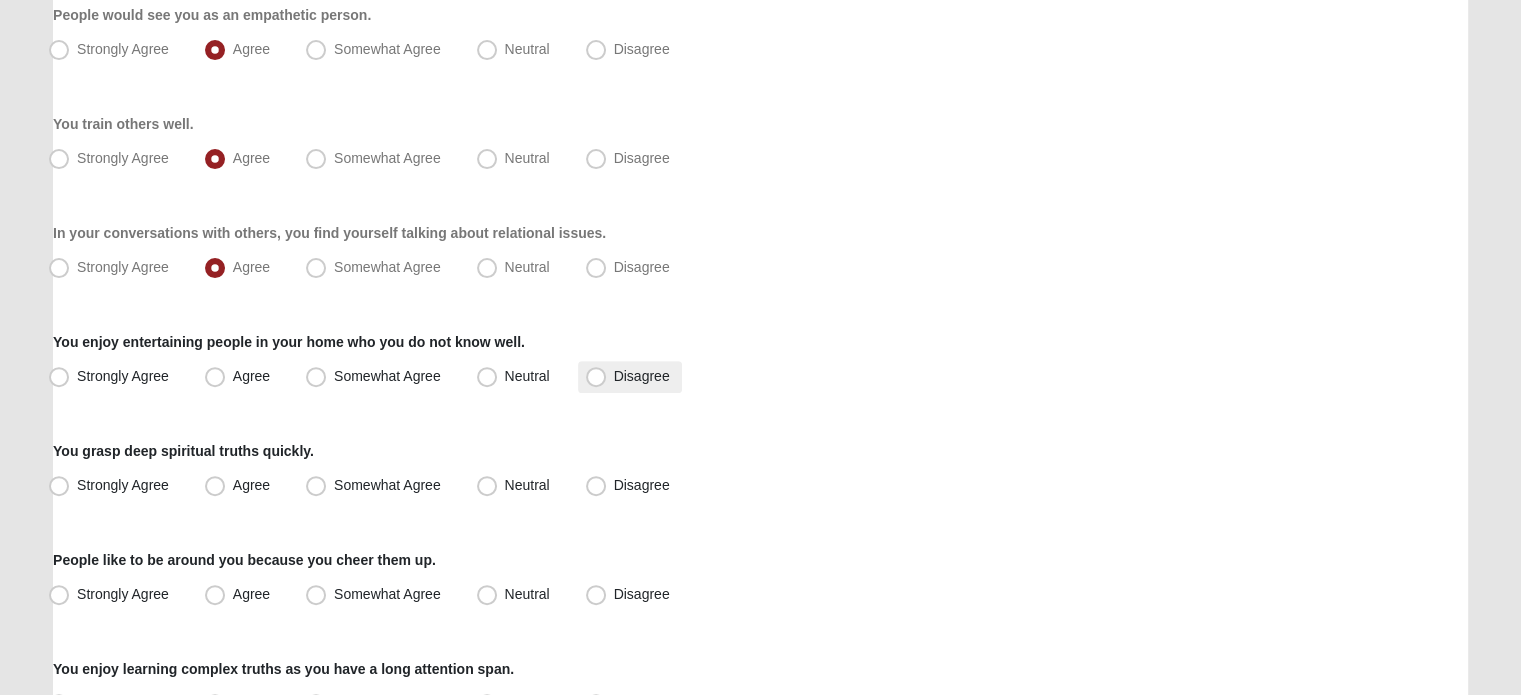 click on "Disagree" at bounding box center (642, 376) 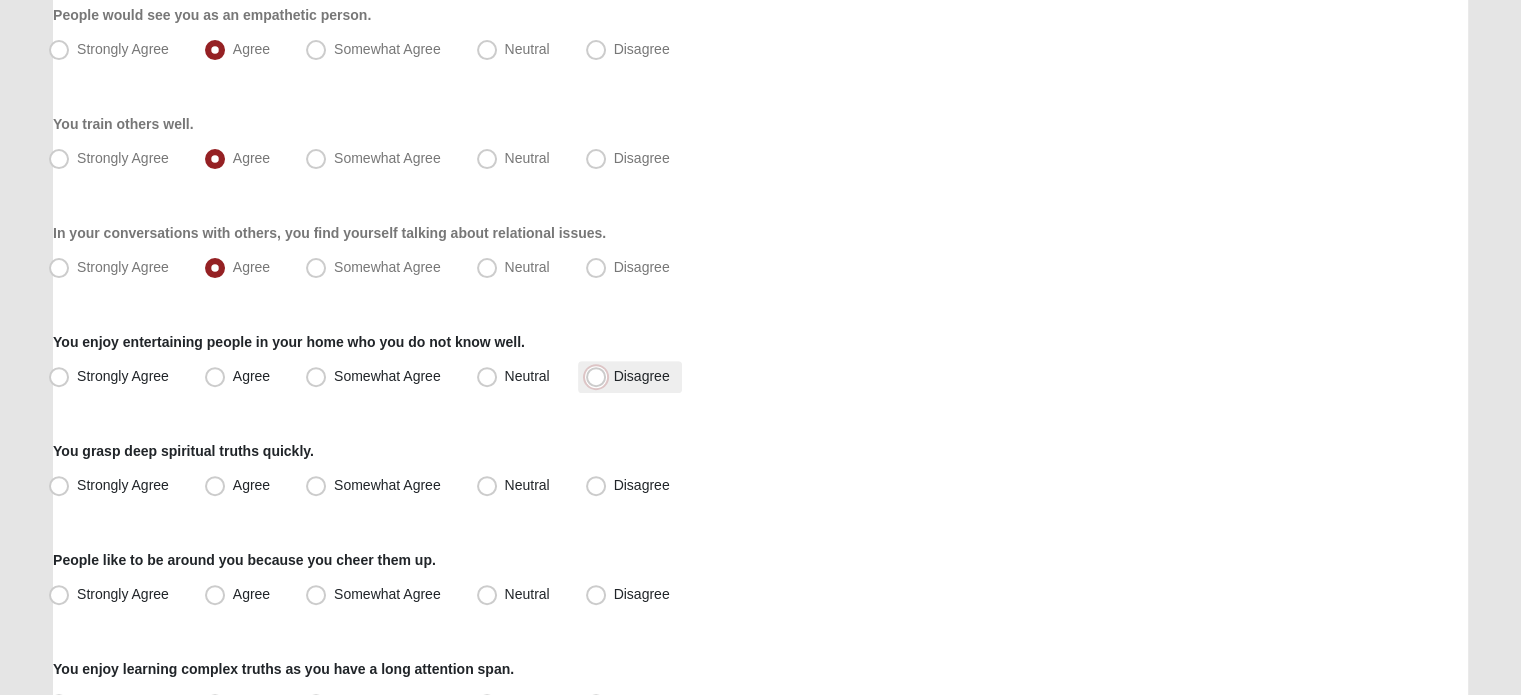 click on "Disagree" at bounding box center (600, 376) 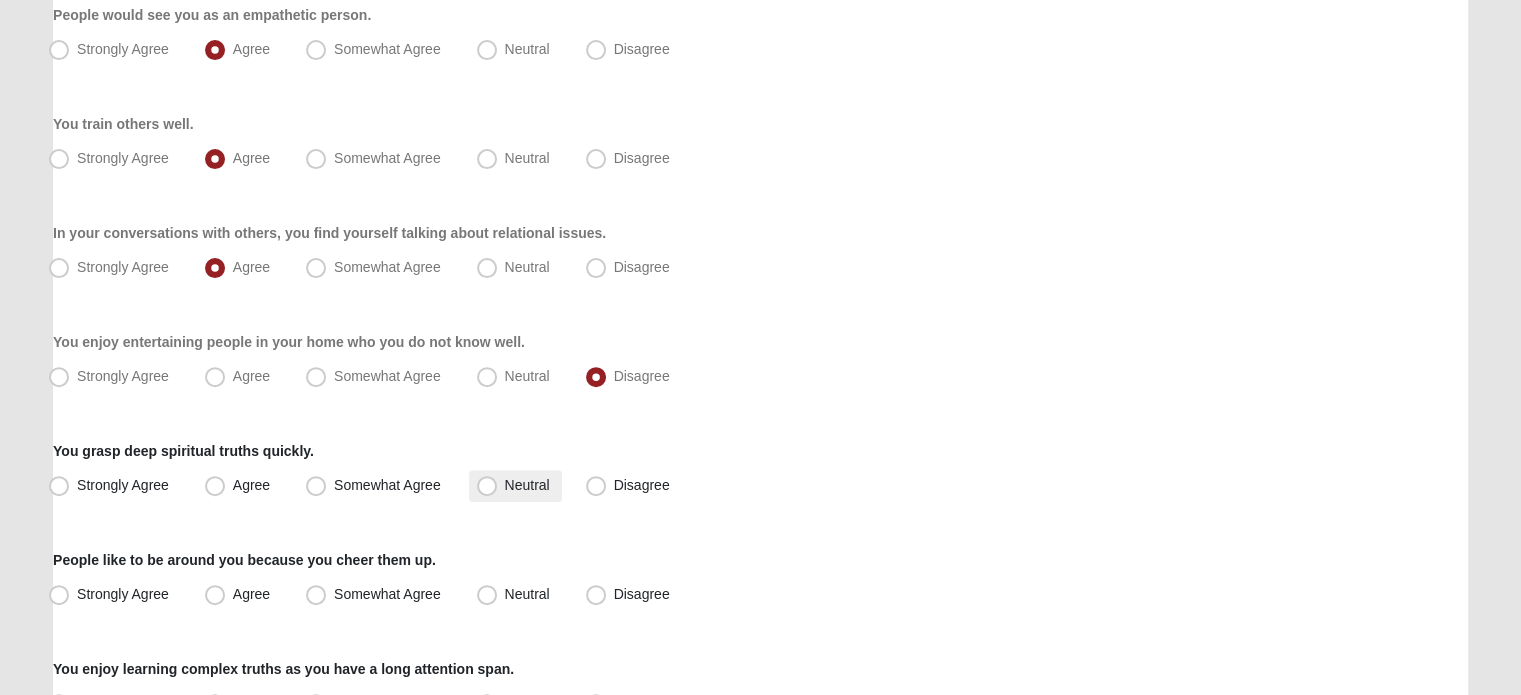 click on "Neutral" at bounding box center (527, 485) 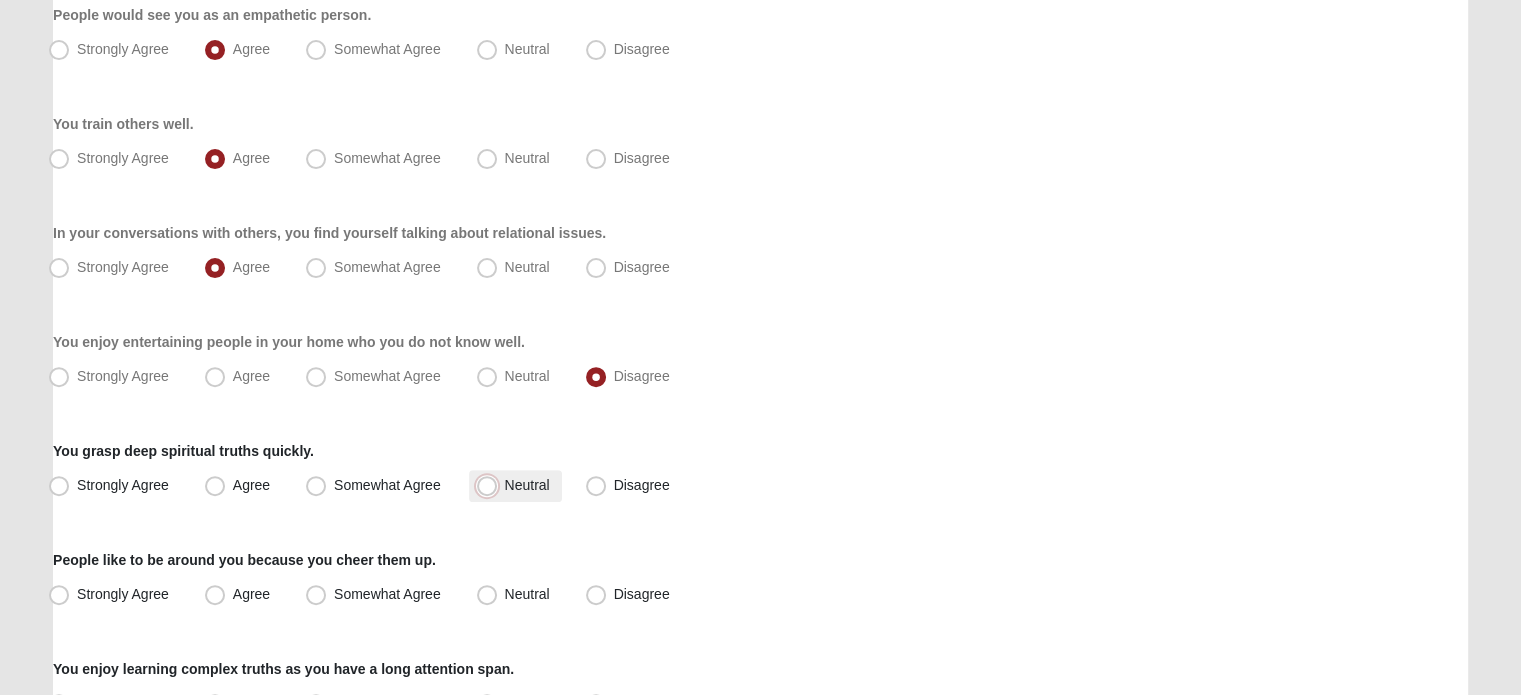 click on "Neutral" at bounding box center [491, 485] 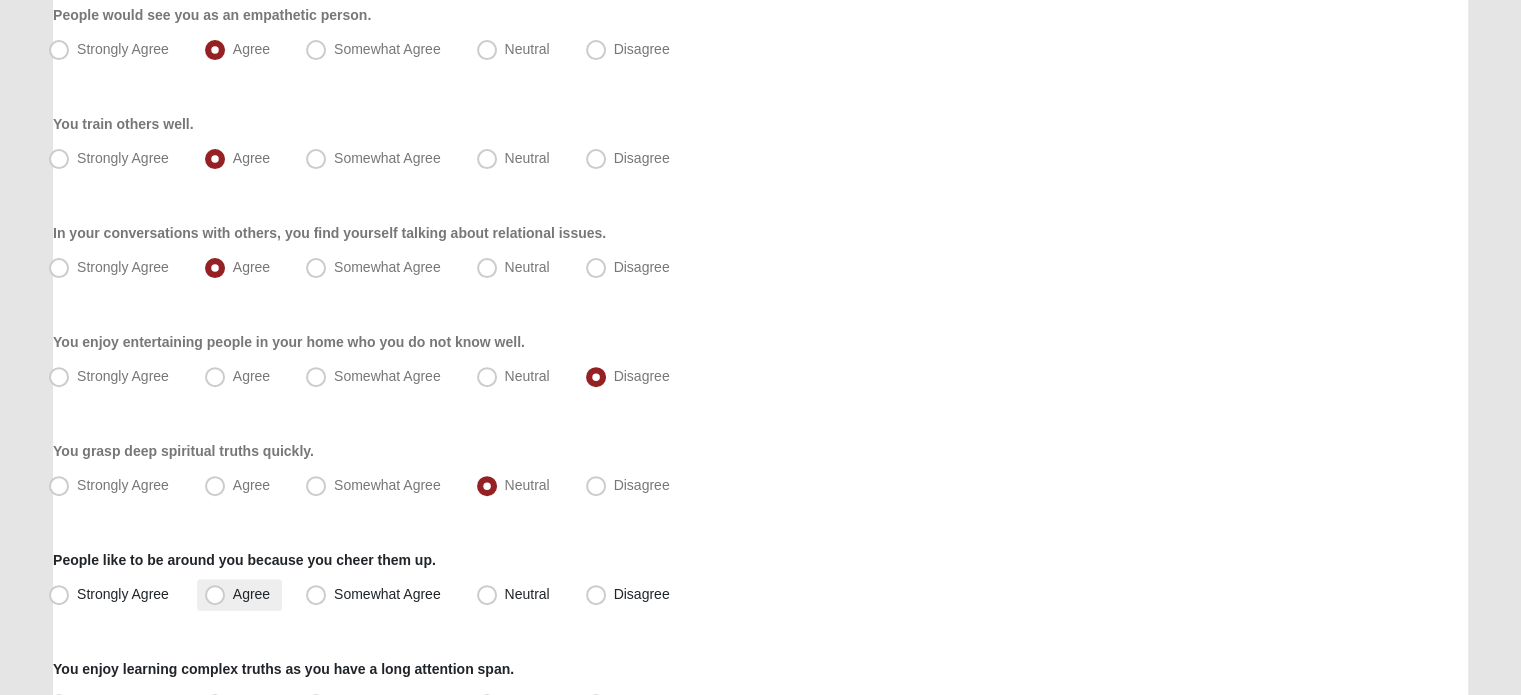 click on "Agree" at bounding box center (251, 594) 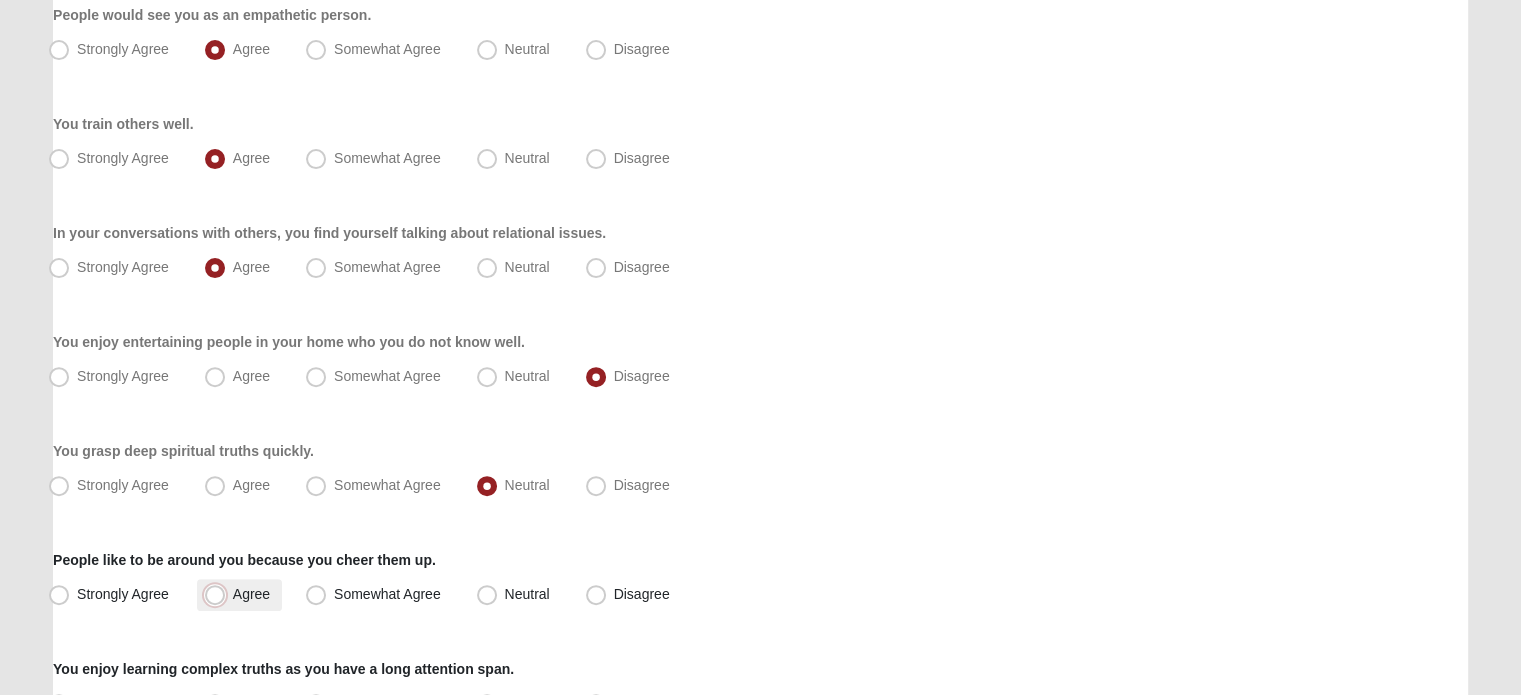 click on "Agree" at bounding box center [219, 594] 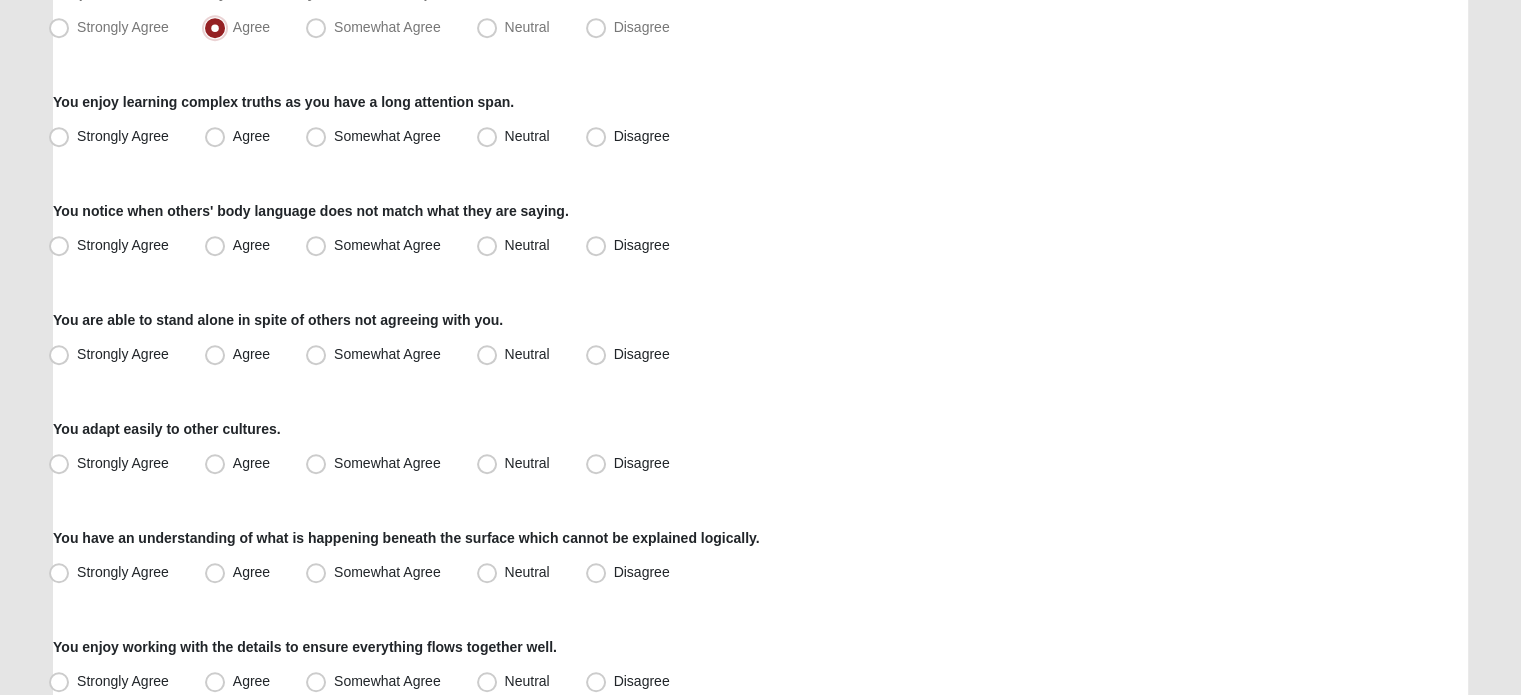 scroll, scrollTop: 1166, scrollLeft: 0, axis: vertical 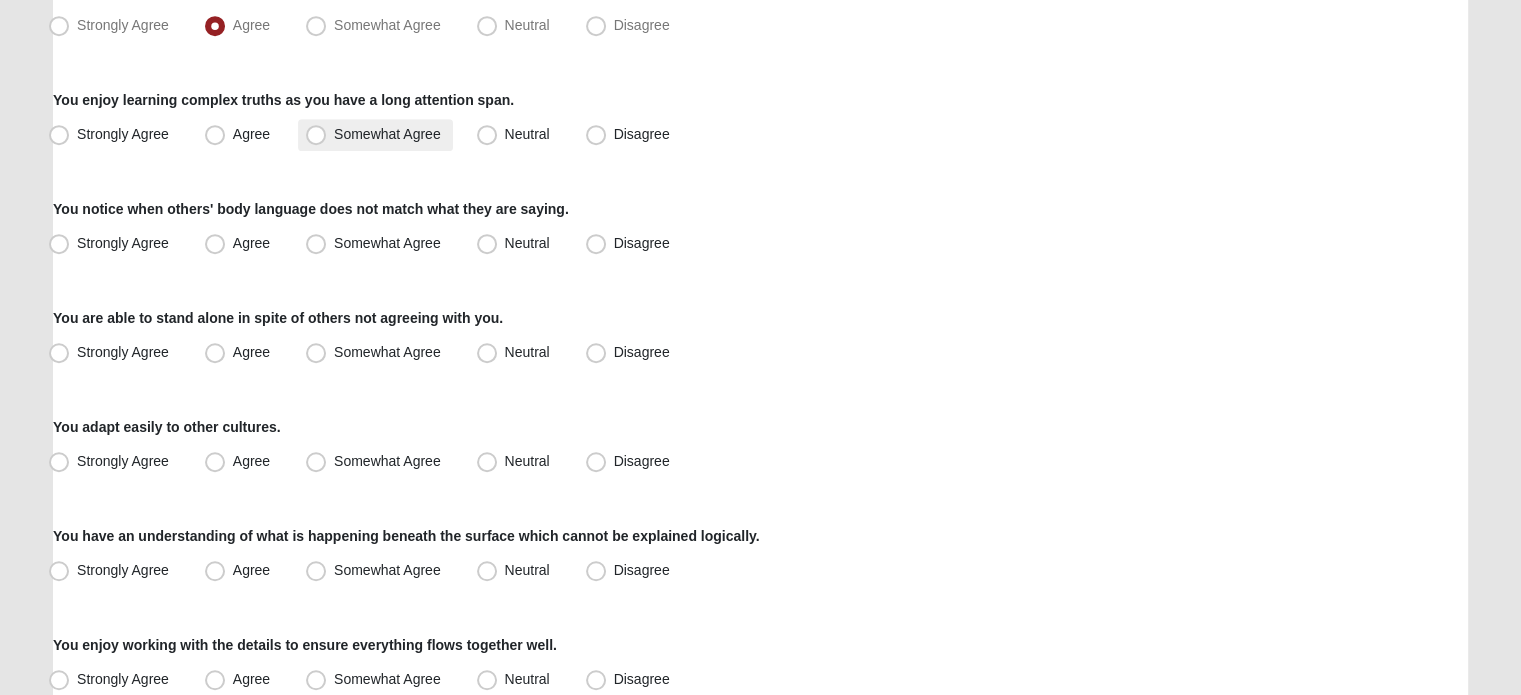 click on "Somewhat Agree" at bounding box center [387, 134] 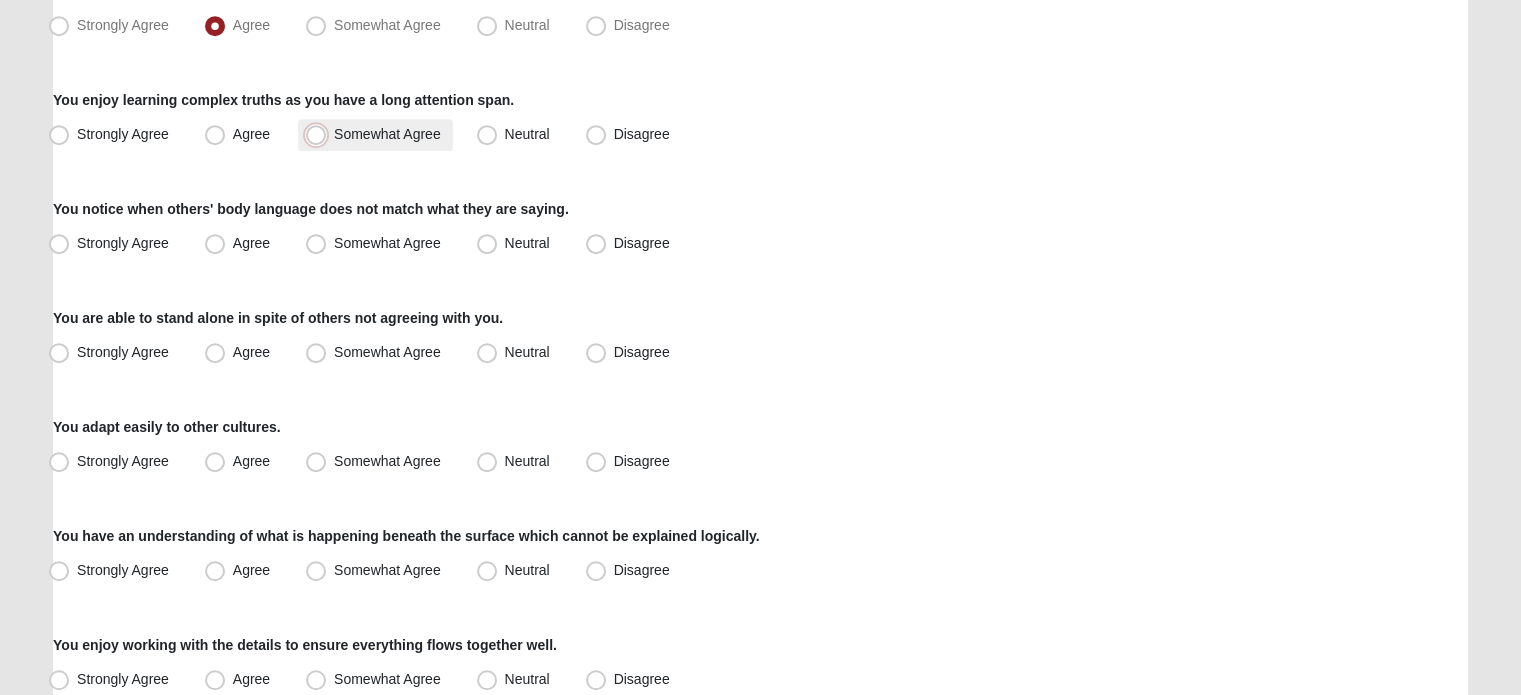 click on "Somewhat Agree" at bounding box center [320, 134] 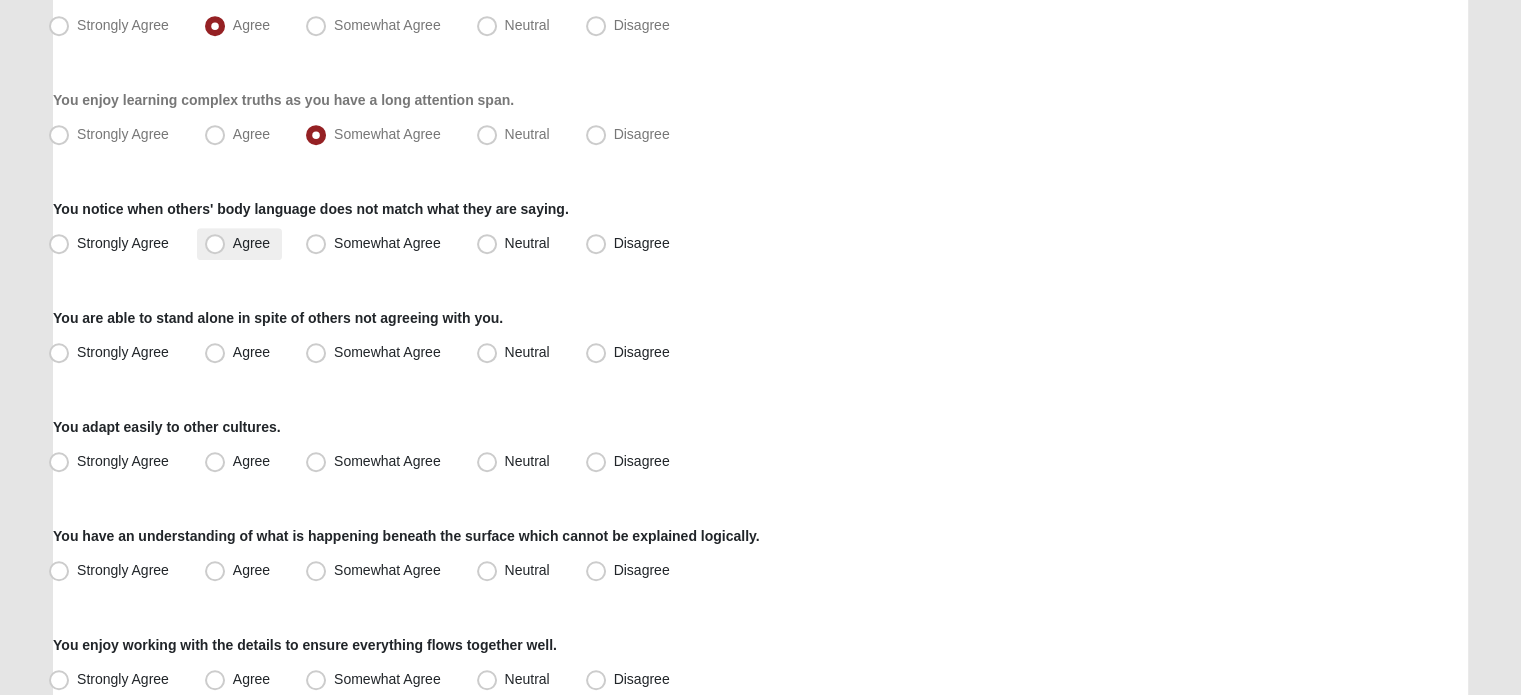 click on "Agree" at bounding box center [251, 243] 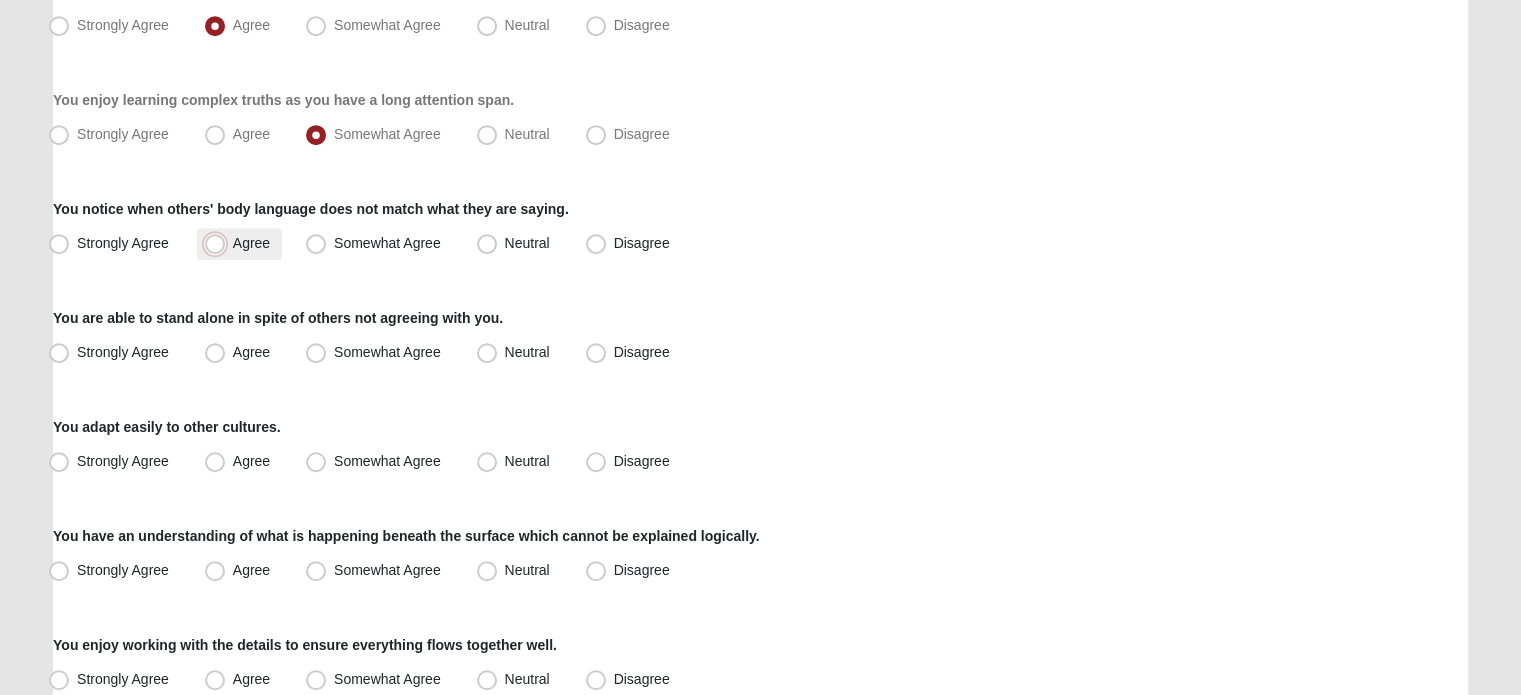 click on "Agree" at bounding box center [219, 243] 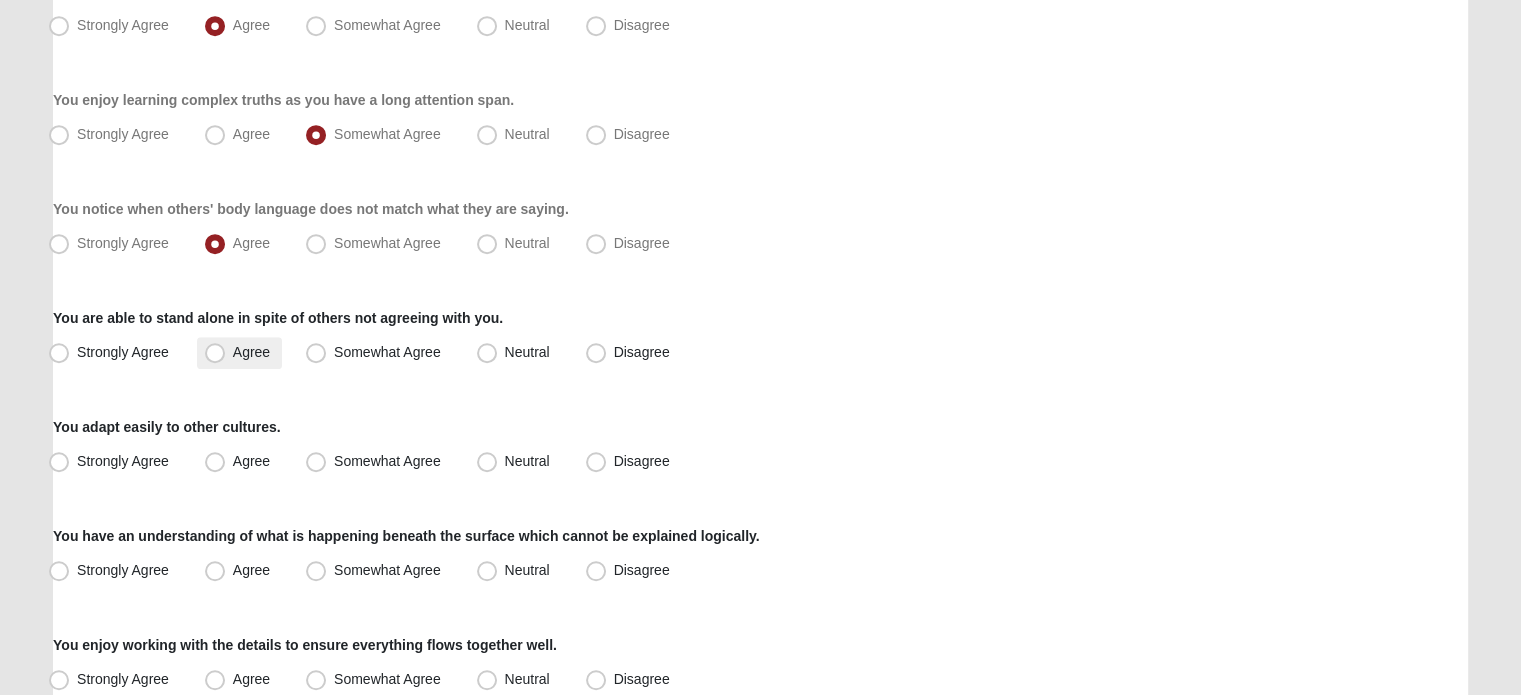 click on "Agree" at bounding box center (251, 352) 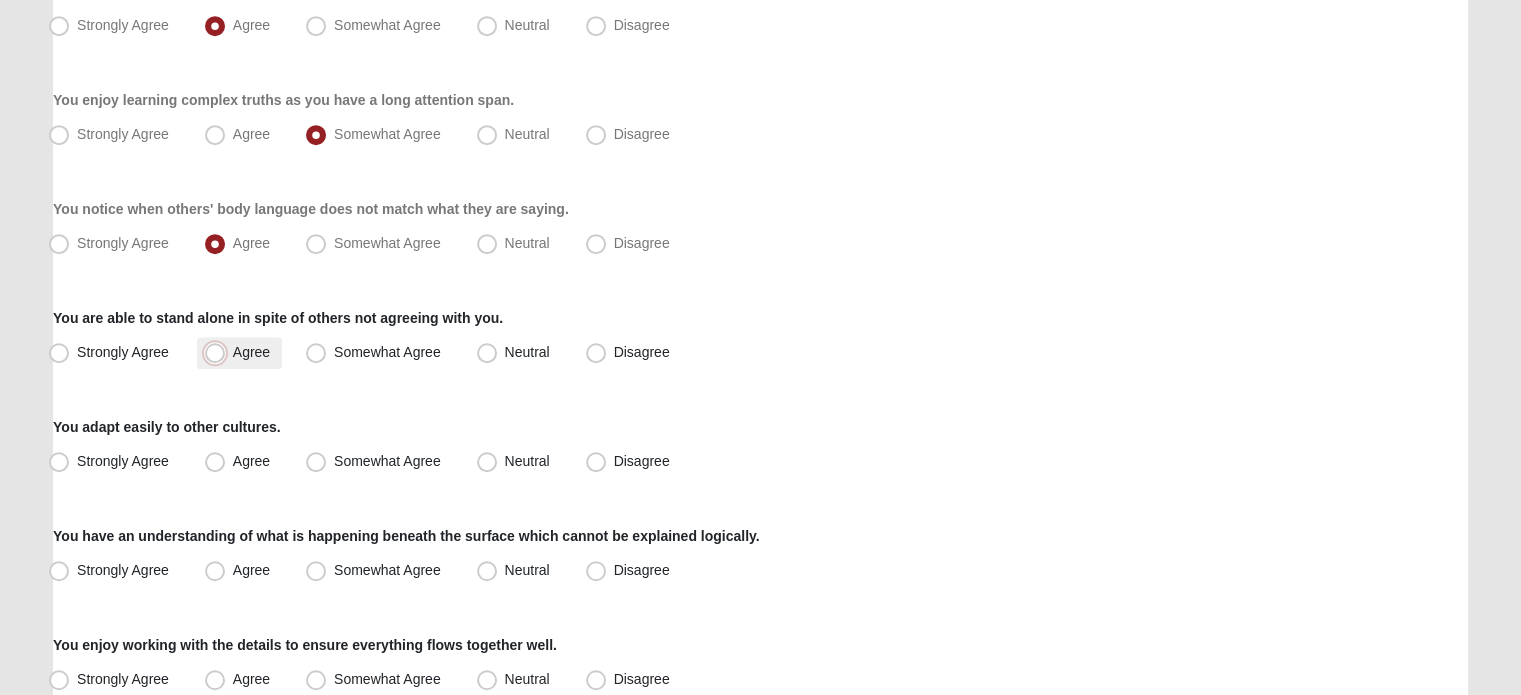 click on "Agree" at bounding box center (219, 352) 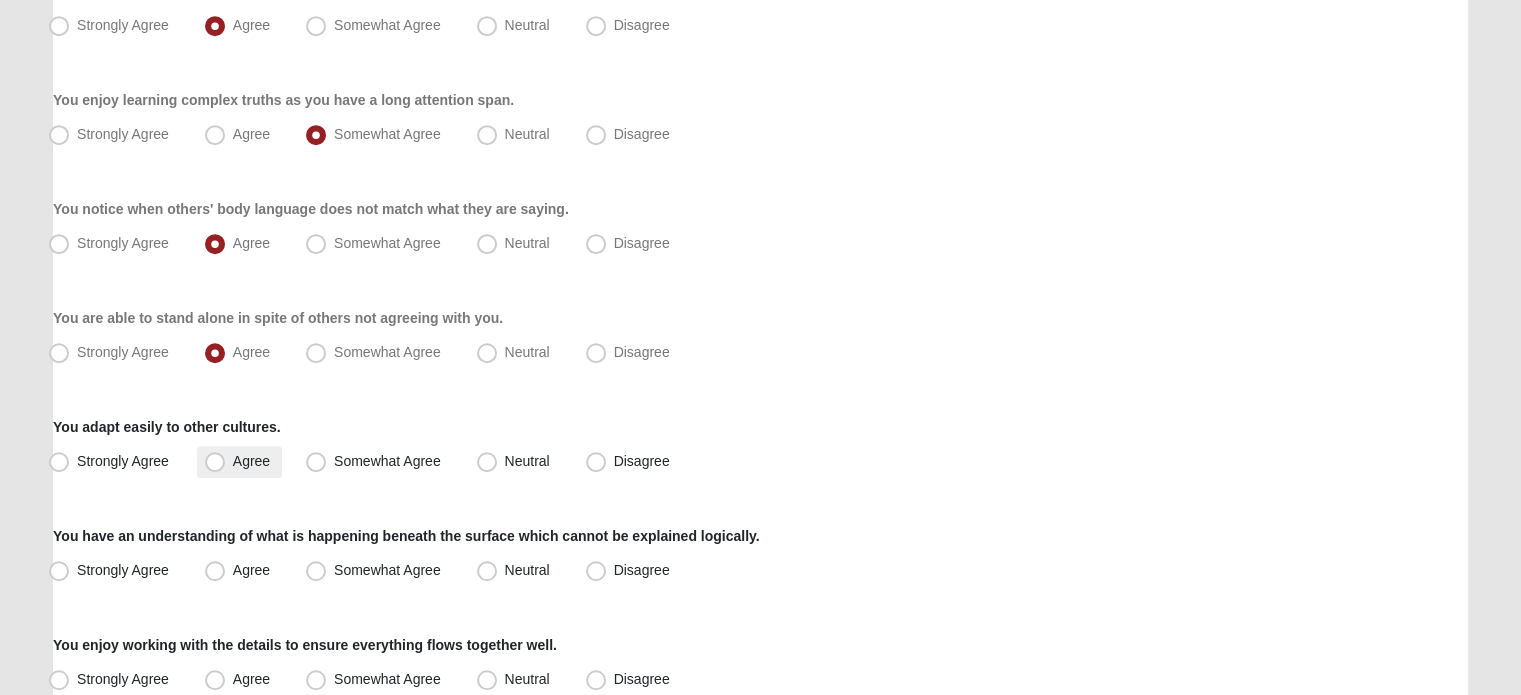 click on "Agree" at bounding box center [239, 462] 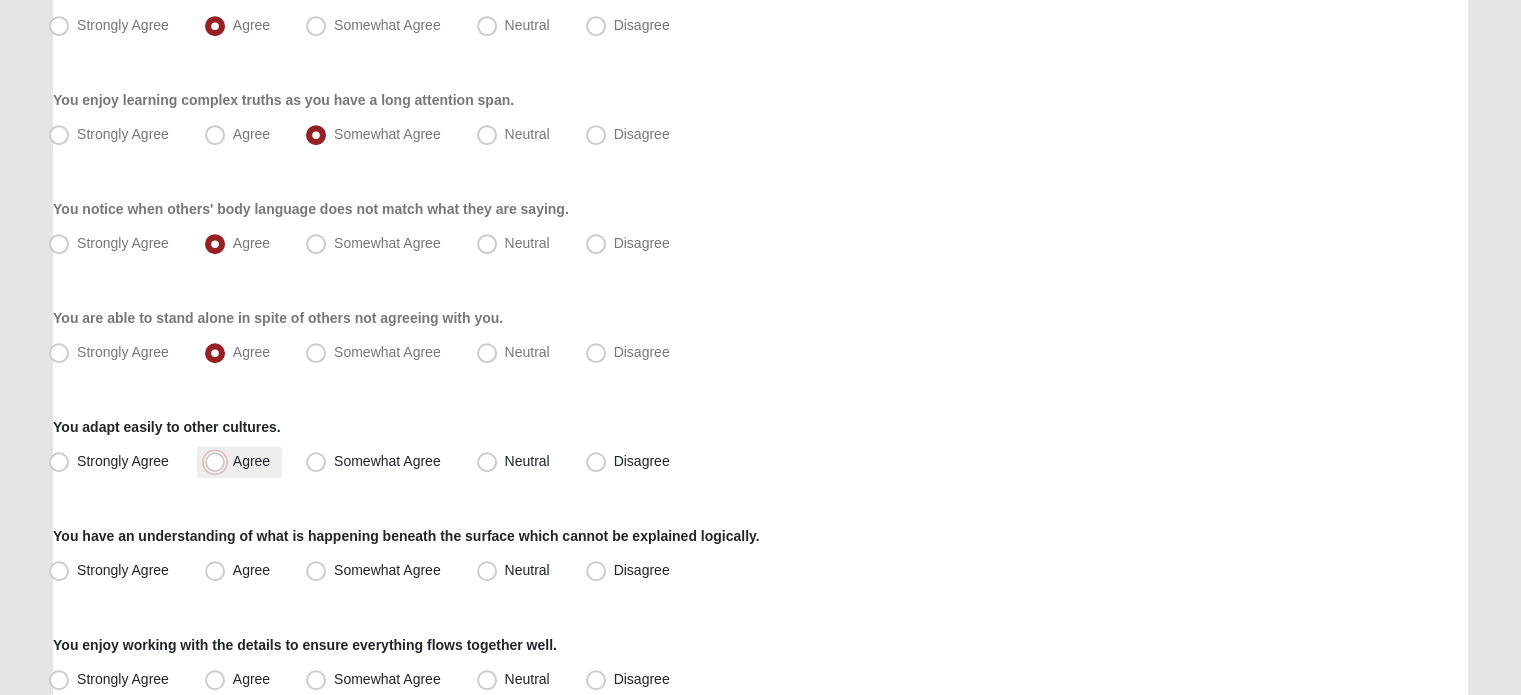 click on "Agree" at bounding box center [219, 461] 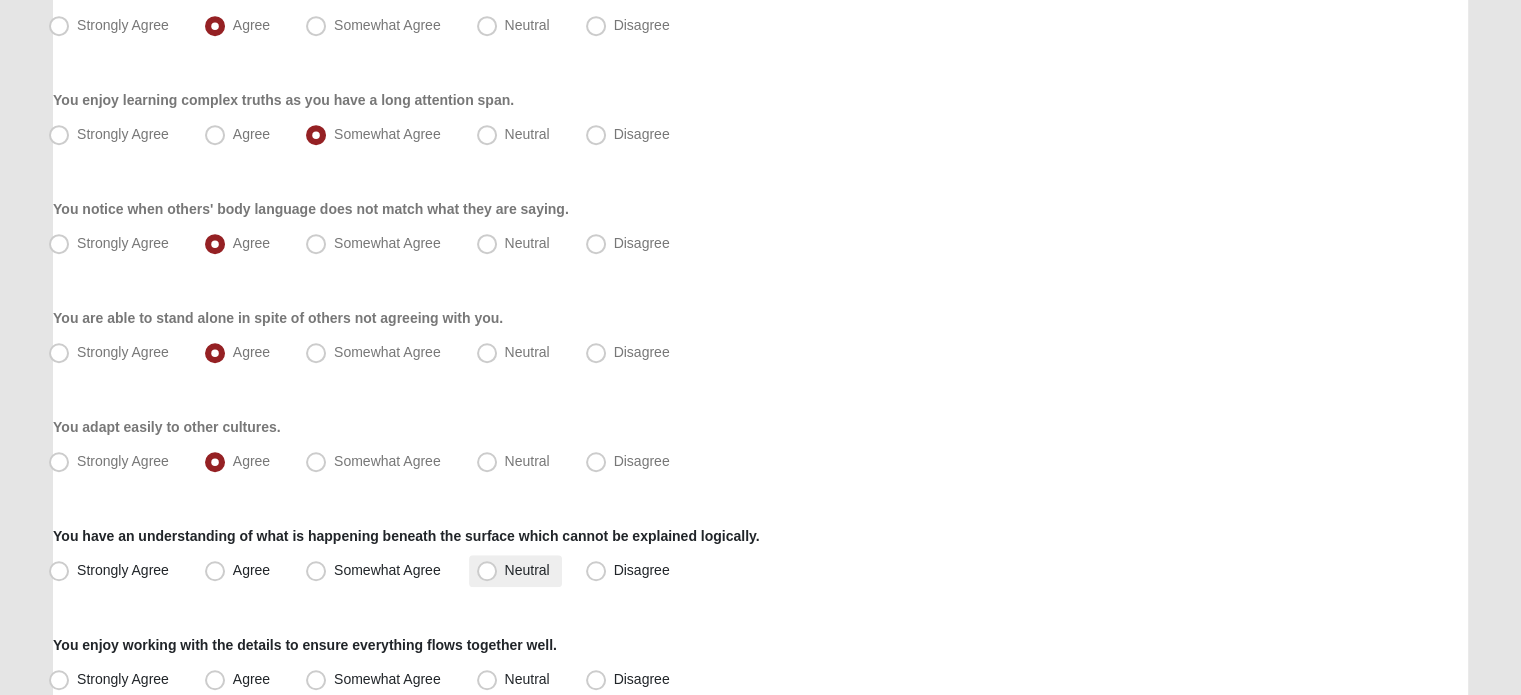 click on "Neutral" at bounding box center (527, 570) 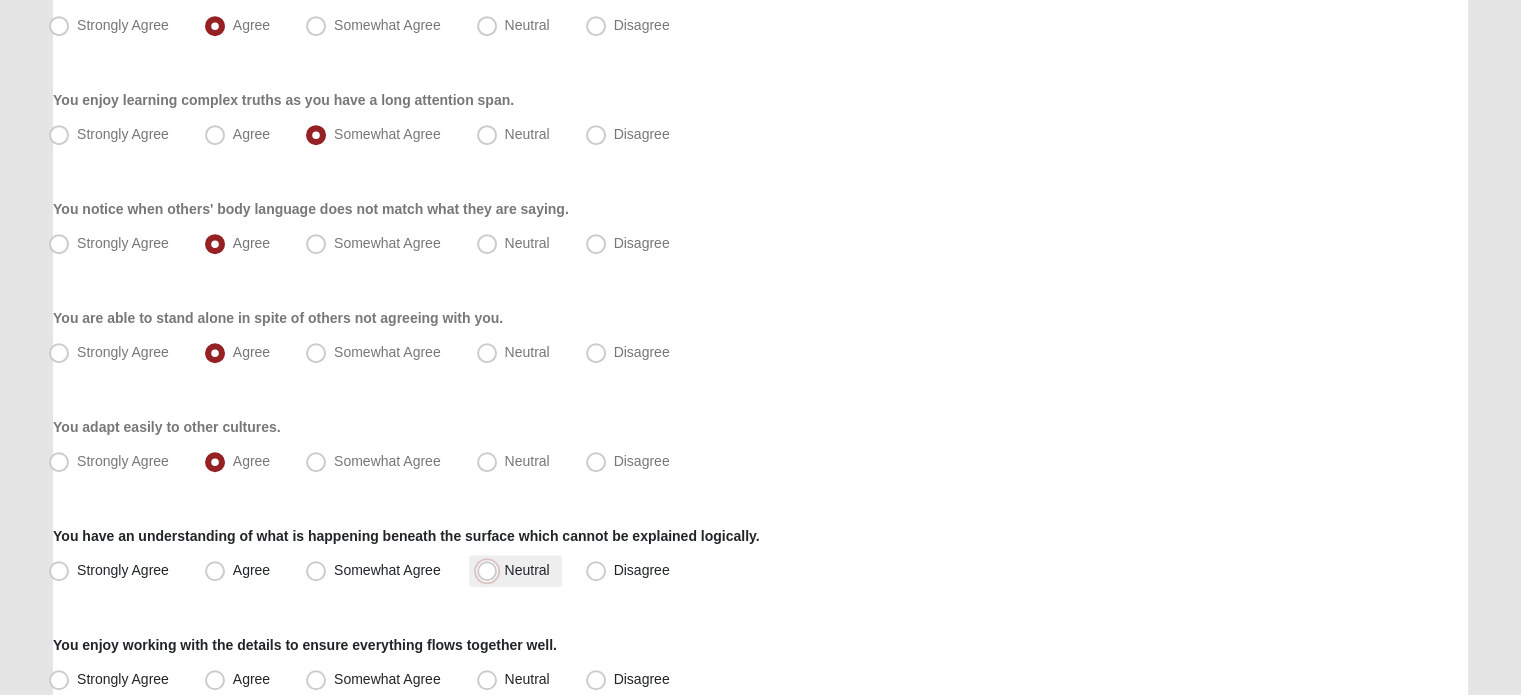 click on "Neutral" at bounding box center [491, 570] 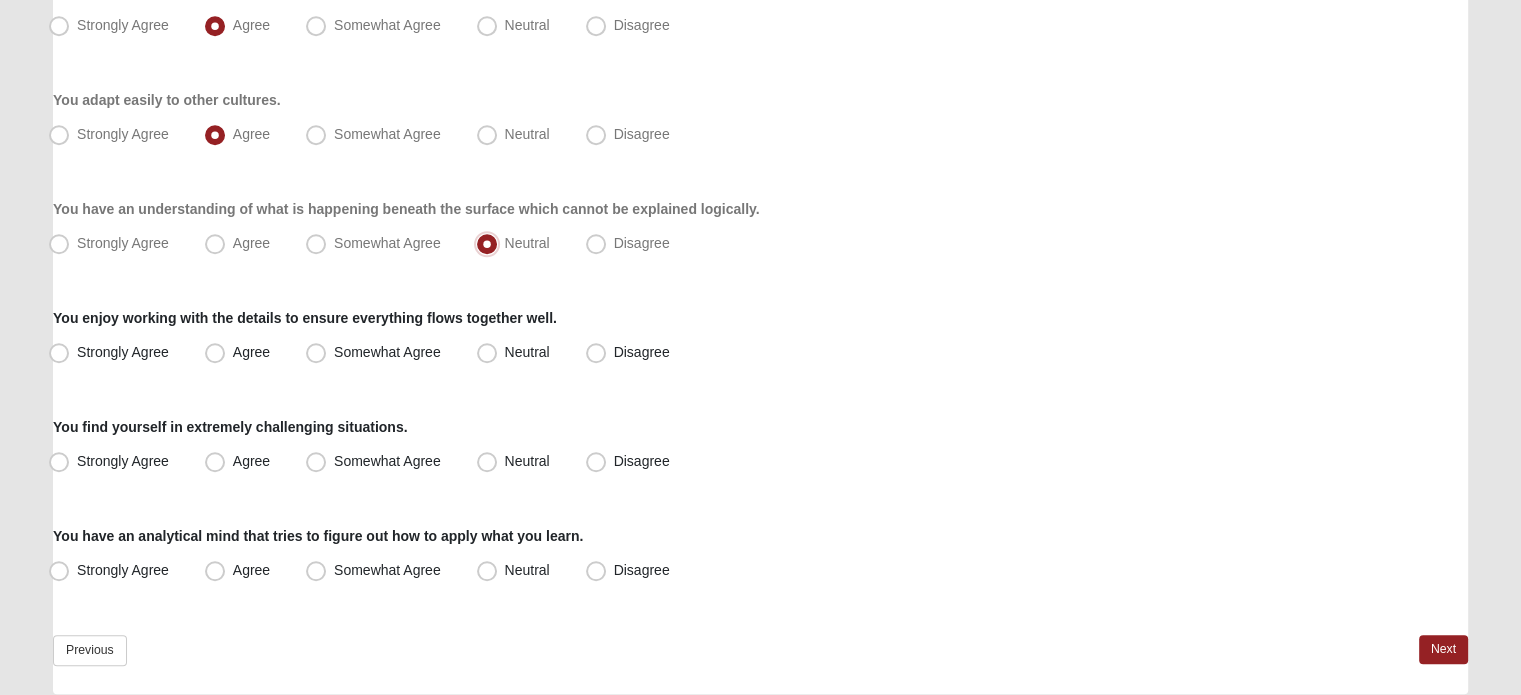 scroll, scrollTop: 1507, scrollLeft: 0, axis: vertical 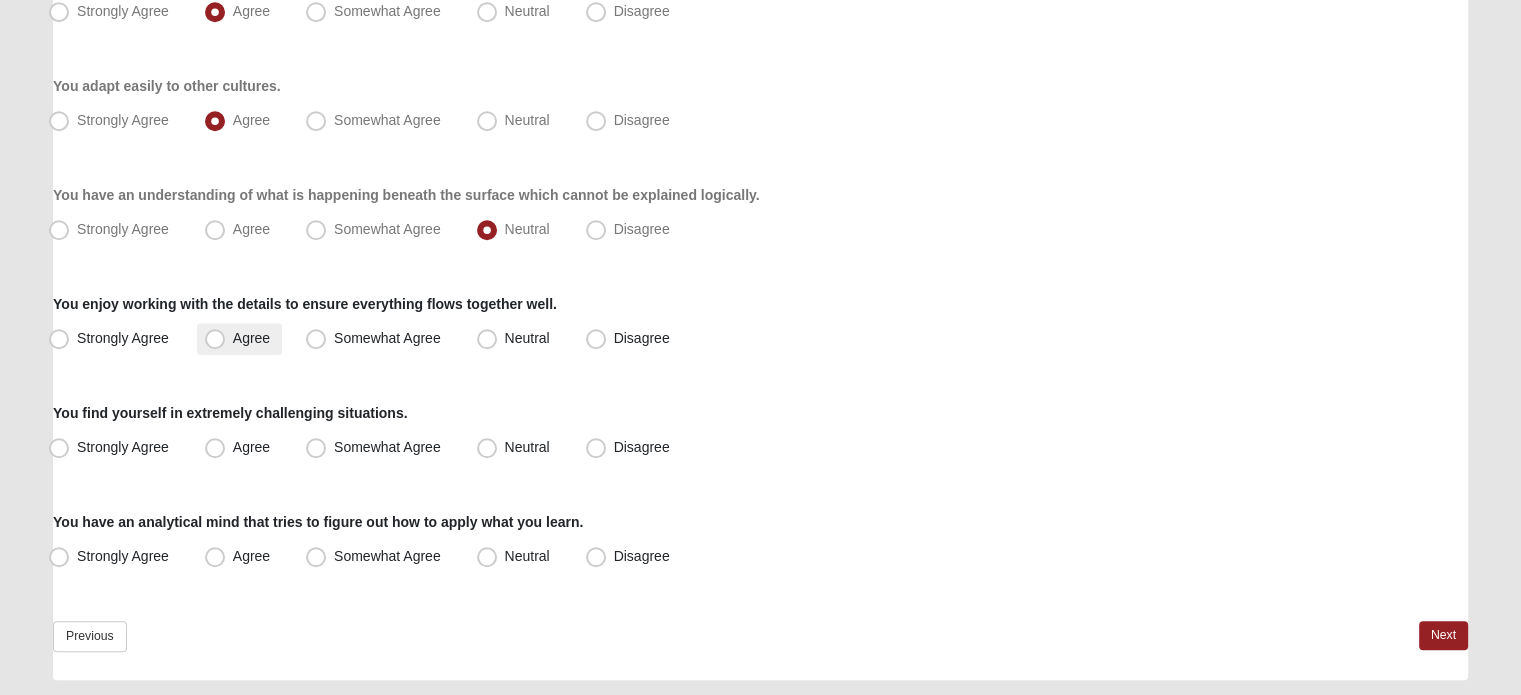 click on "Agree" at bounding box center (251, 338) 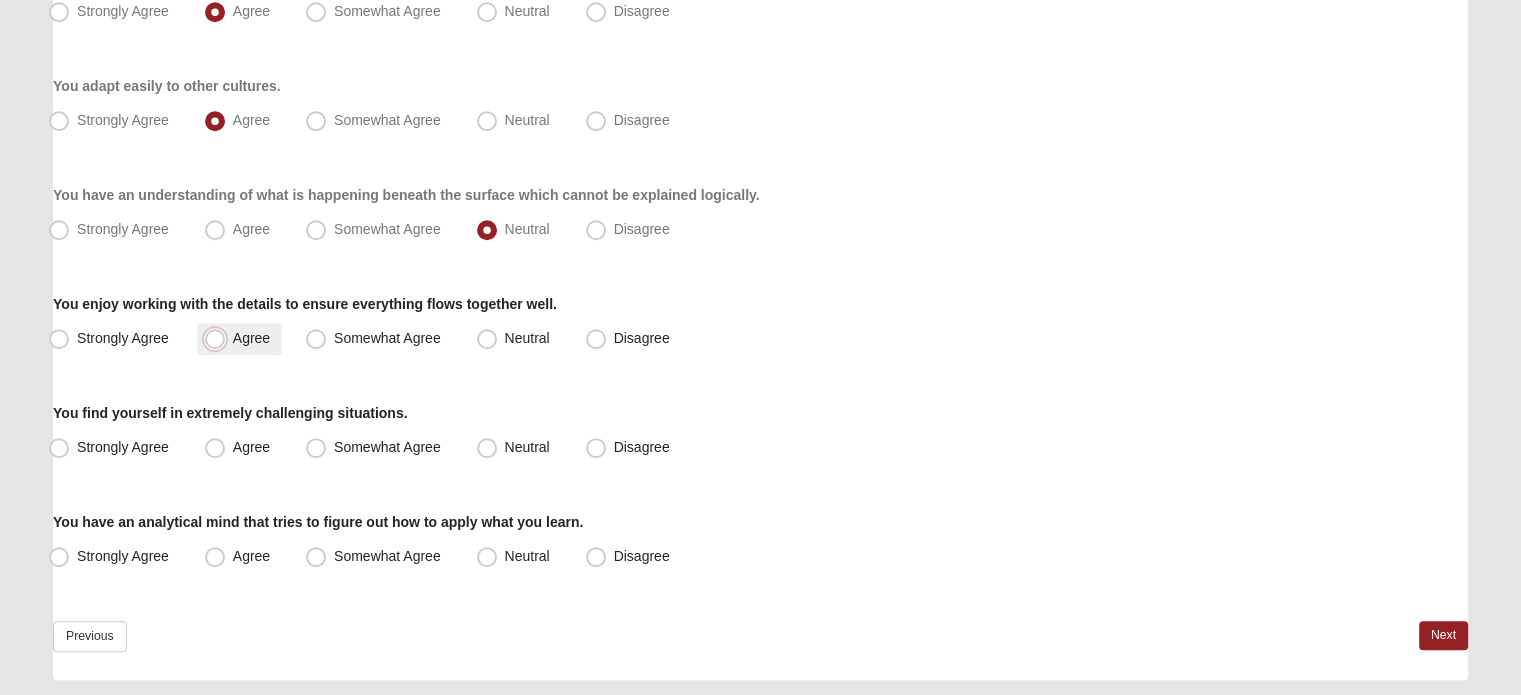 click on "Agree" at bounding box center [219, 338] 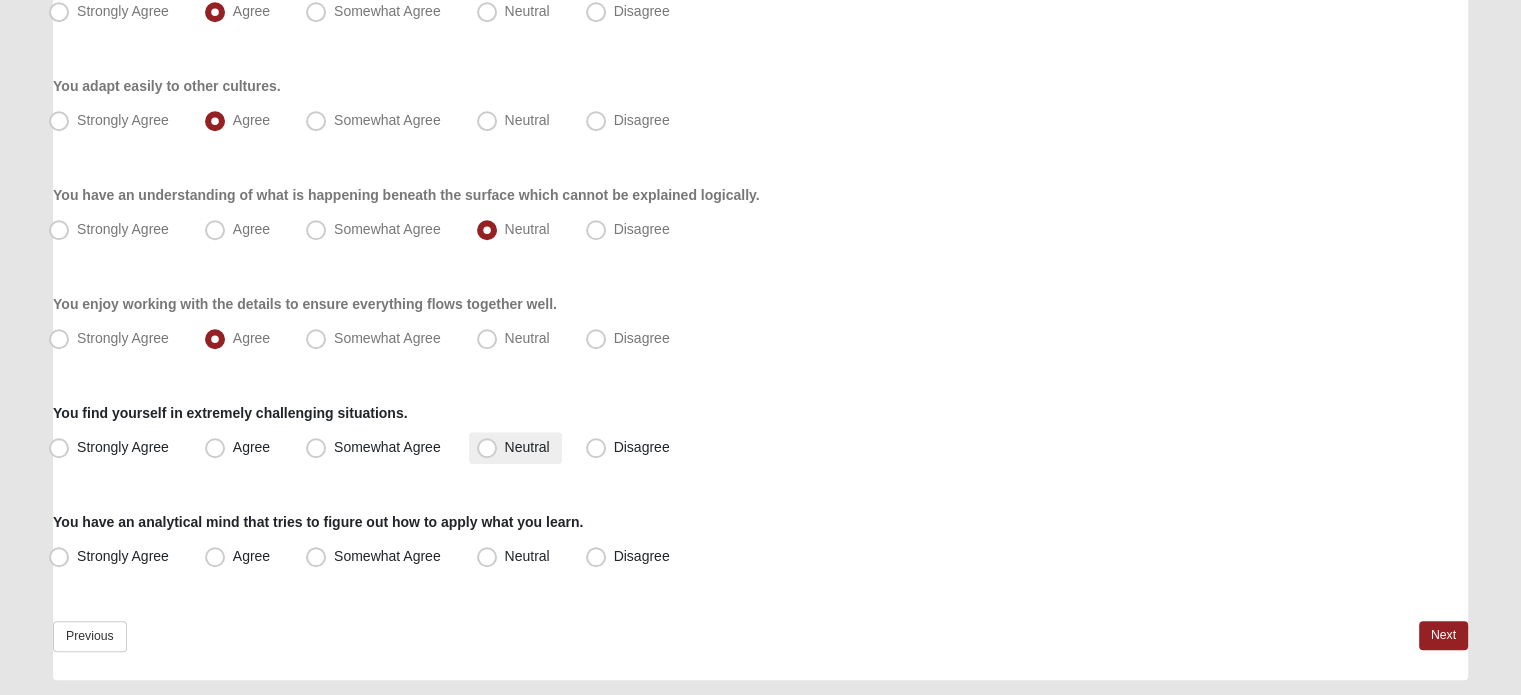 click on "Neutral" at bounding box center [527, 447] 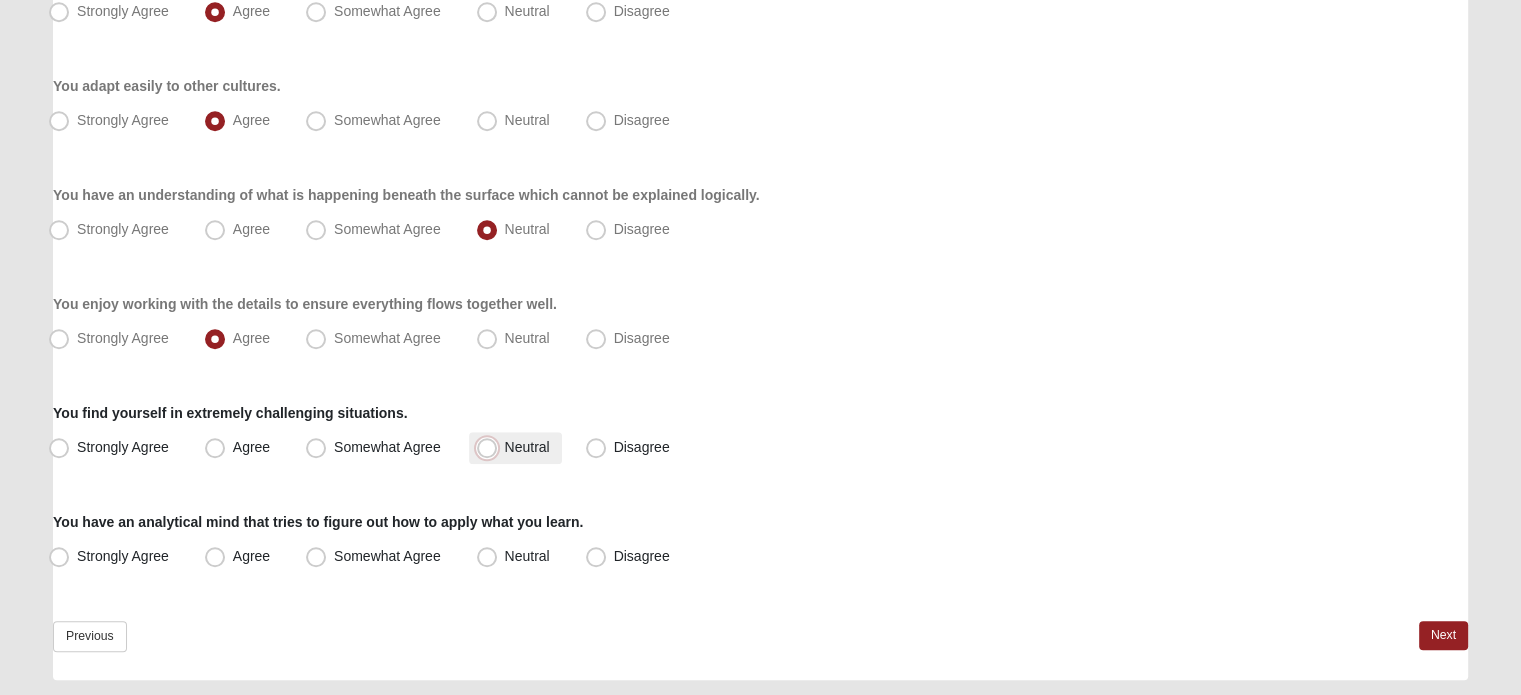 click on "Neutral" at bounding box center (491, 447) 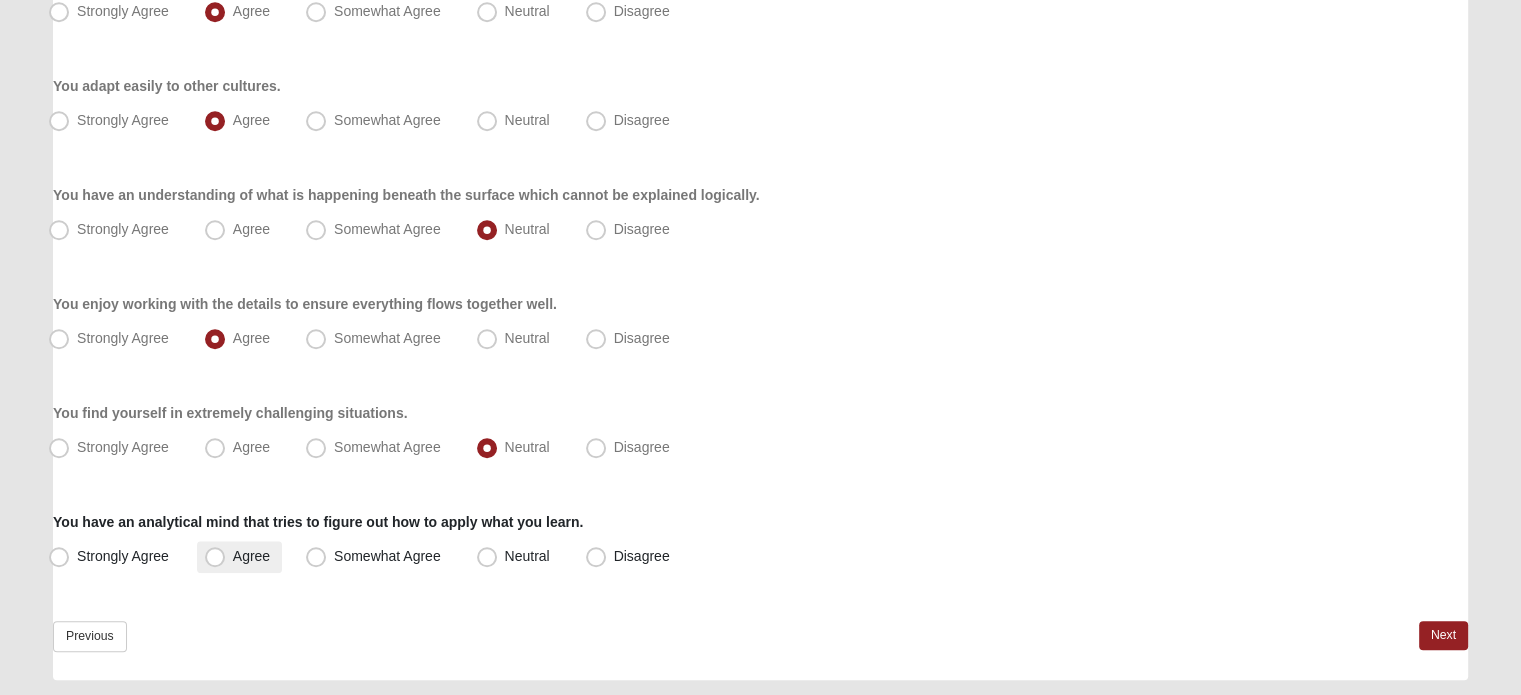 click on "Agree" at bounding box center [251, 556] 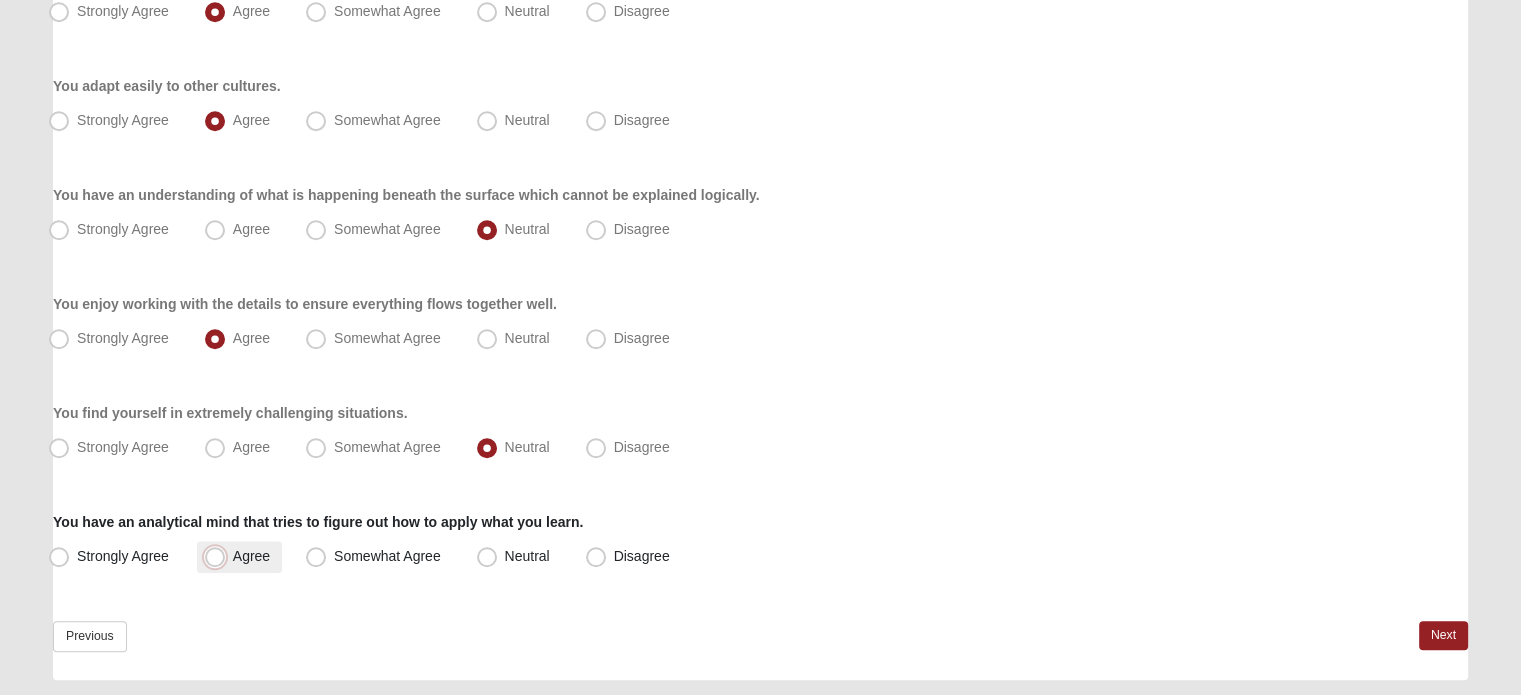 click on "Agree" at bounding box center [219, 556] 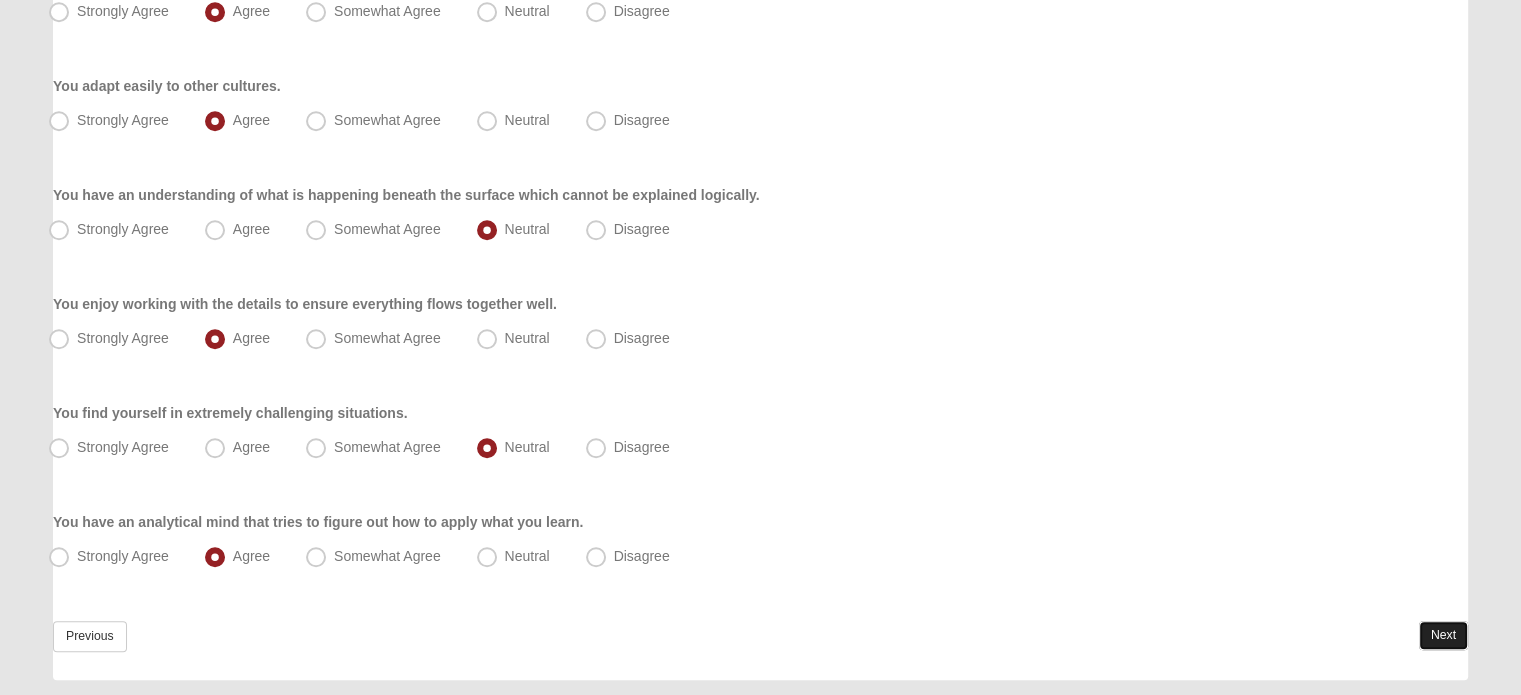 click on "Next" at bounding box center (1443, 635) 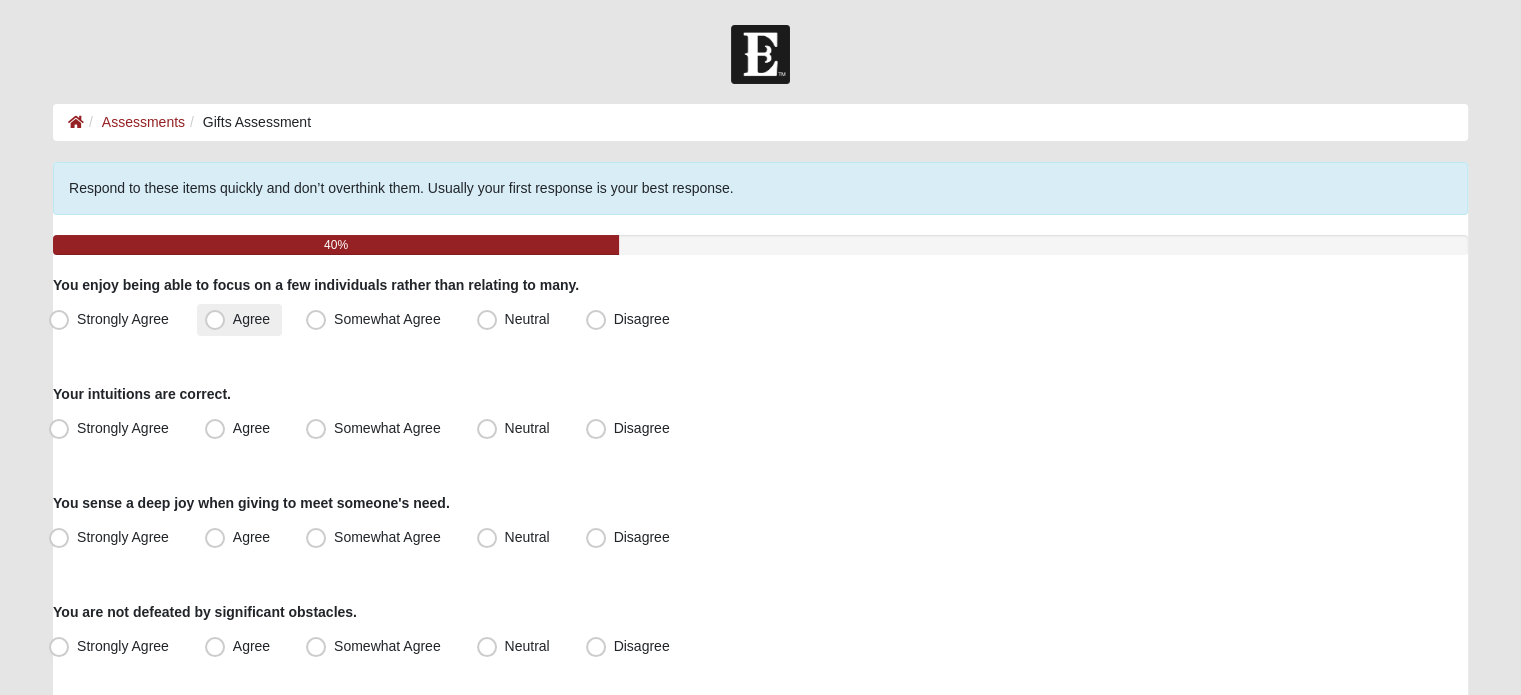 click on "Agree" at bounding box center [251, 319] 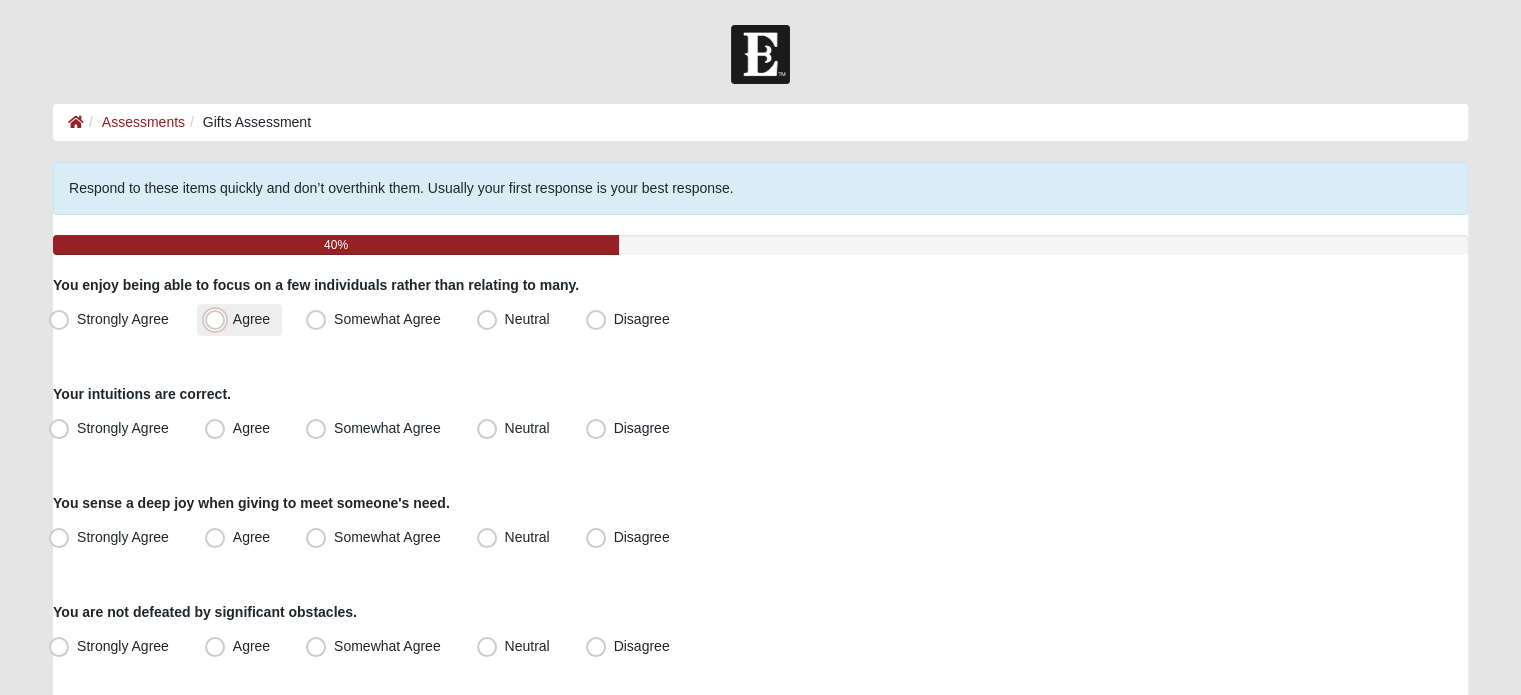 click on "Agree" at bounding box center (219, 319) 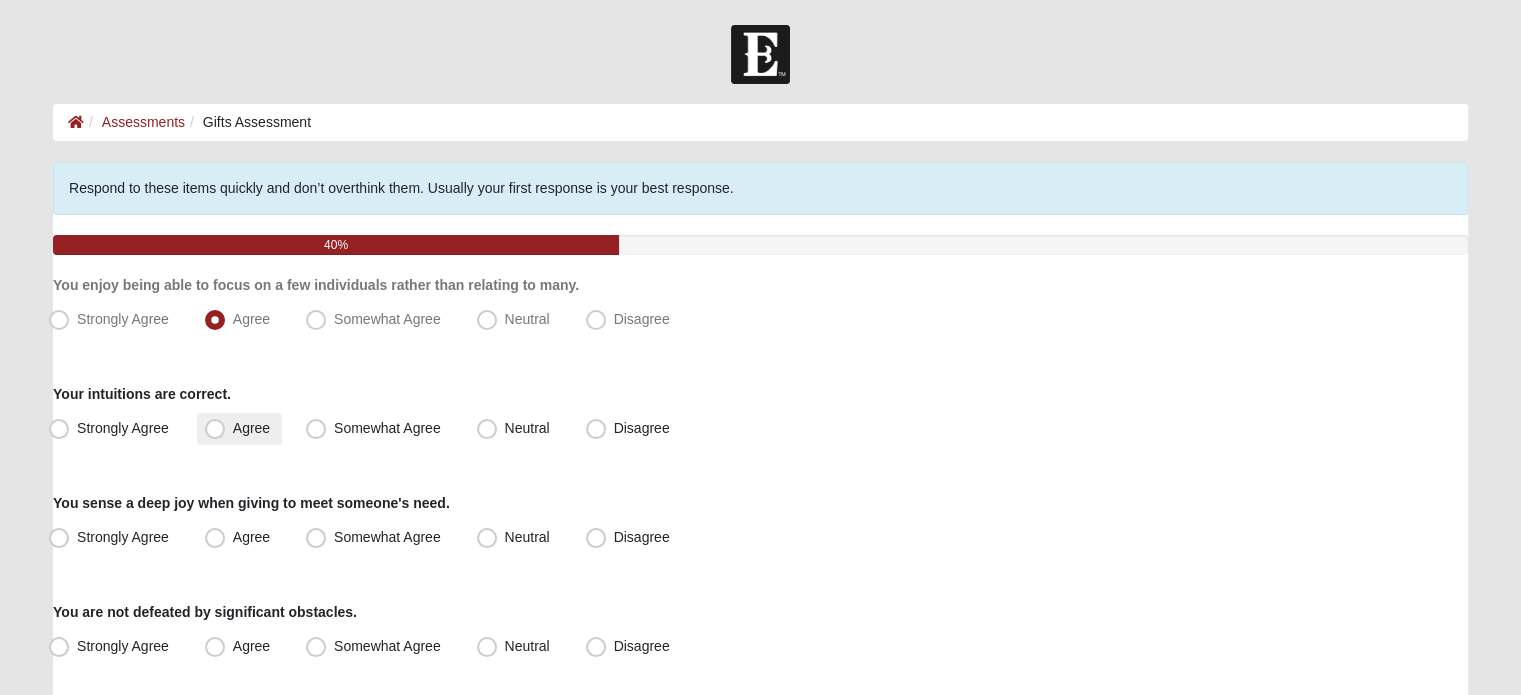 click on "Agree" at bounding box center (251, 428) 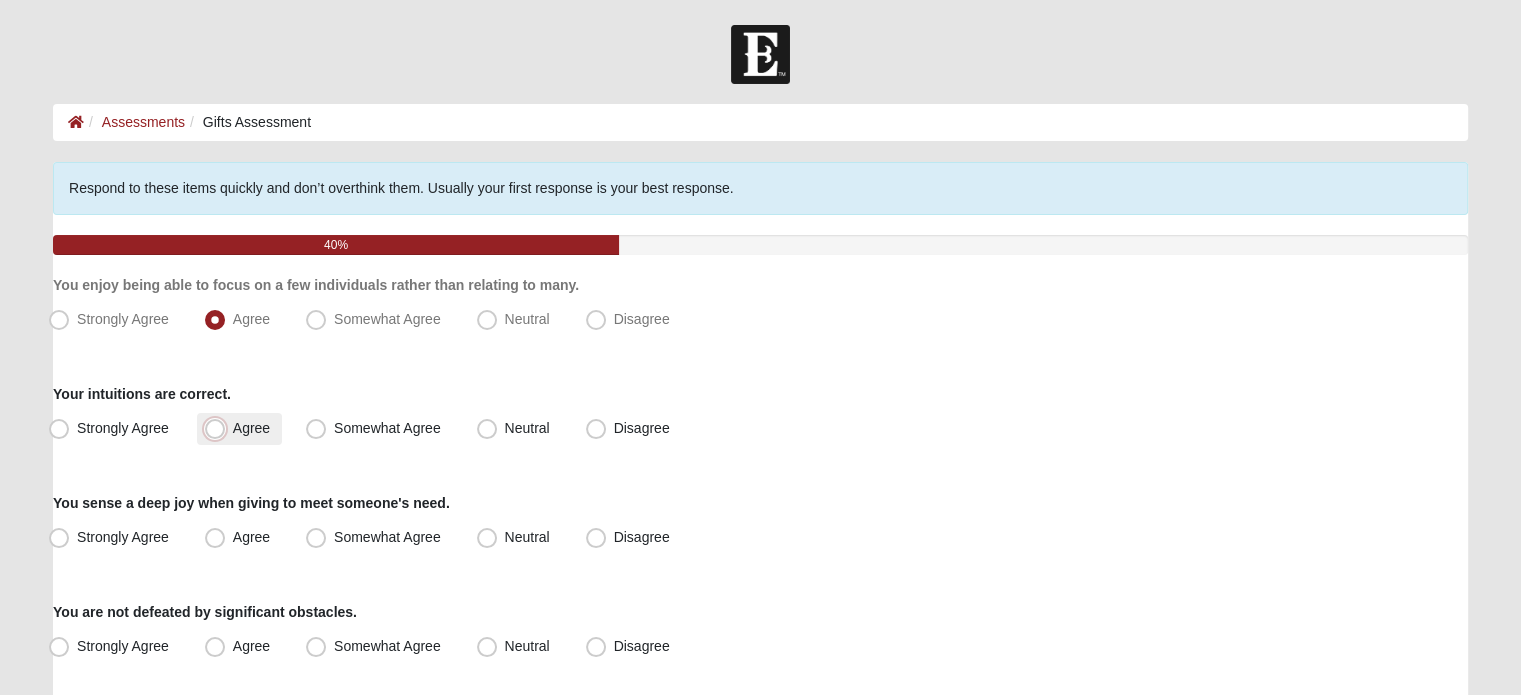 click on "Agree" at bounding box center (219, 428) 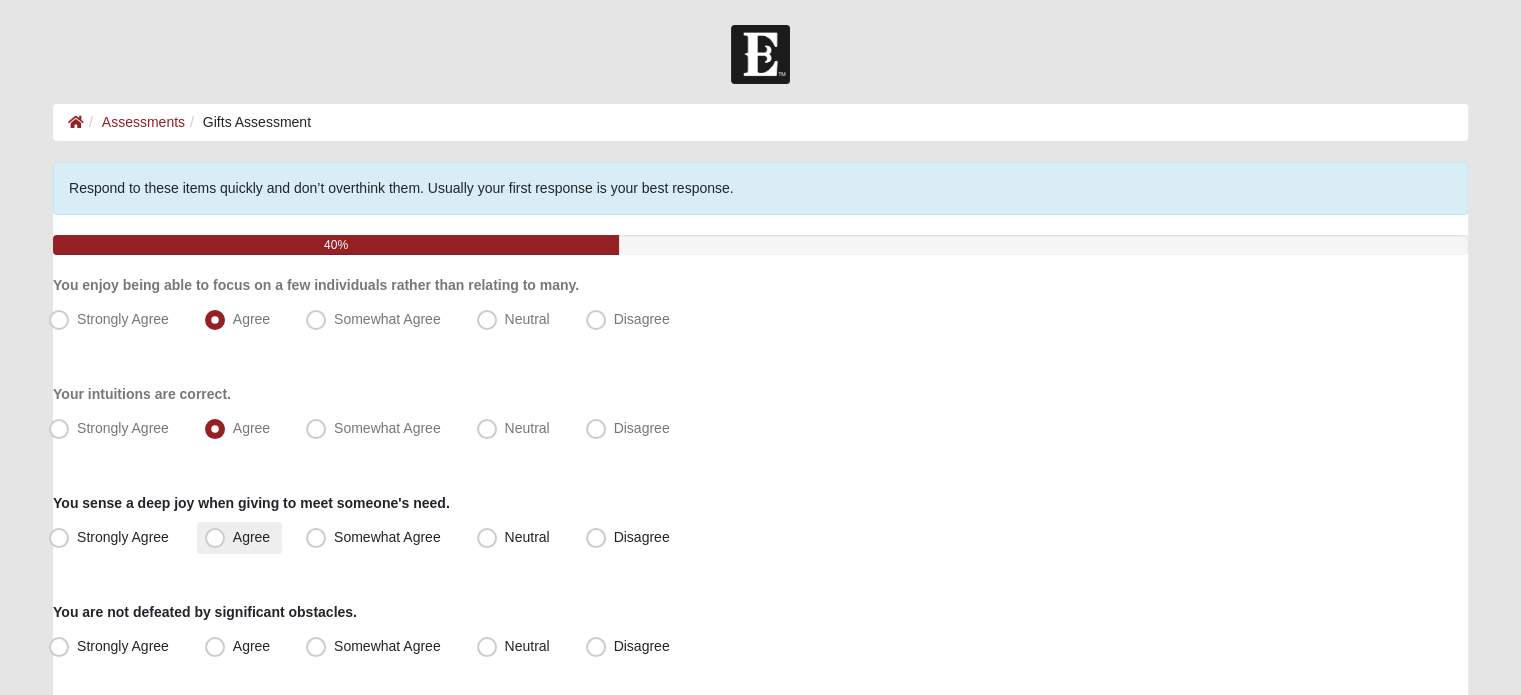 click on "Agree" at bounding box center (251, 537) 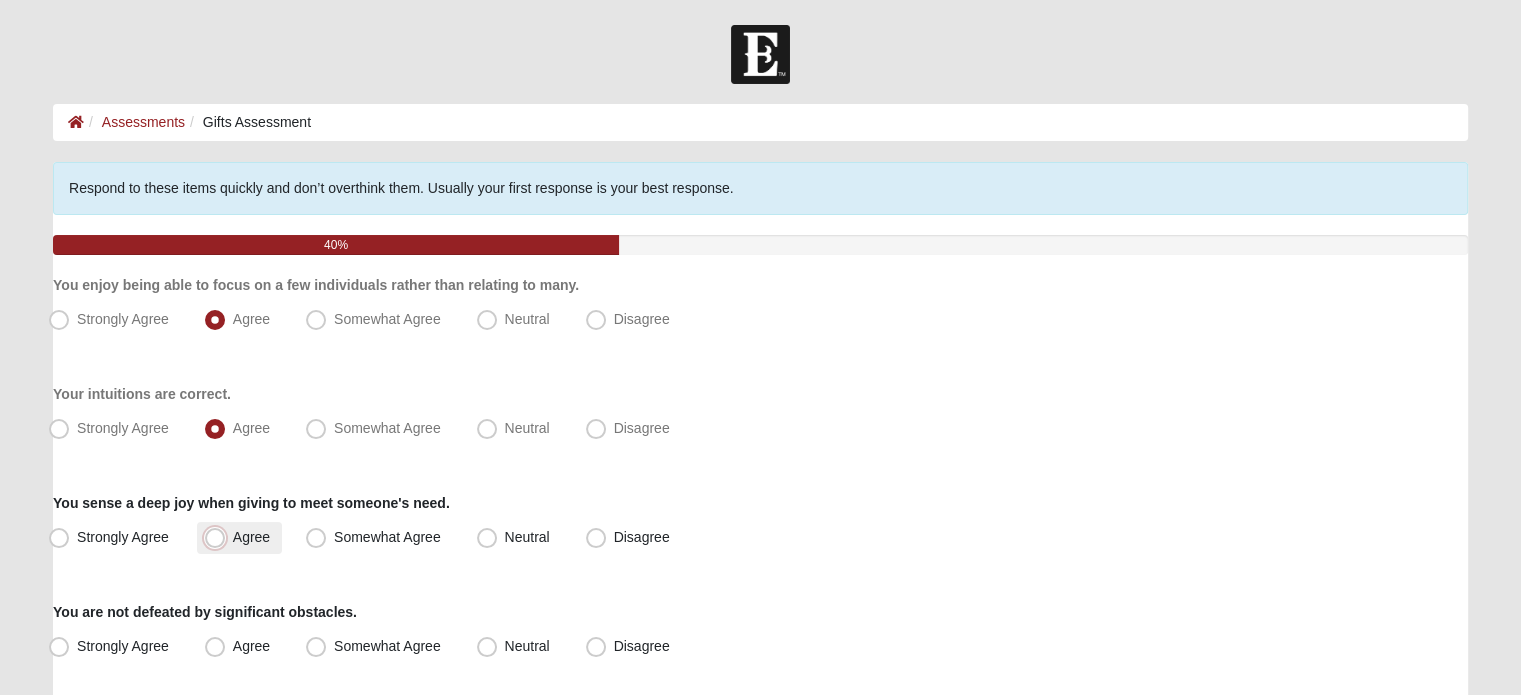 click on "Agree" at bounding box center (219, 537) 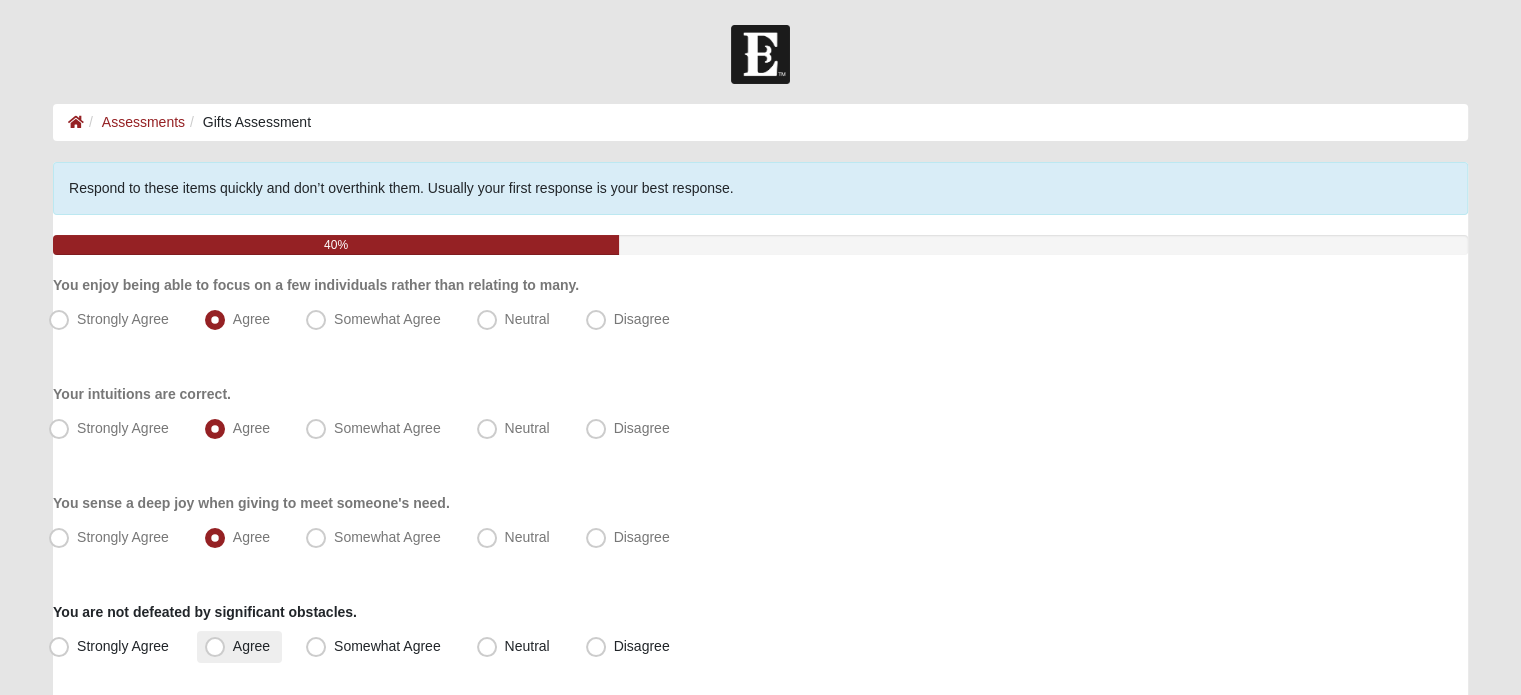 click on "Agree" at bounding box center (239, 647) 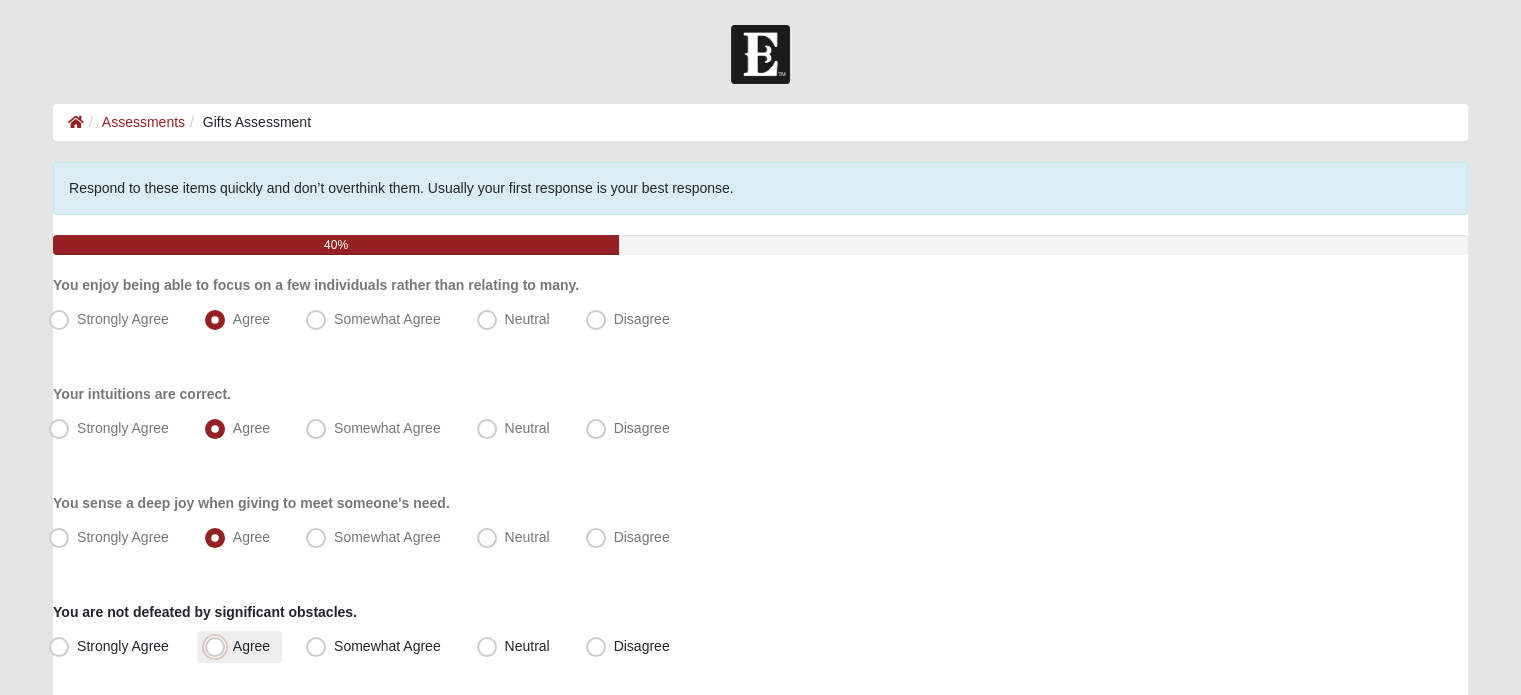 click on "Agree" at bounding box center (219, 646) 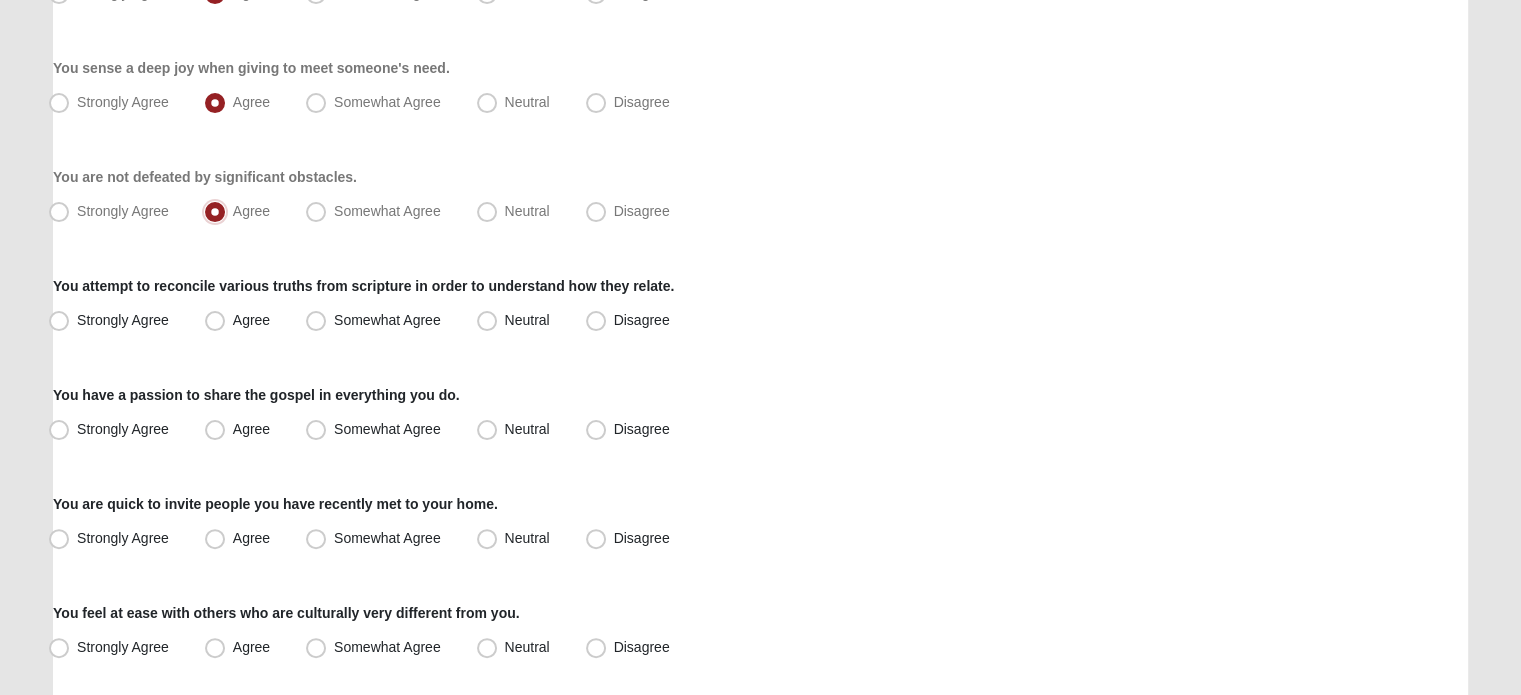 scroll, scrollTop: 432, scrollLeft: 0, axis: vertical 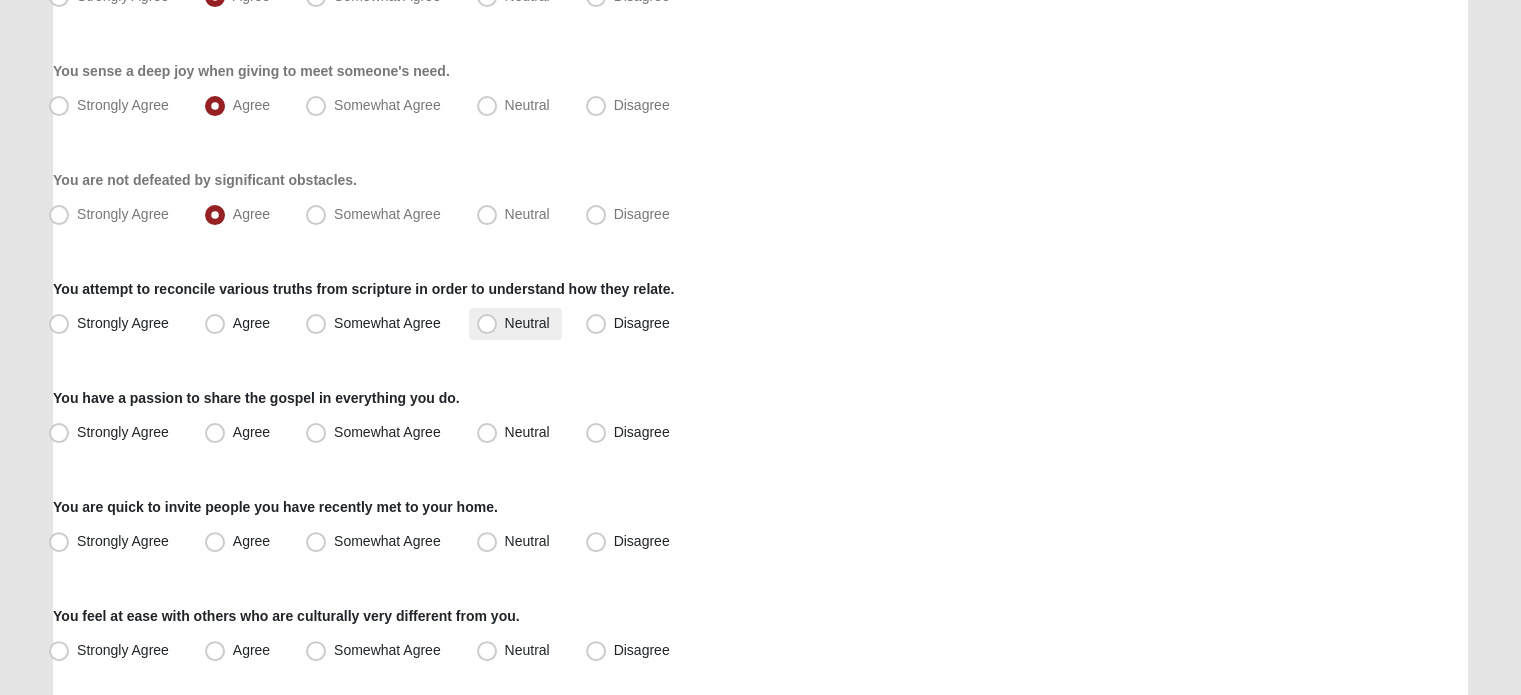 click on "Neutral" at bounding box center (527, 323) 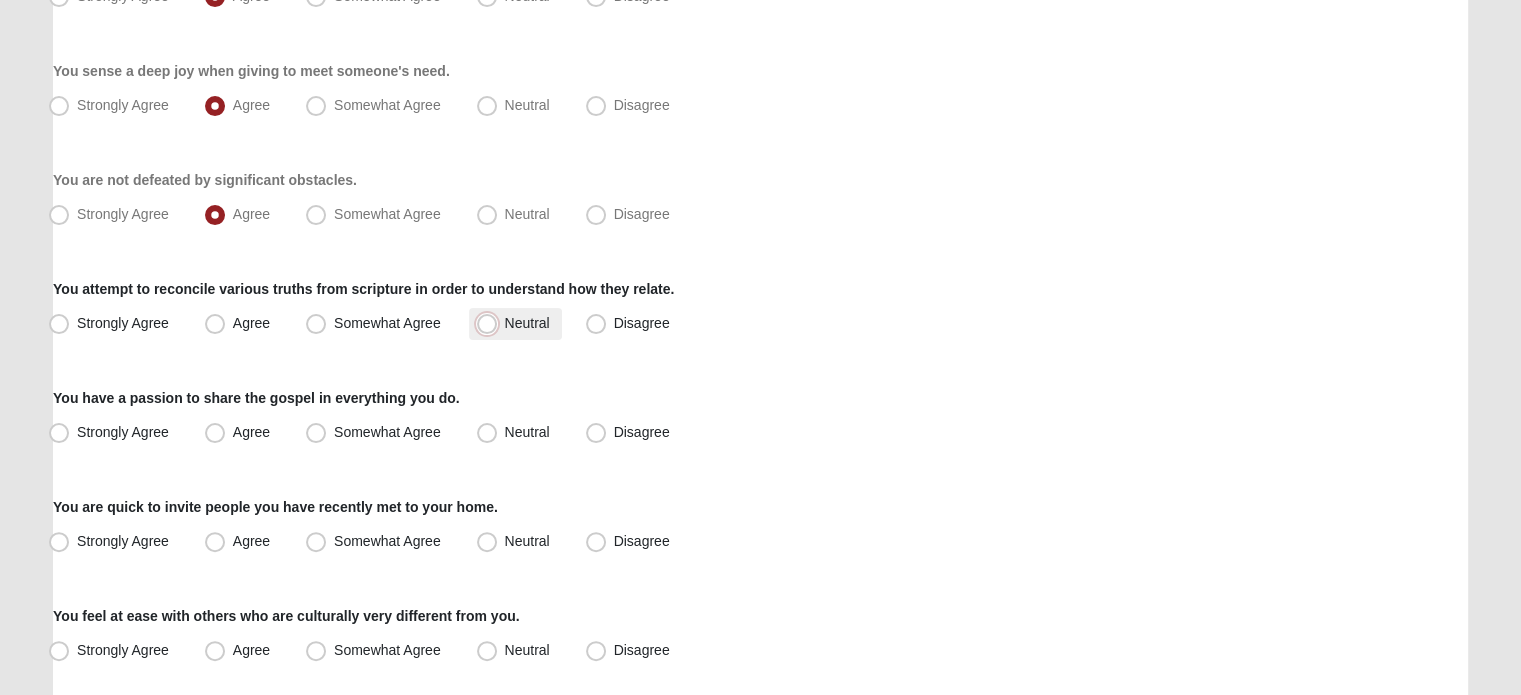 click on "Neutral" at bounding box center (491, 323) 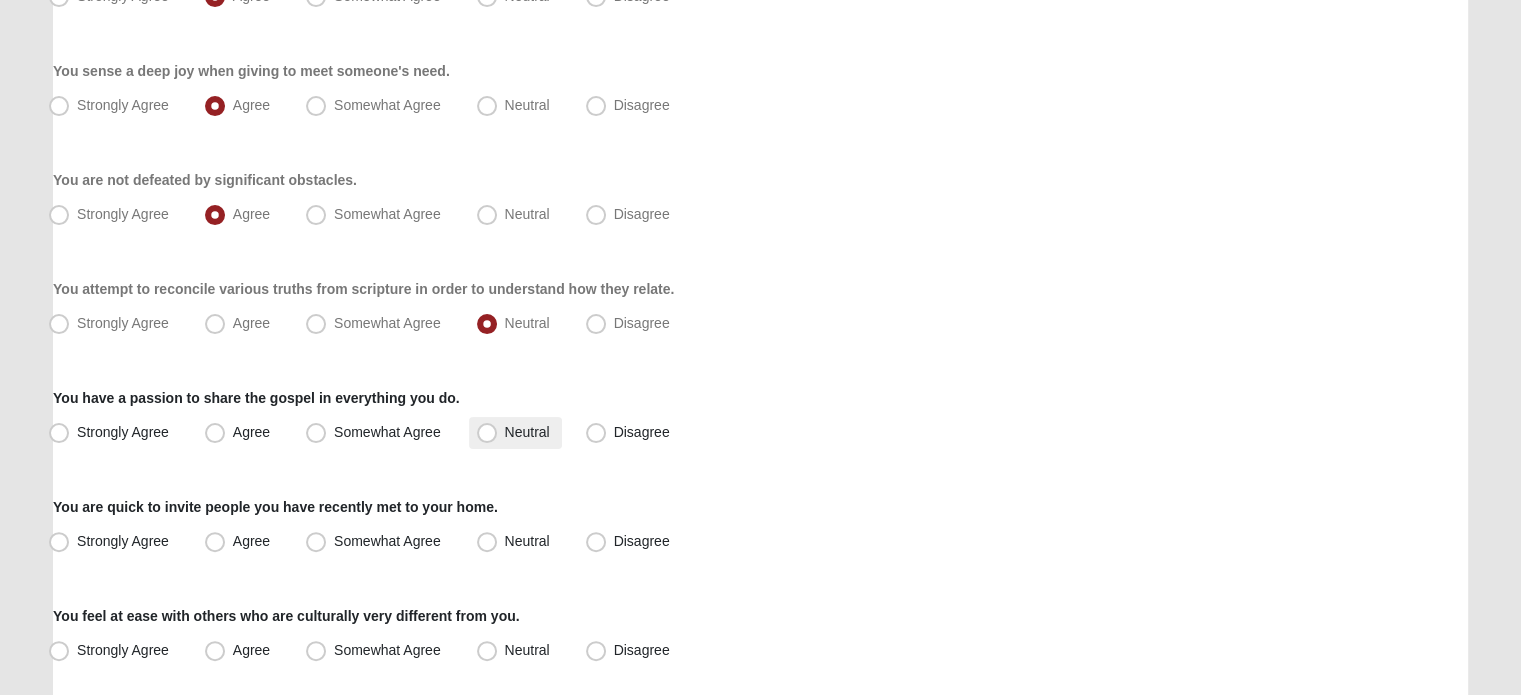 click on "Neutral" at bounding box center [527, 432] 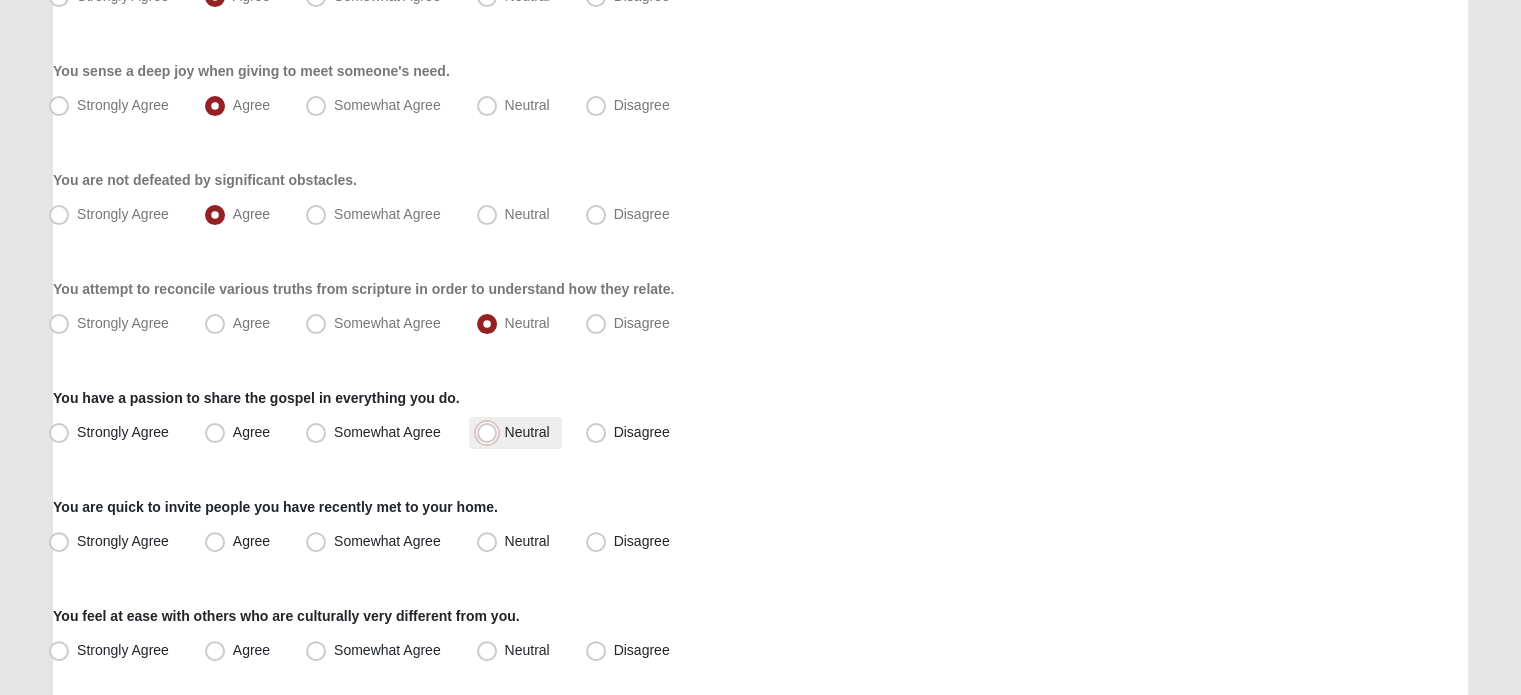 click on "Neutral" at bounding box center [491, 432] 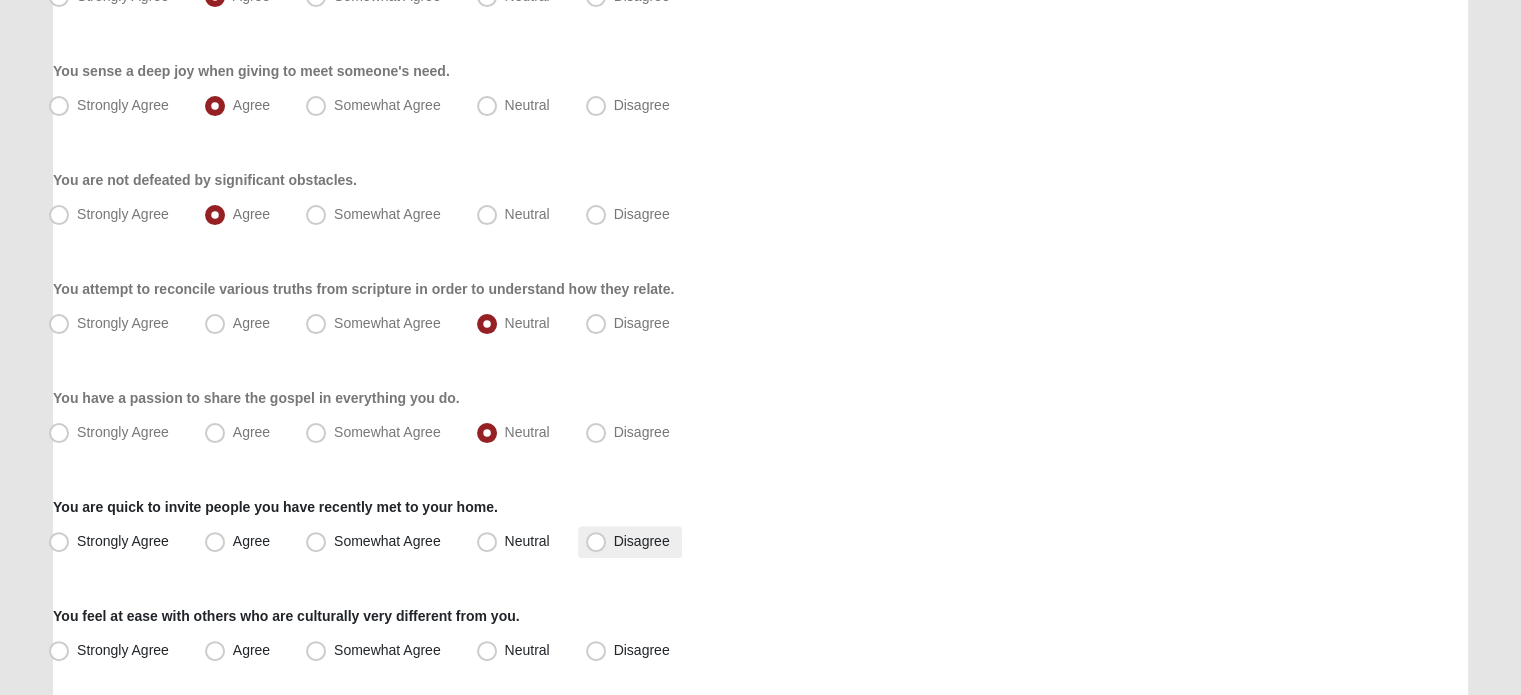 click on "Disagree" at bounding box center (642, 541) 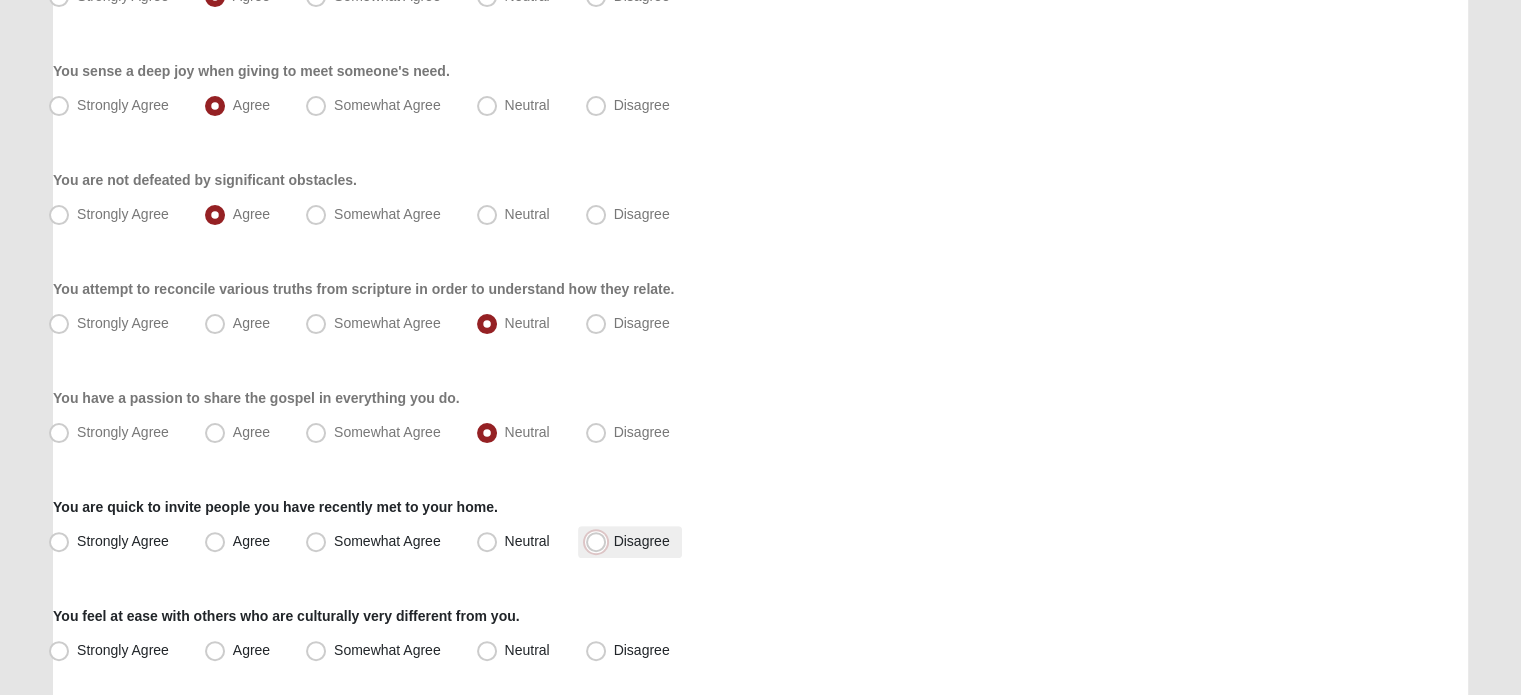 click on "Disagree" at bounding box center [600, 541] 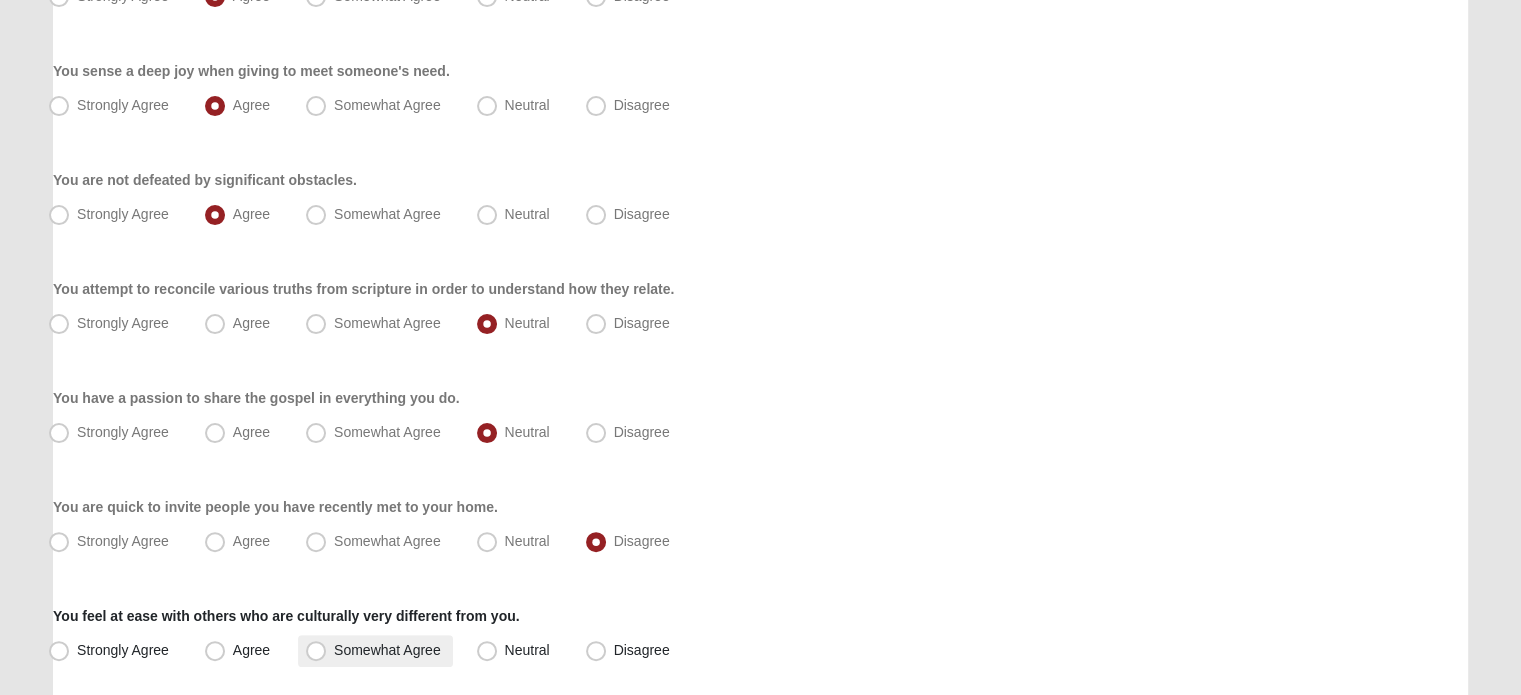 click on "Somewhat Agree" at bounding box center (375, 651) 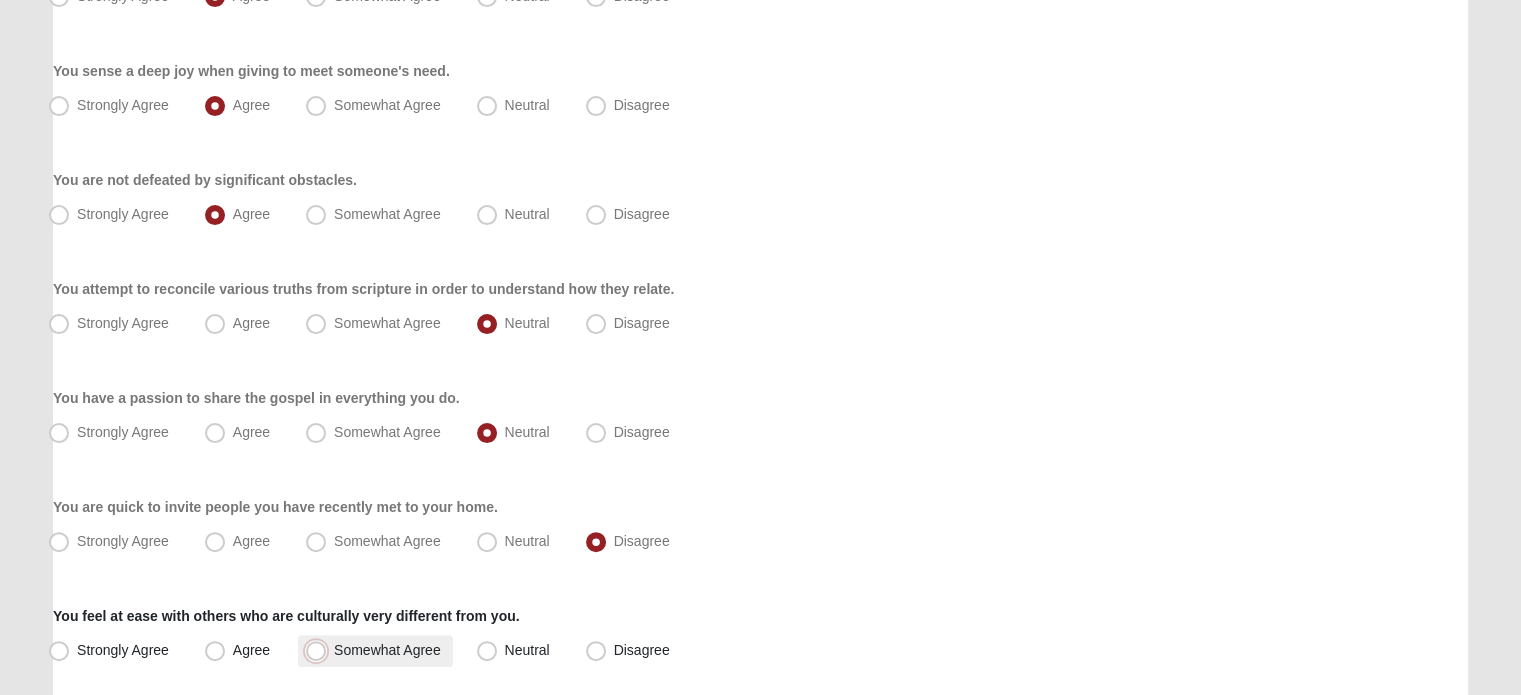click on "Somewhat Agree" at bounding box center [320, 650] 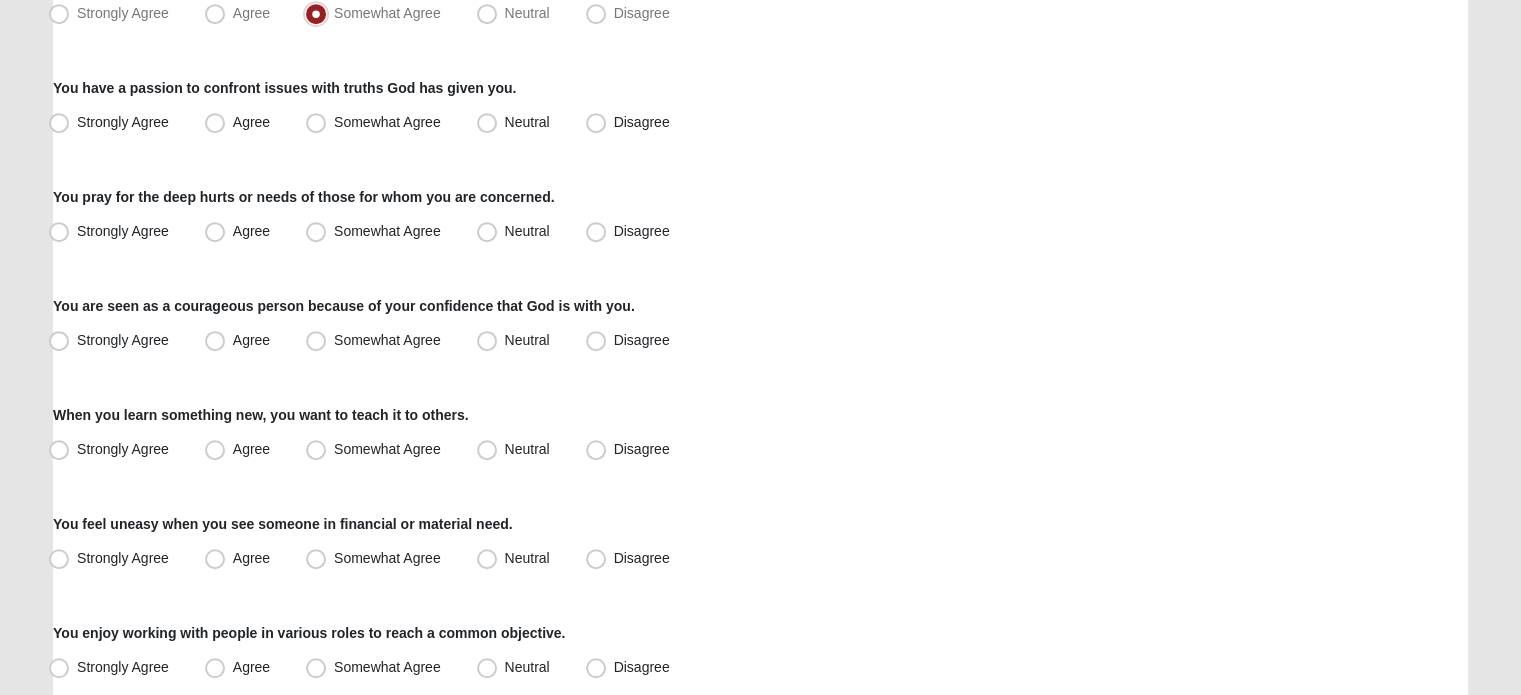 scroll, scrollTop: 1076, scrollLeft: 0, axis: vertical 